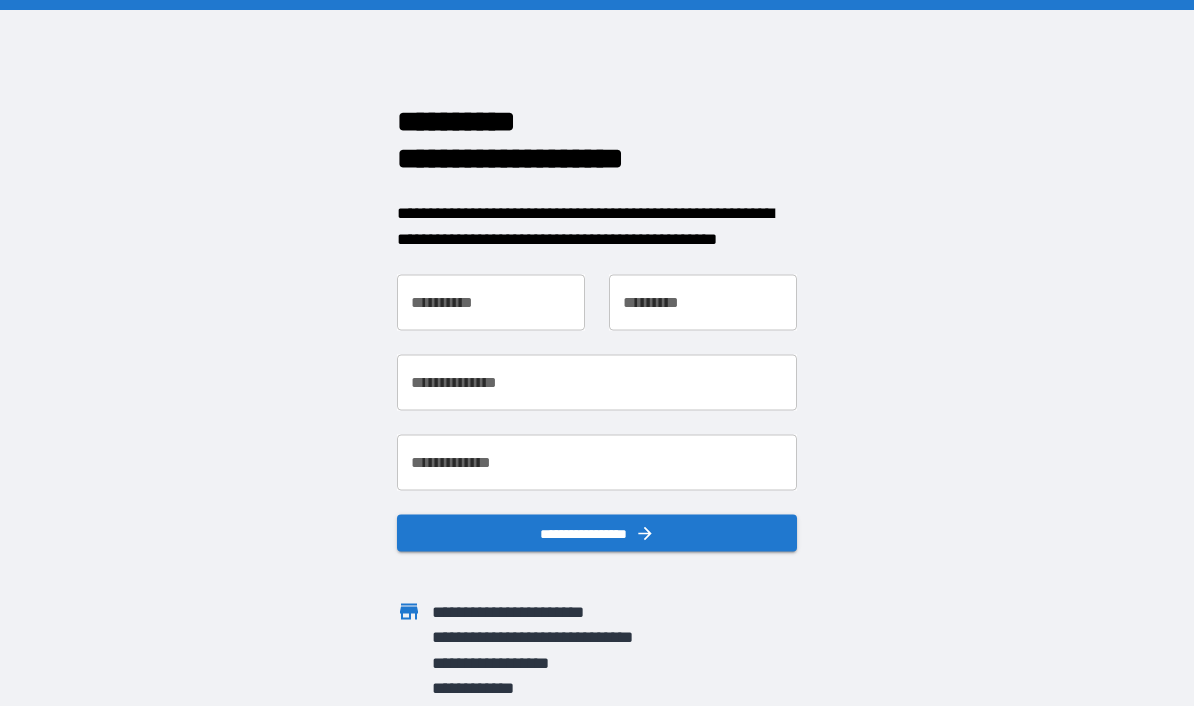 scroll, scrollTop: 0, scrollLeft: 0, axis: both 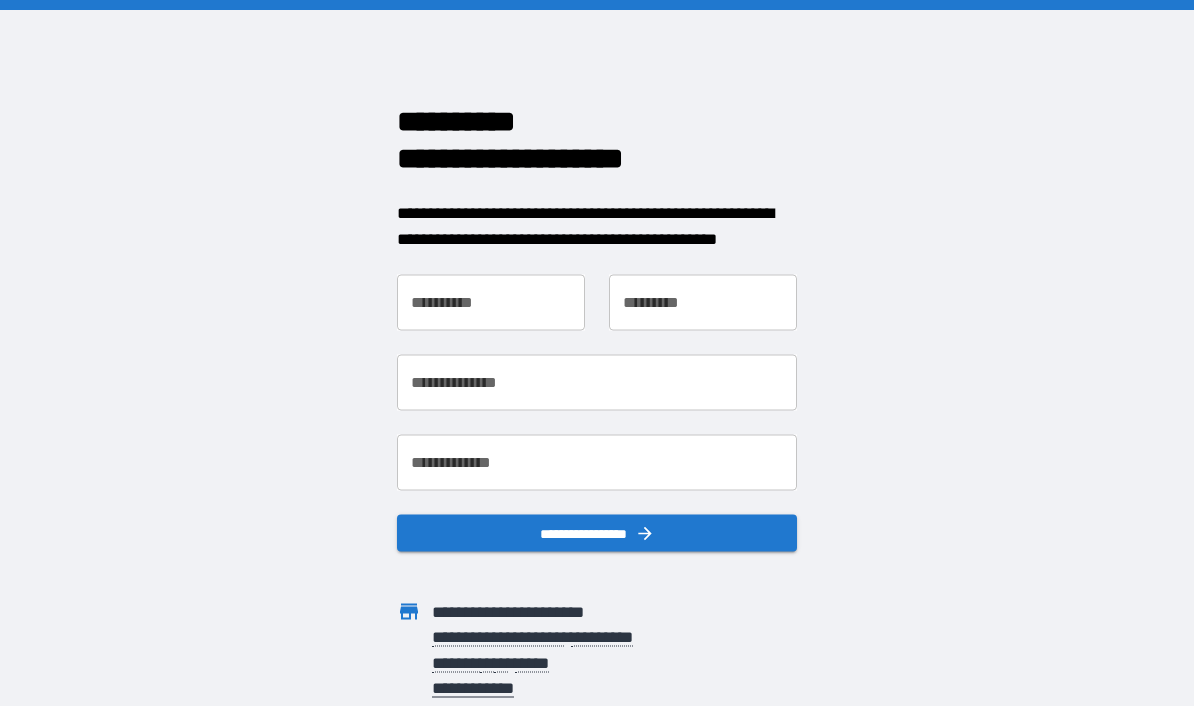 click on "**********" at bounding box center (491, 303) 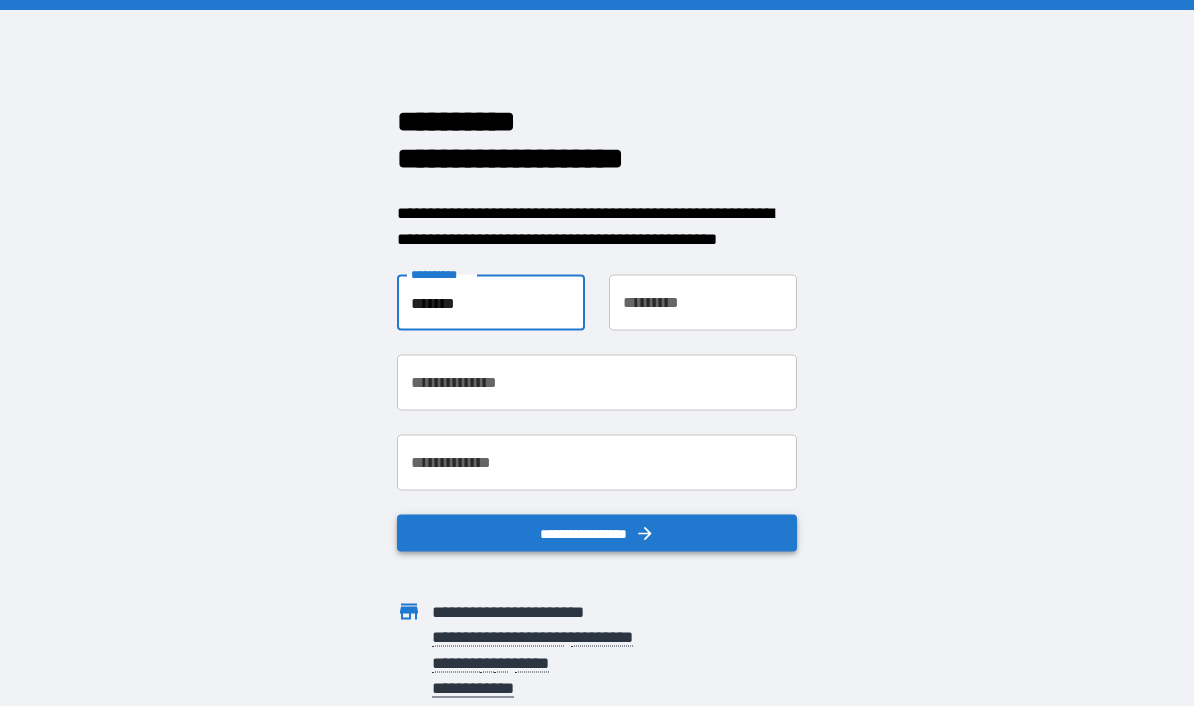 type on "*******" 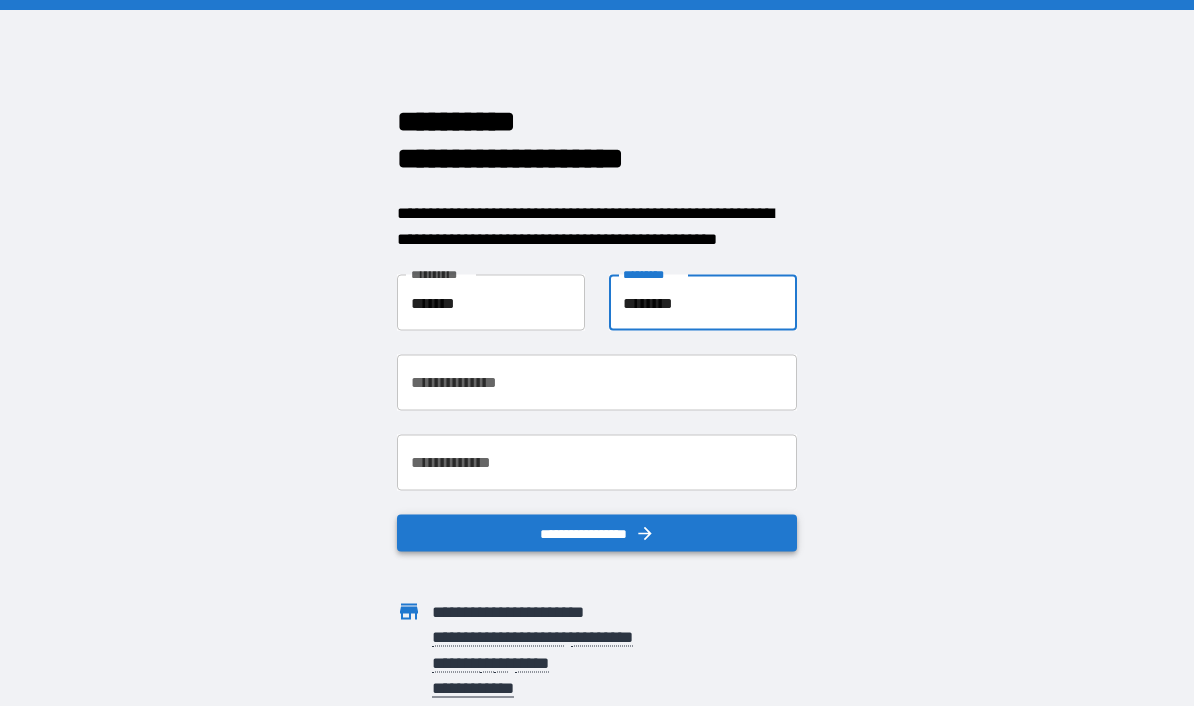 type on "********" 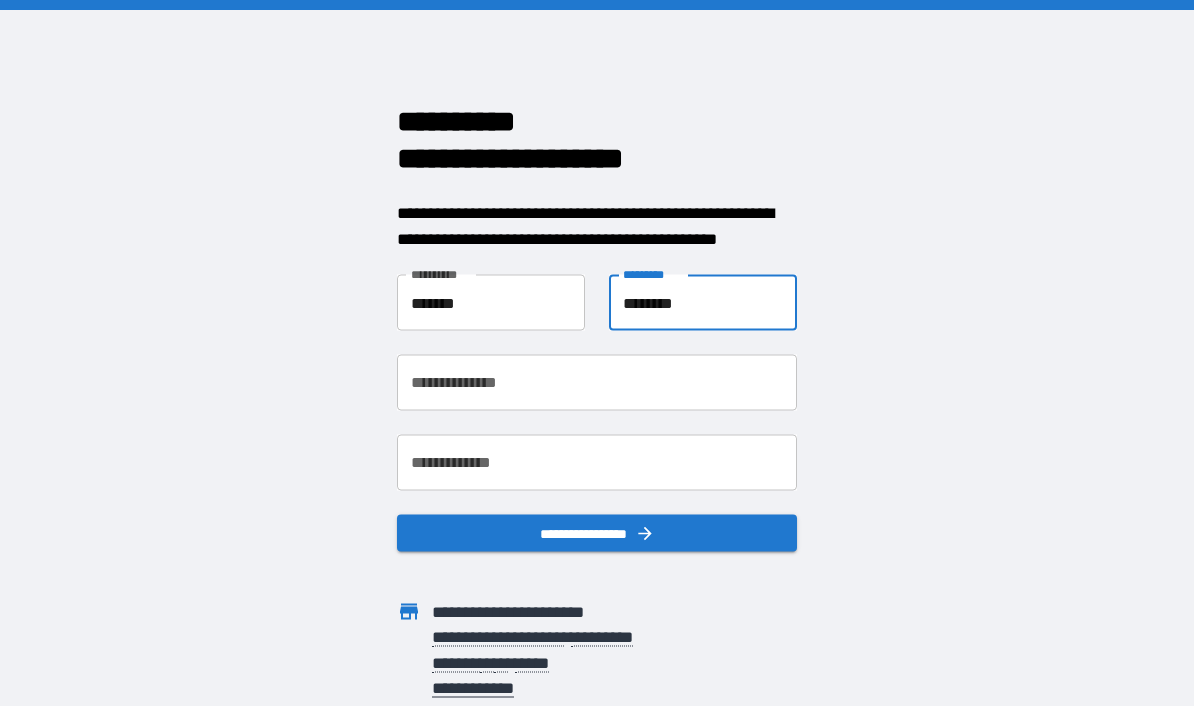 click on "**********" at bounding box center [597, 383] 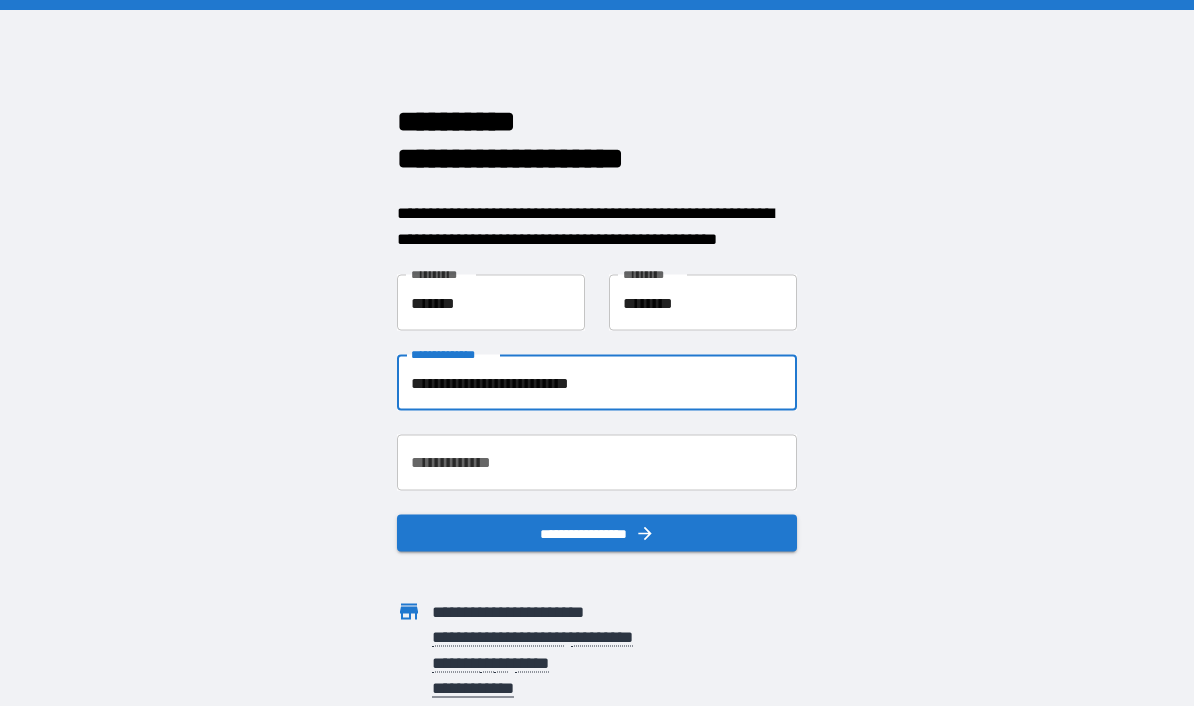 type on "**********" 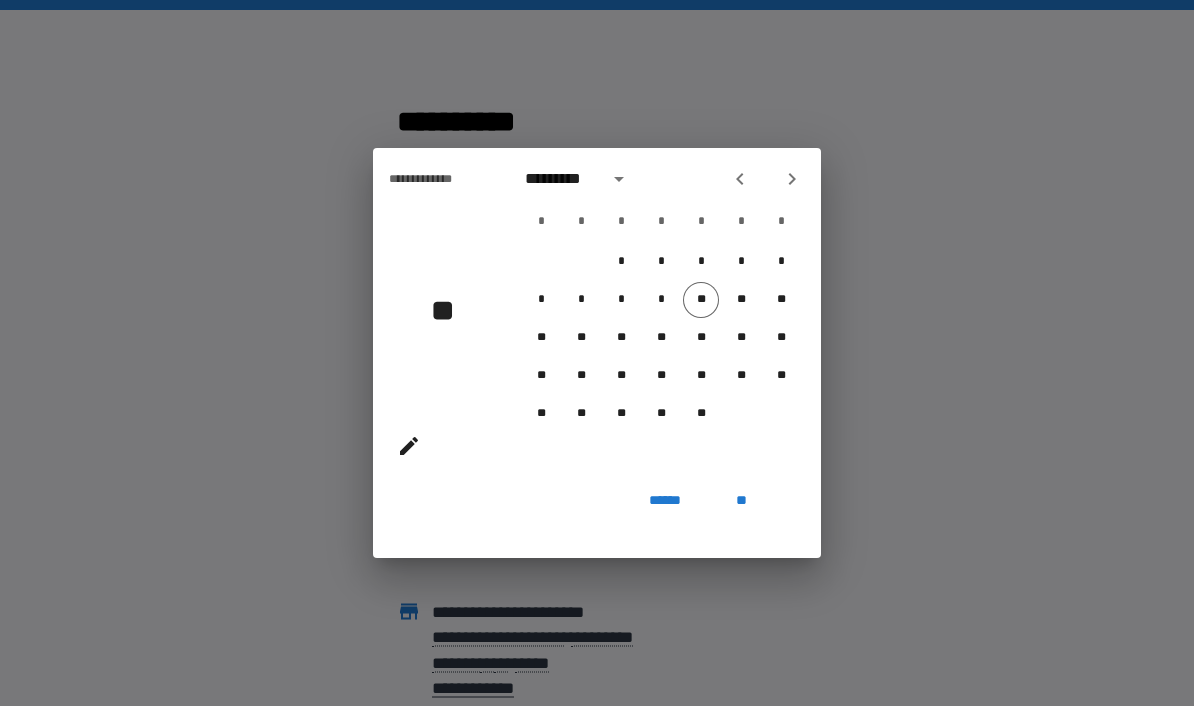 click on "******" at bounding box center (665, 500) 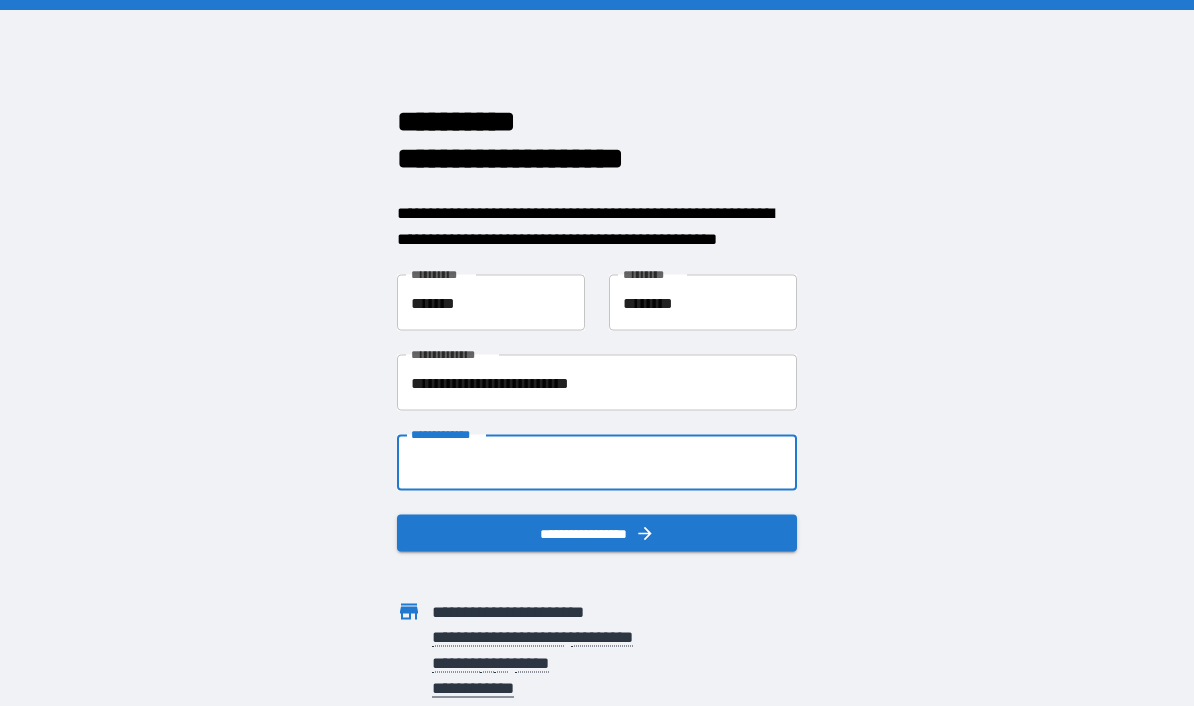 click on "**********" at bounding box center (597, 463) 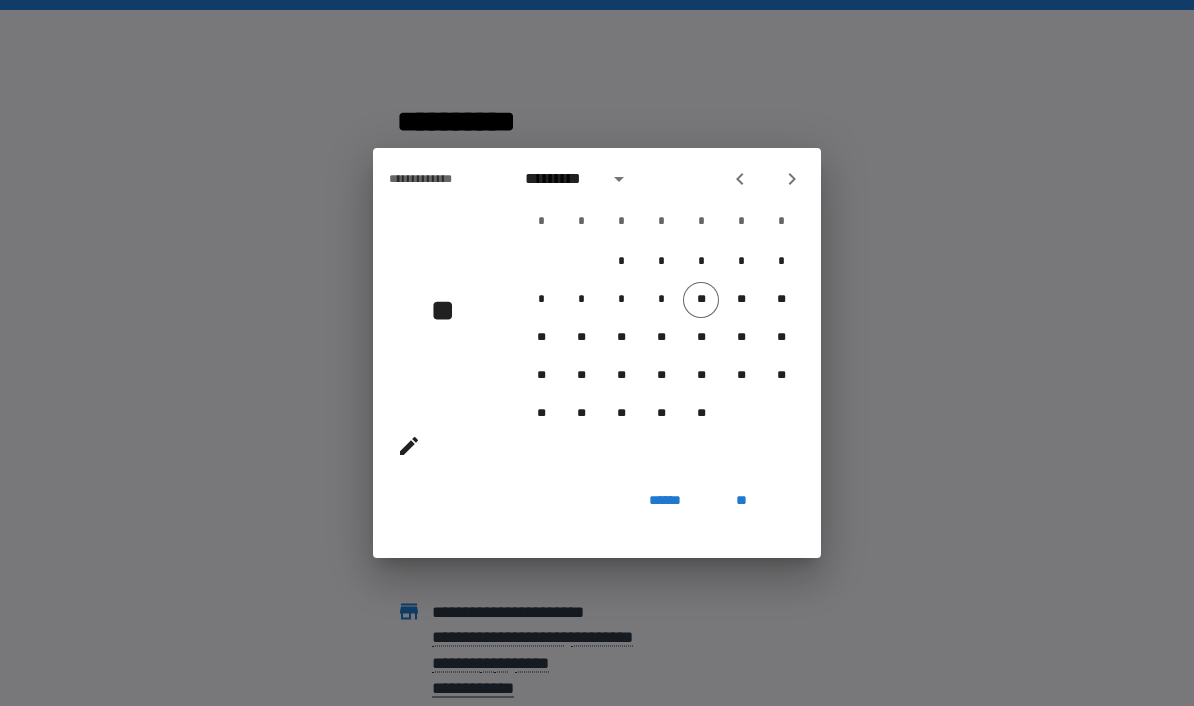 click on "**********" at bounding box center [597, 353] 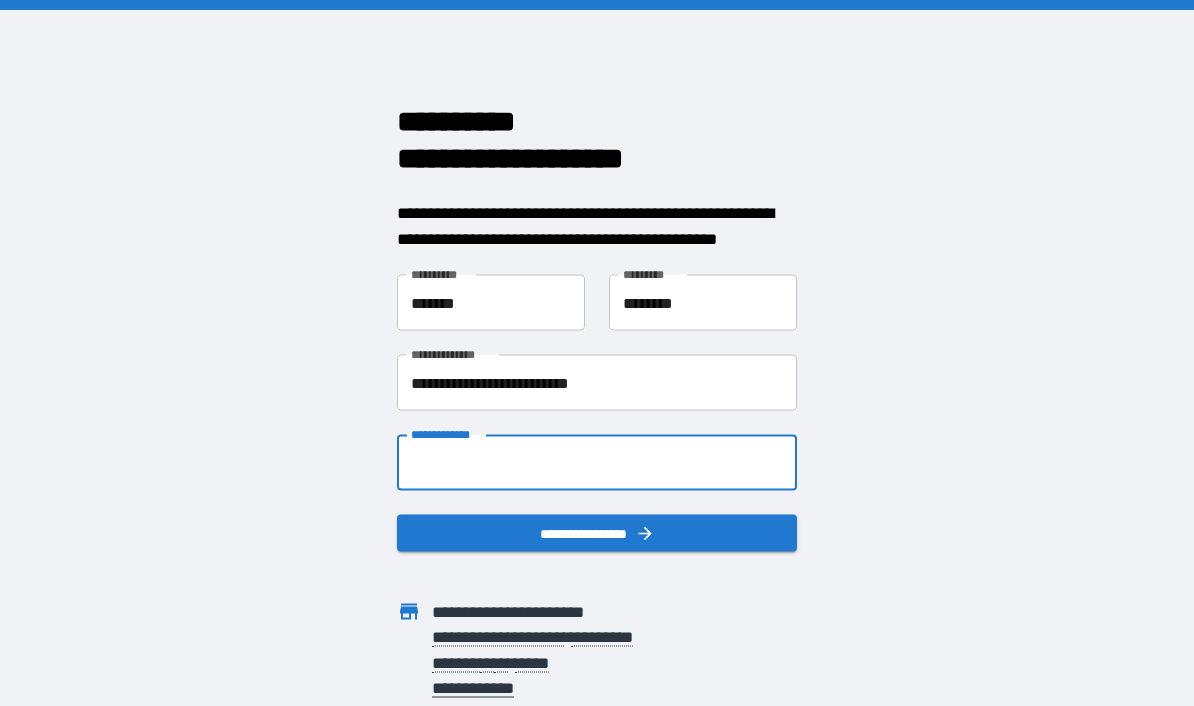 click on "**********" at bounding box center [597, 463] 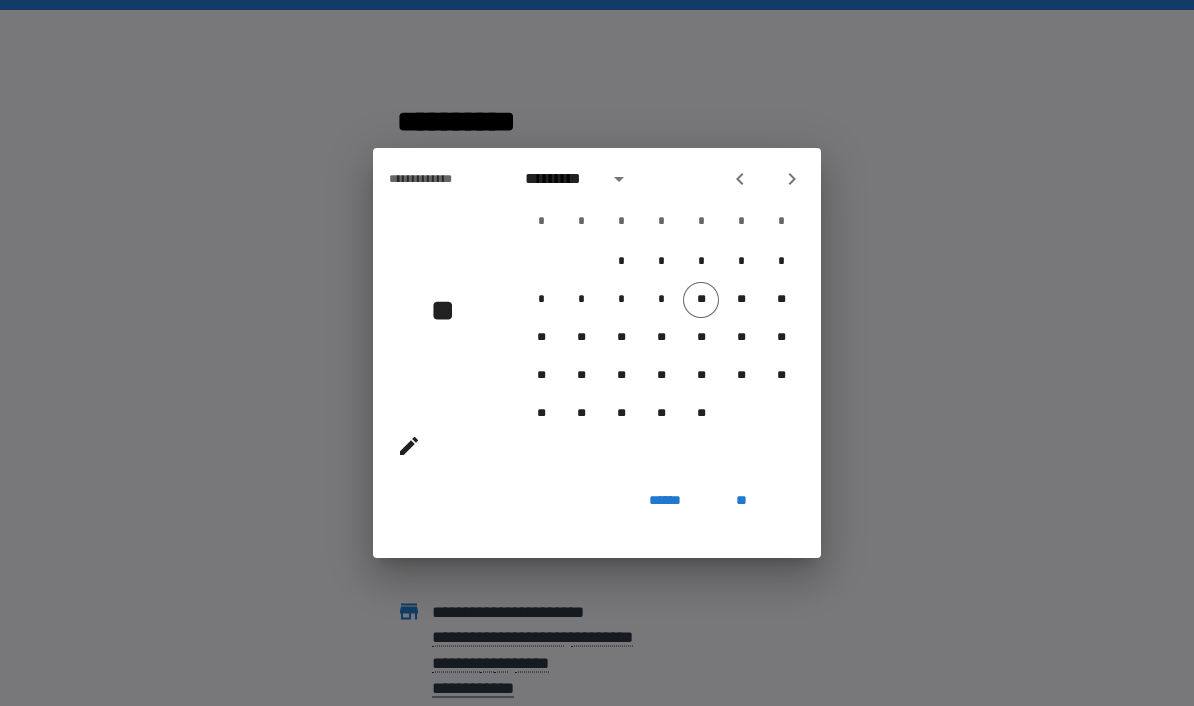 click on "*********" at bounding box center [661, 179] 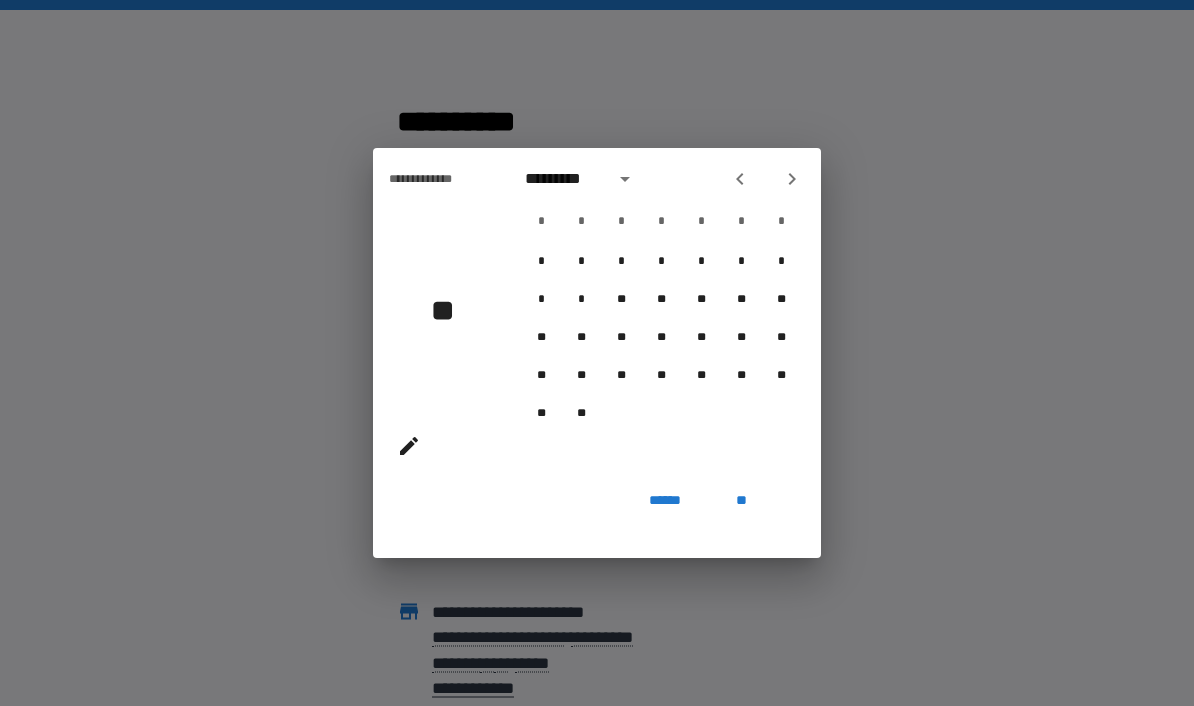 click 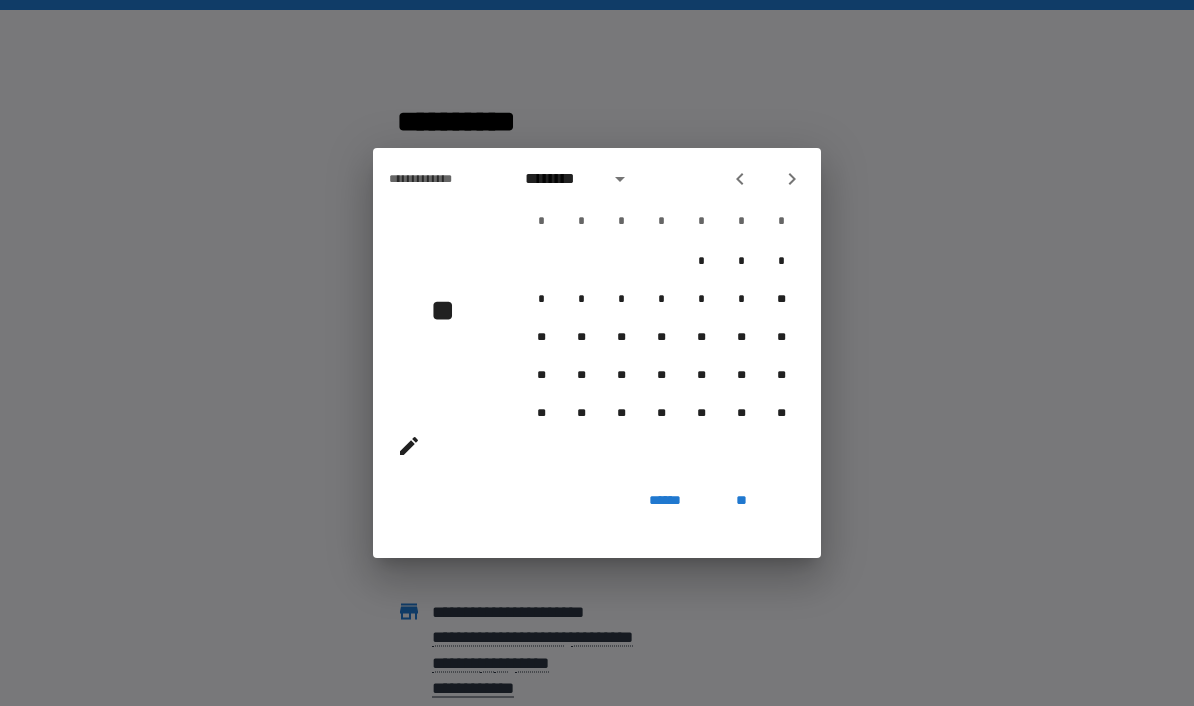 click 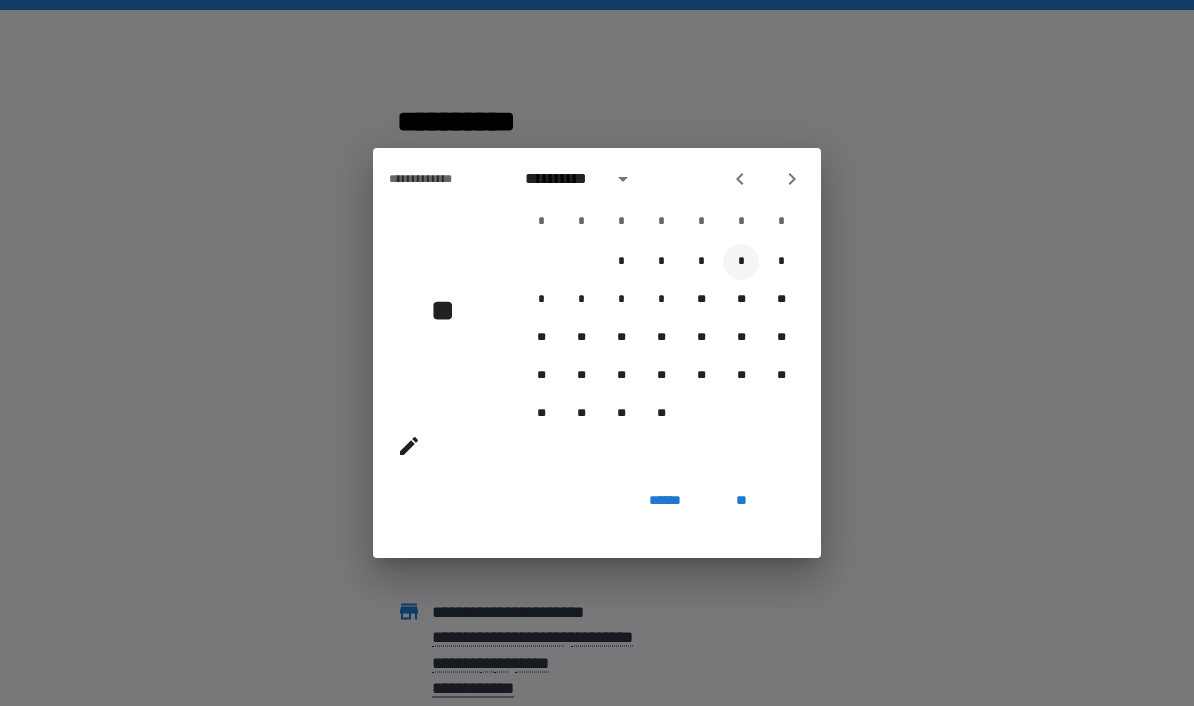 click on "*" at bounding box center [741, 262] 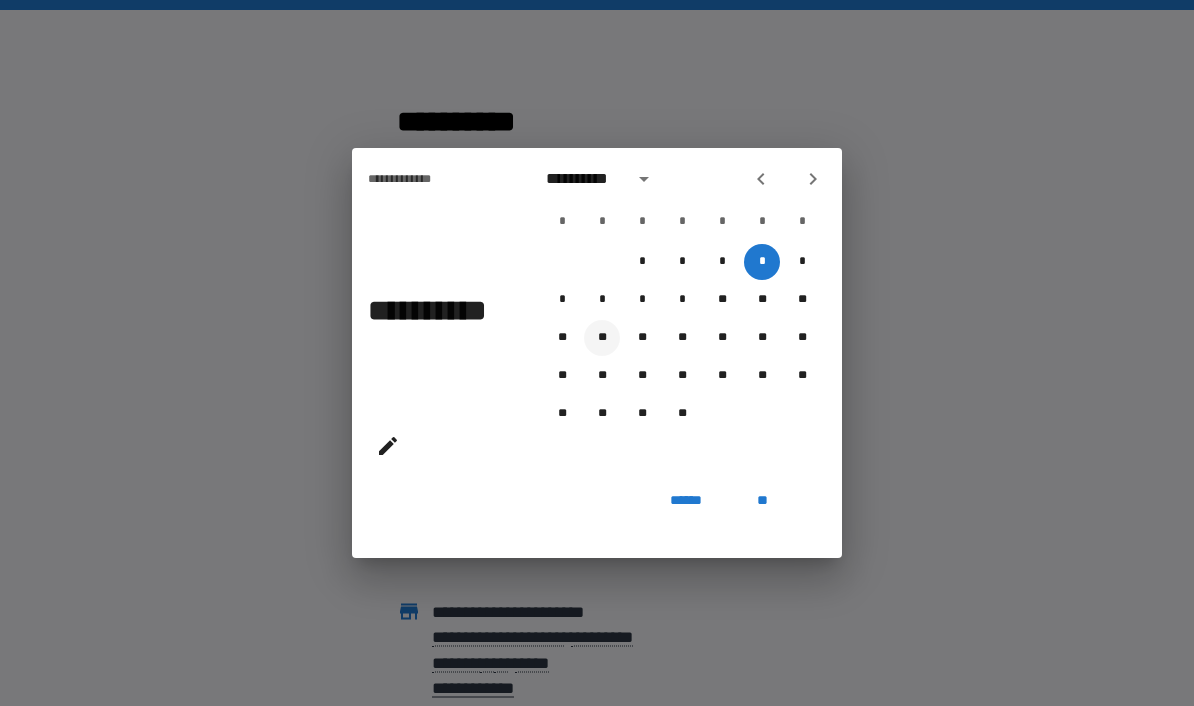 click on "**" at bounding box center (602, 338) 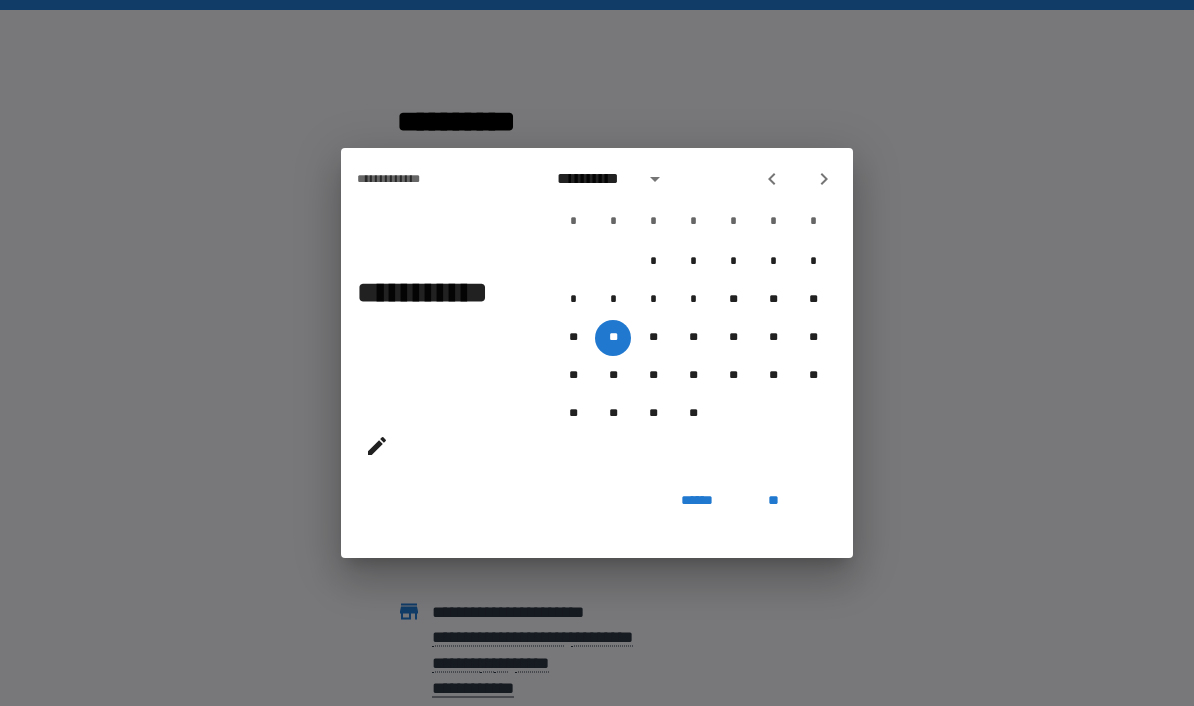 click on "**" at bounding box center (773, 500) 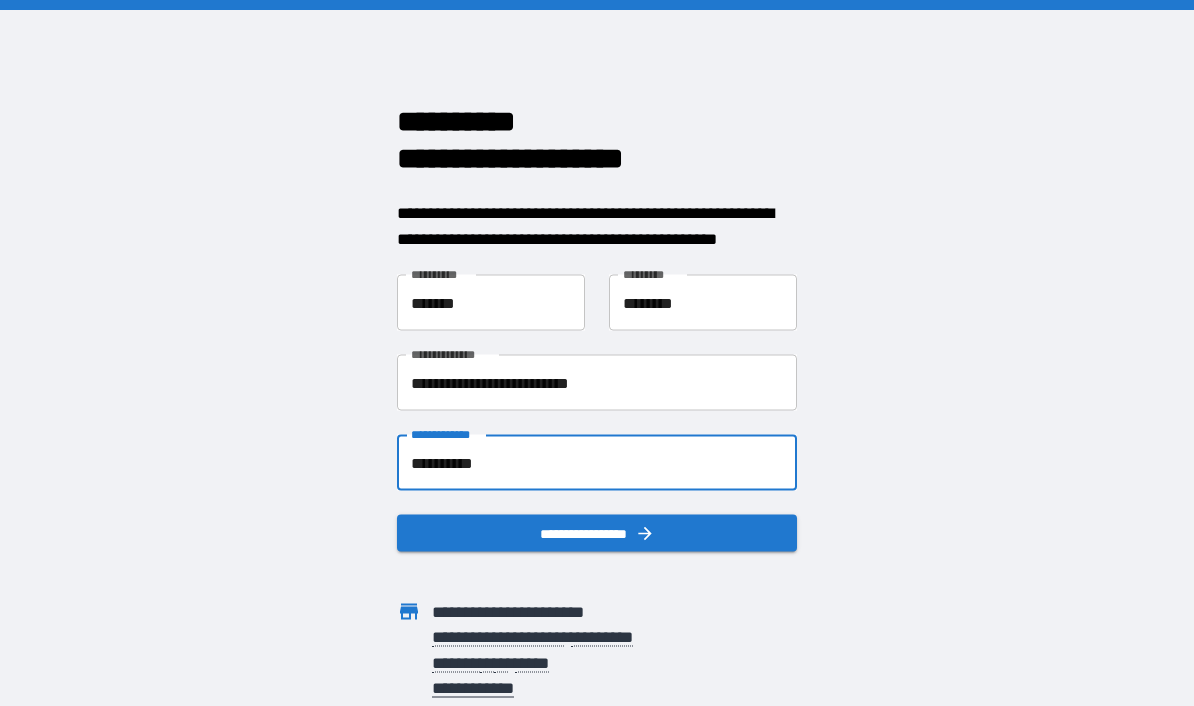 click on "**********" at bounding box center (597, 463) 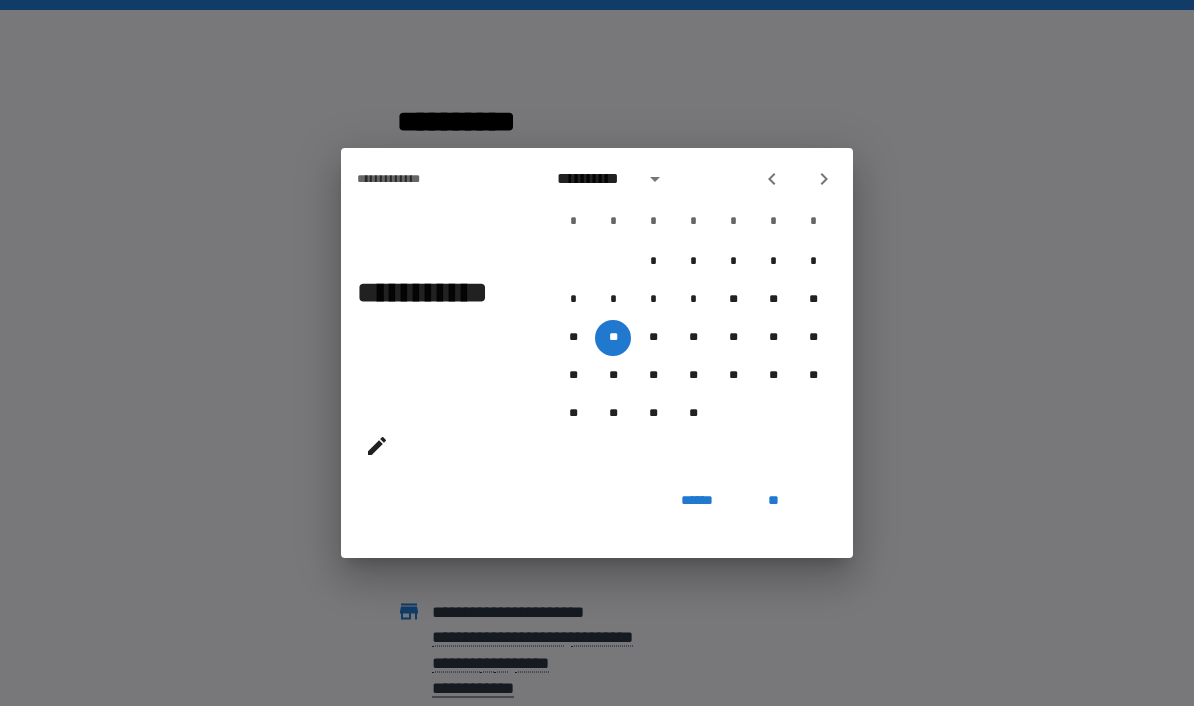 click on "**" at bounding box center (773, 500) 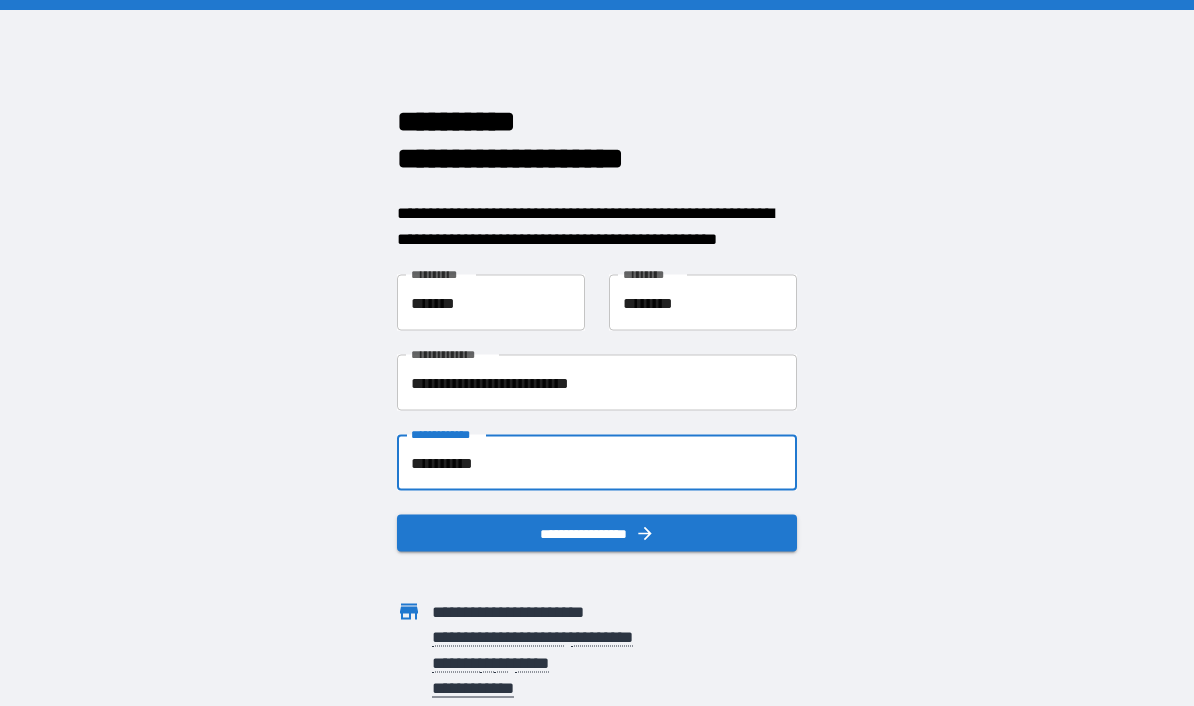 click on "**********" at bounding box center [597, 463] 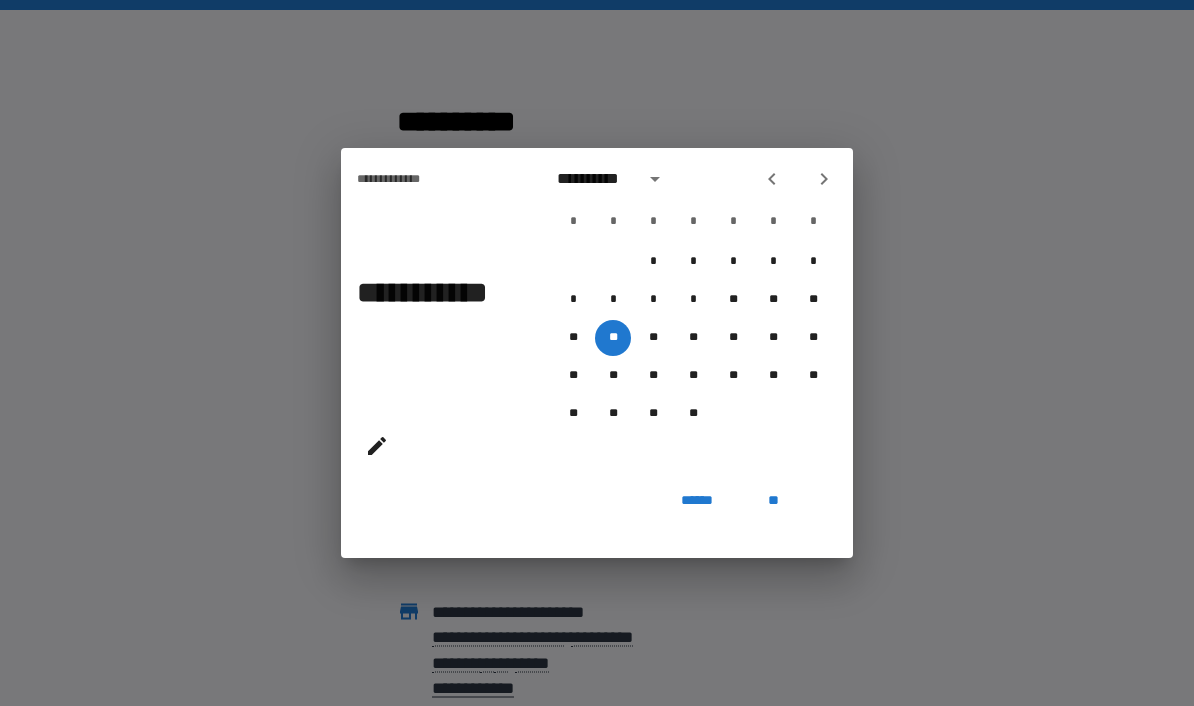 click on "**********" at bounding box center [597, 353] 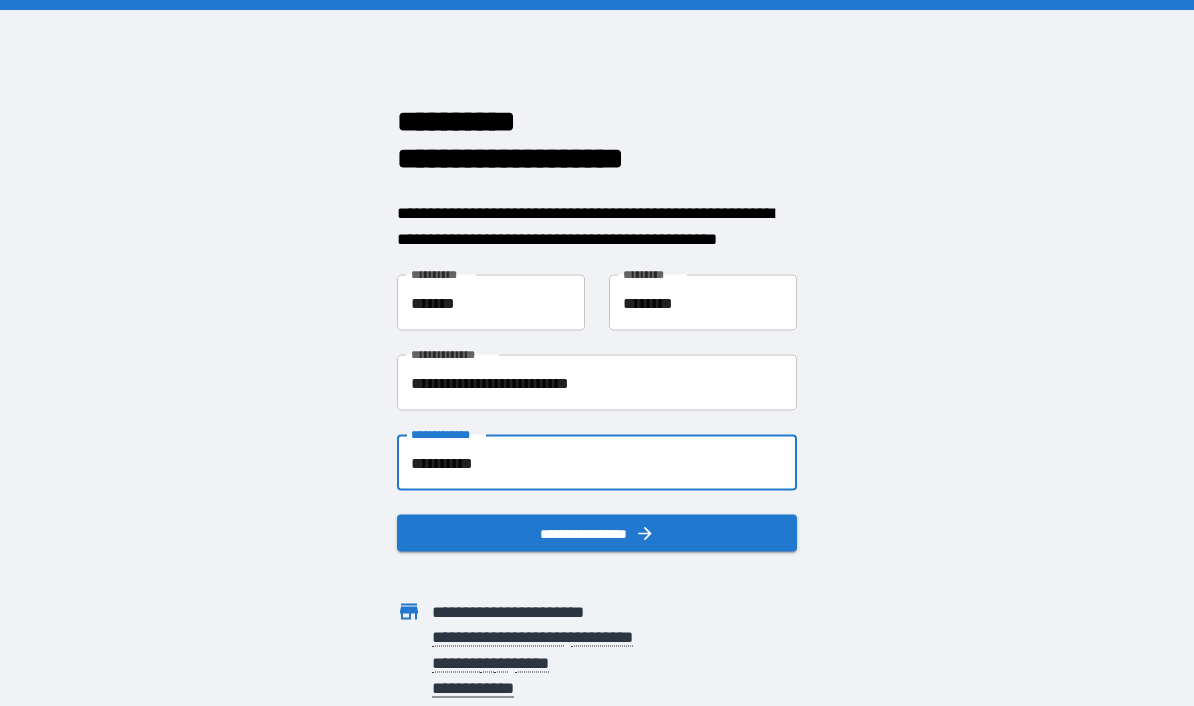 click on "**********" at bounding box center [597, 463] 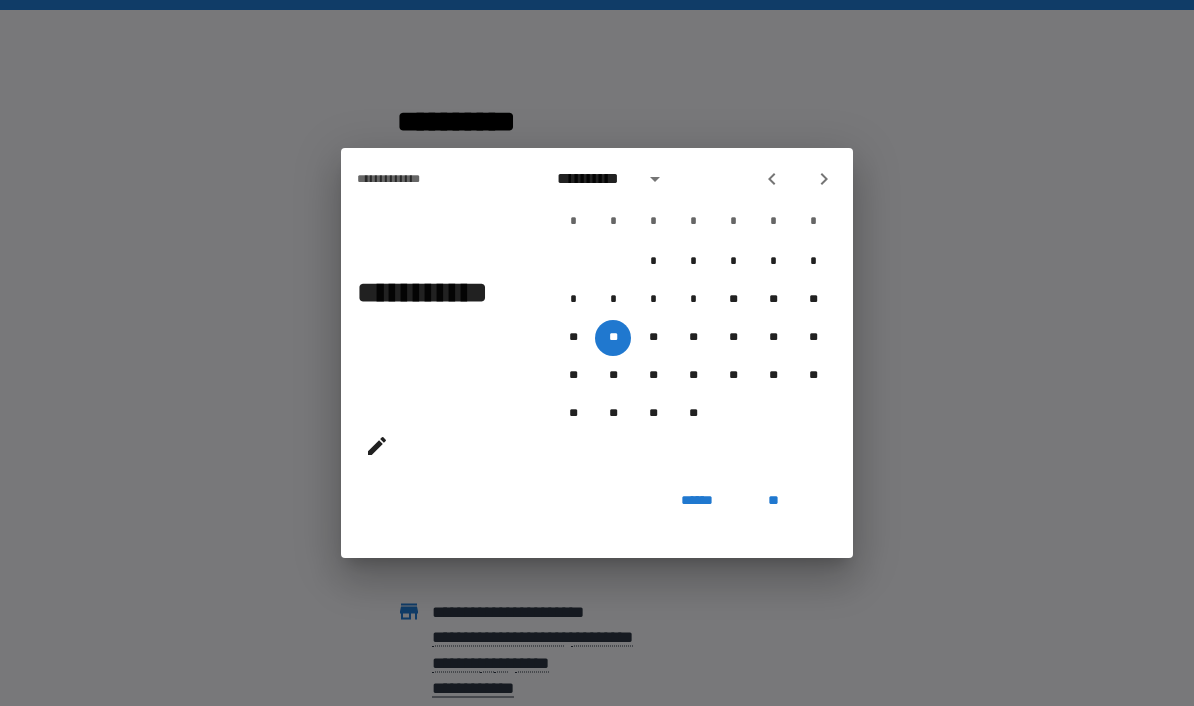 click on "**********" at bounding box center (597, 353) 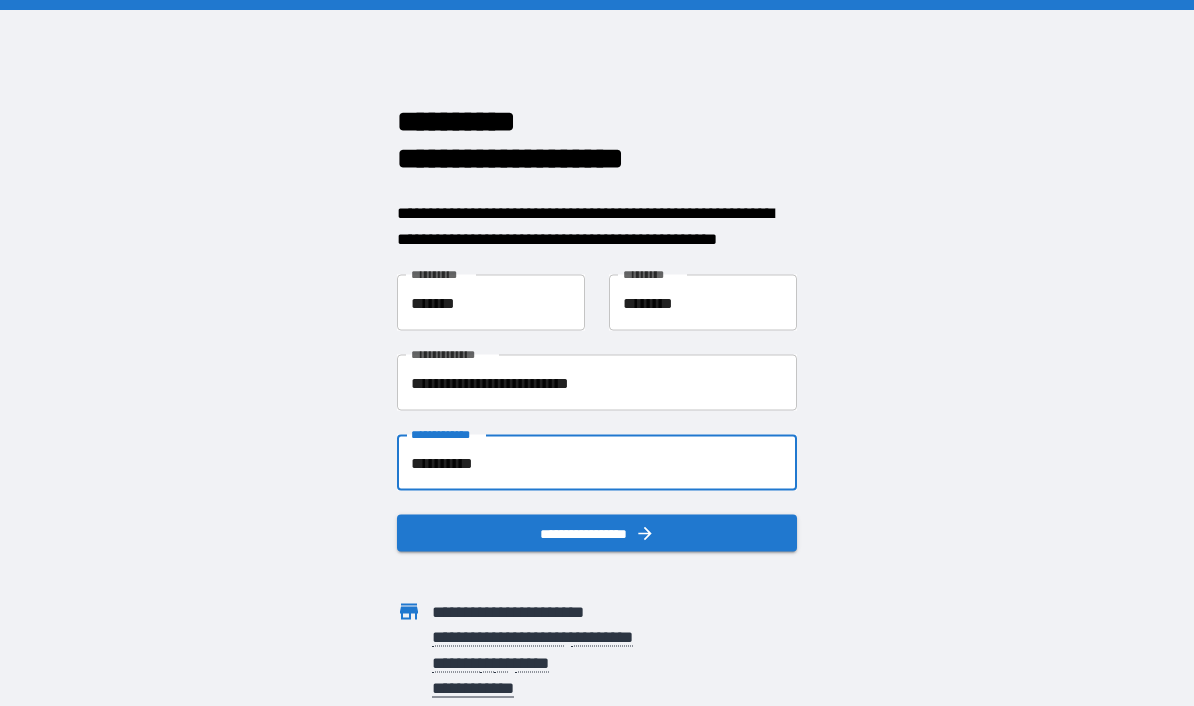 click on "**********" at bounding box center (597, 463) 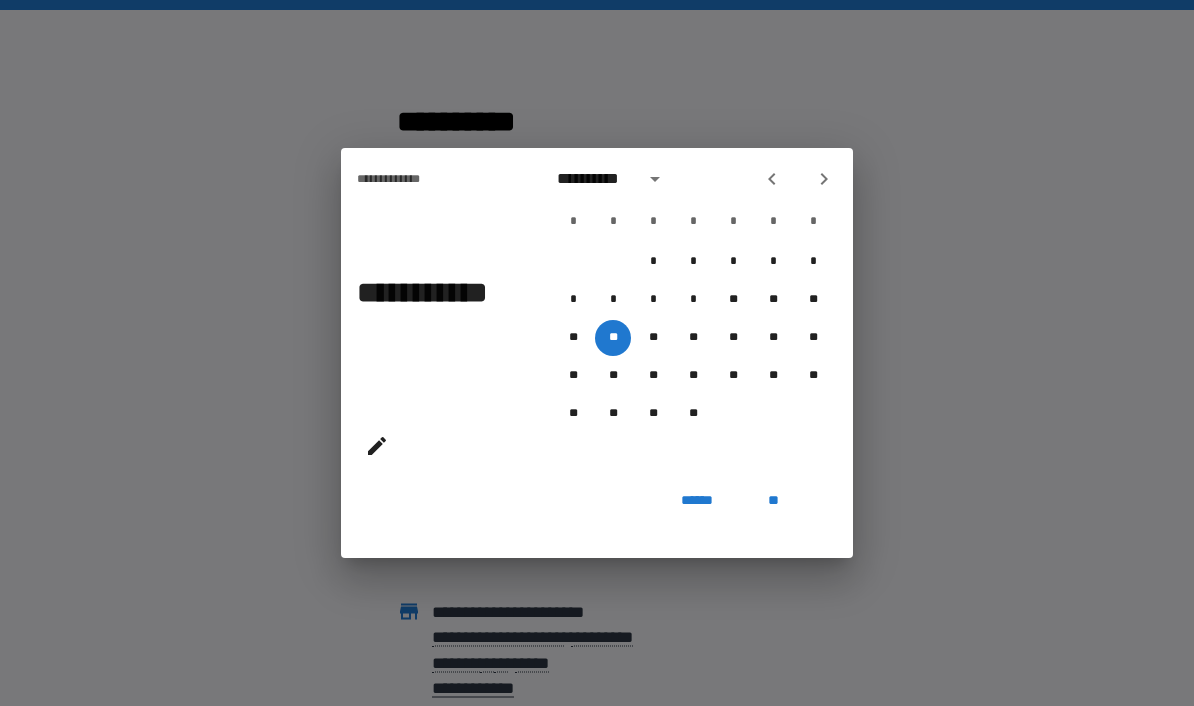 click at bounding box center [377, 446] 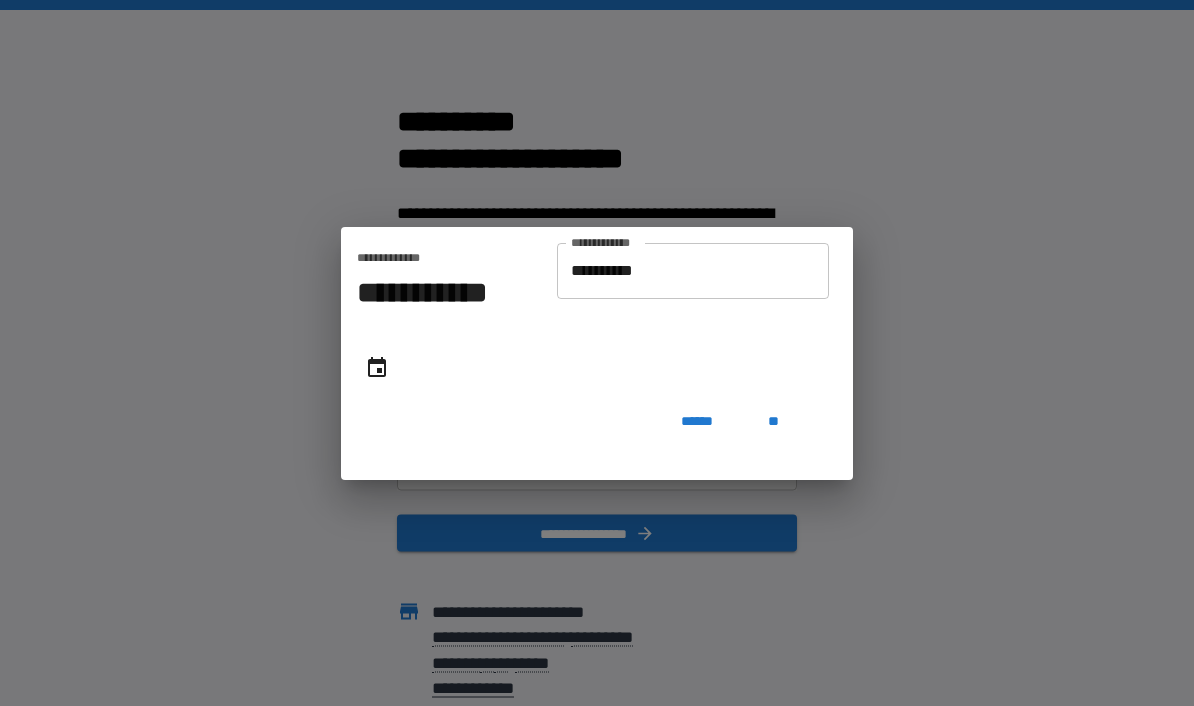 click on "**********" at bounding box center (693, 271) 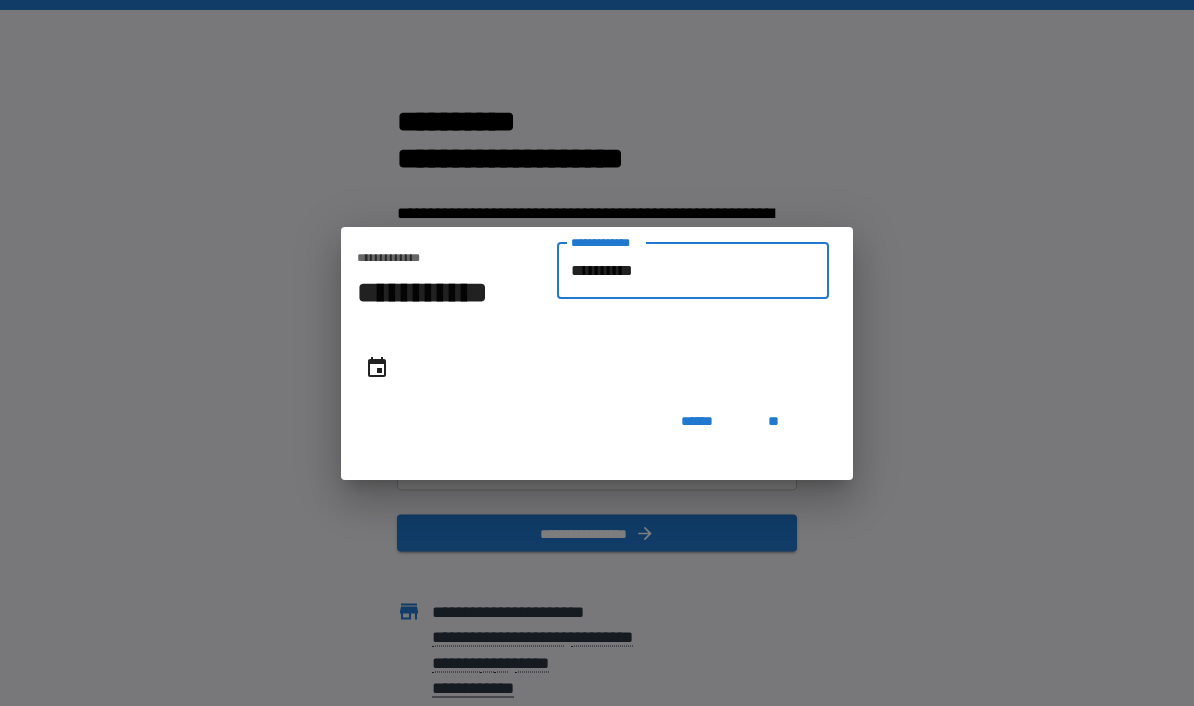 type on "**********" 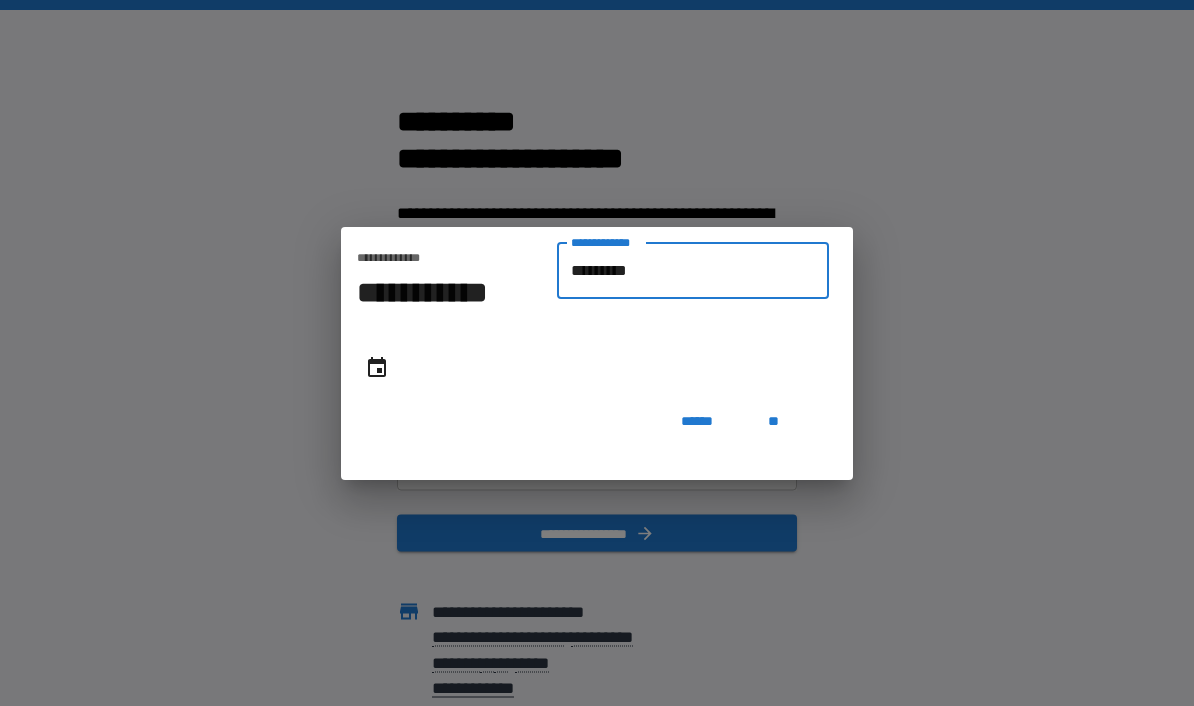 type on "**********" 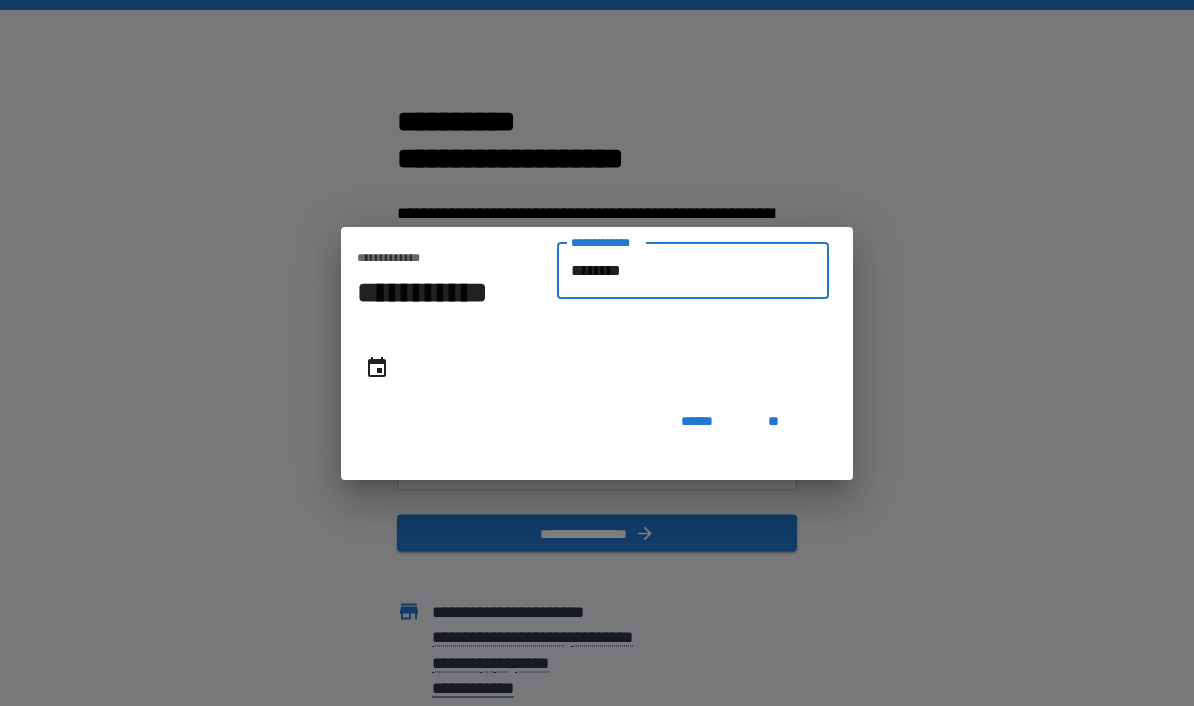 type on "**********" 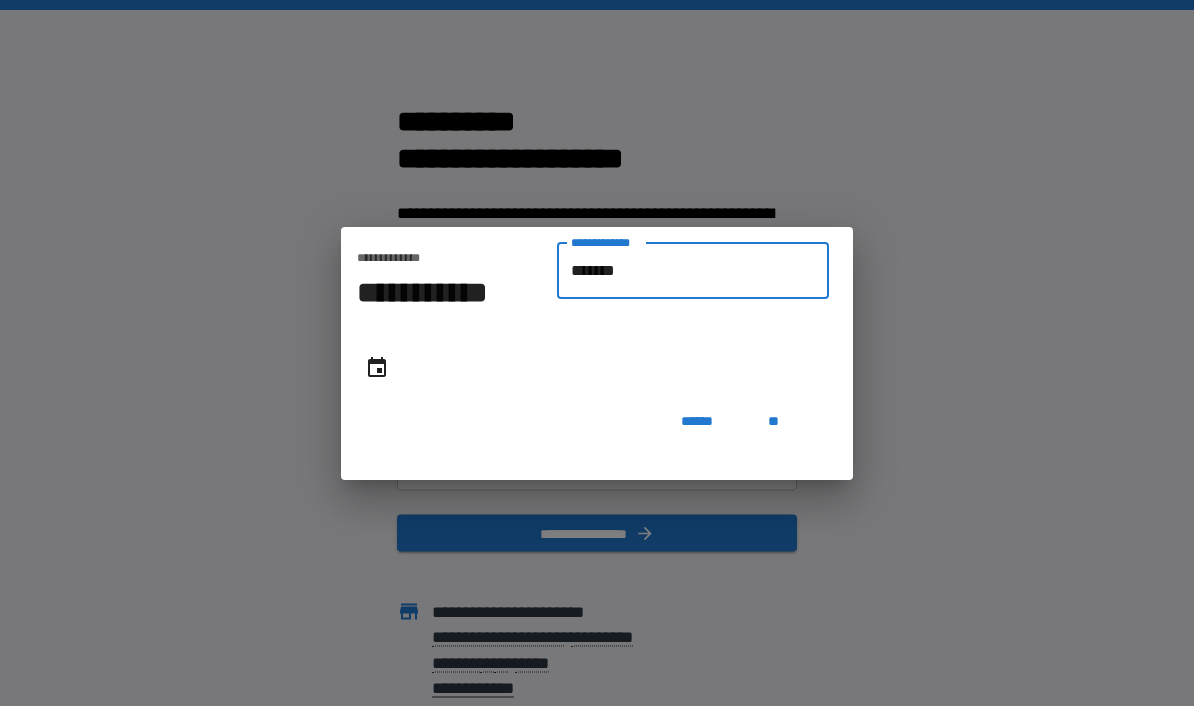 type on "******" 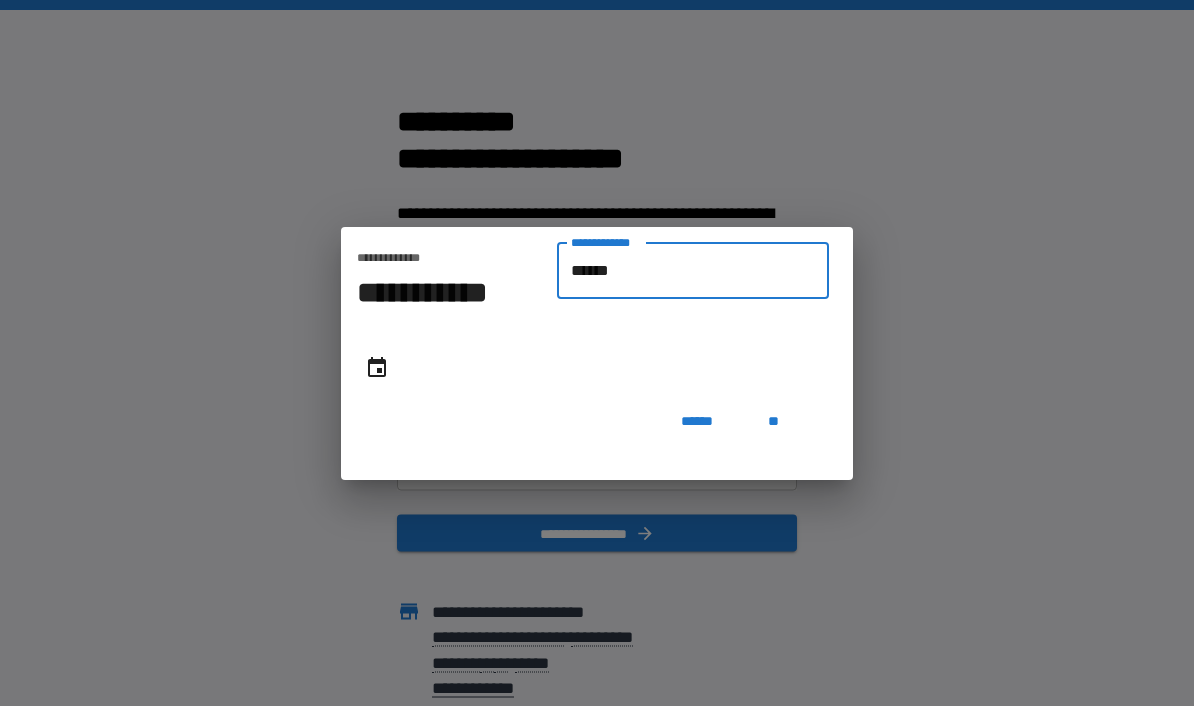 type on "**********" 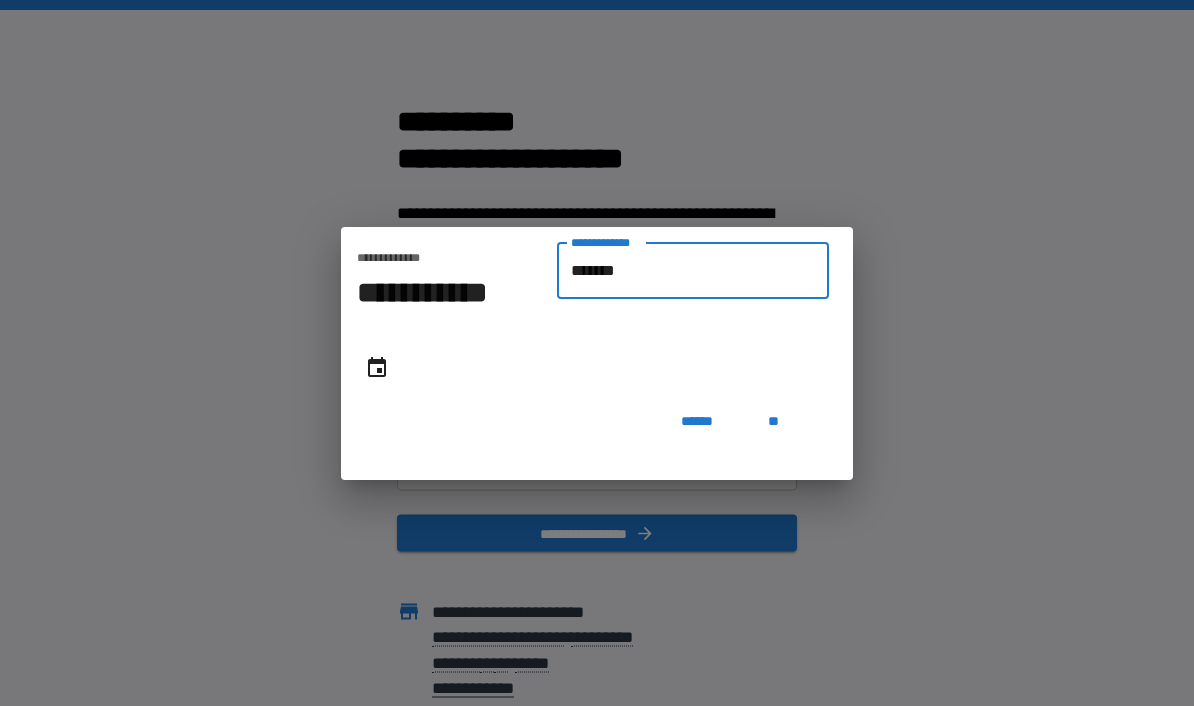 type on "**********" 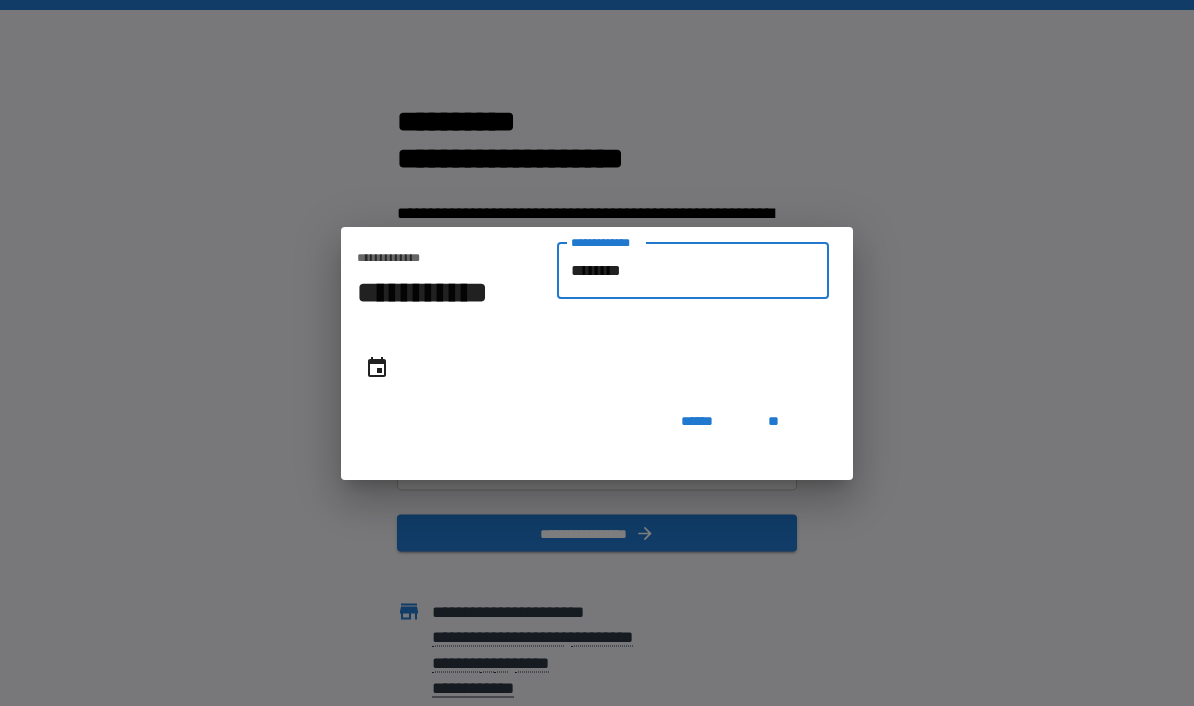 type on "**********" 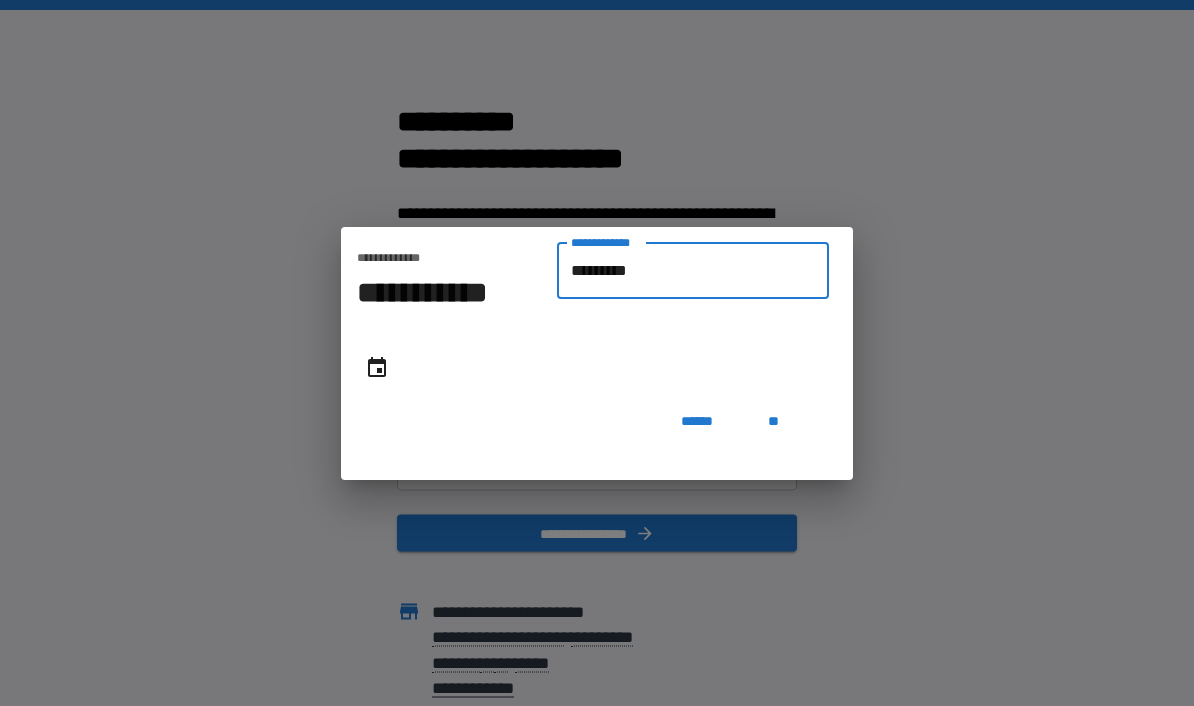 type on "**********" 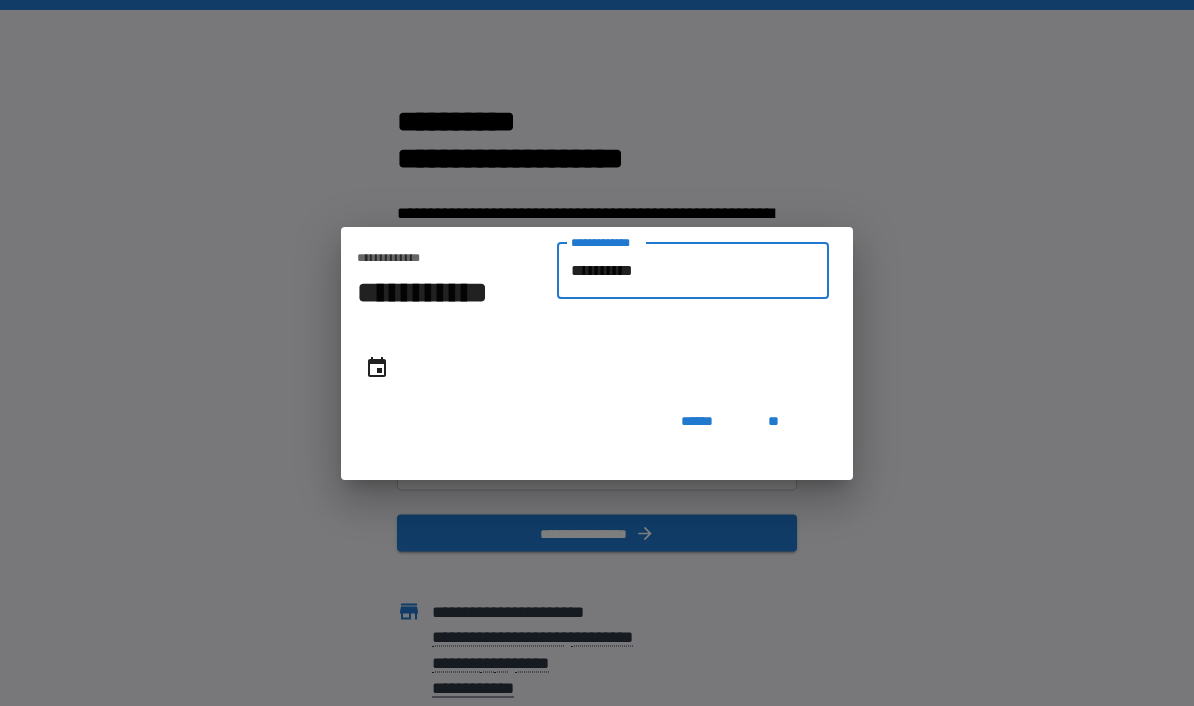 type on "**********" 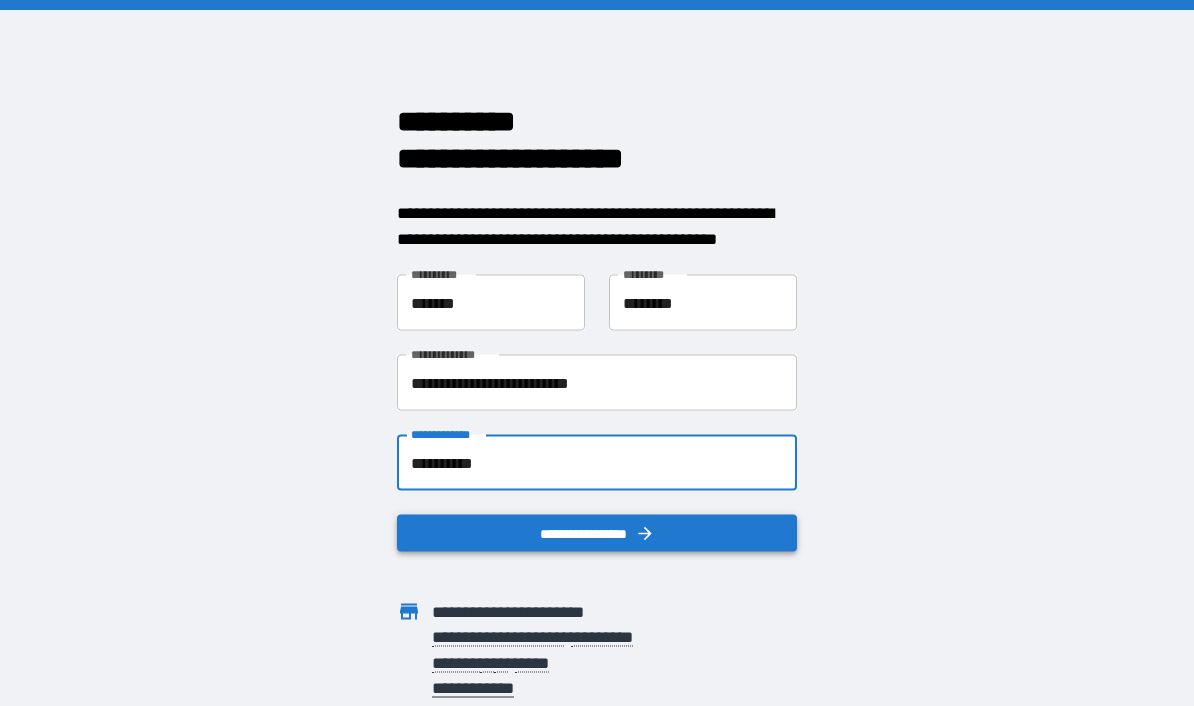 click on "**********" at bounding box center [597, 533] 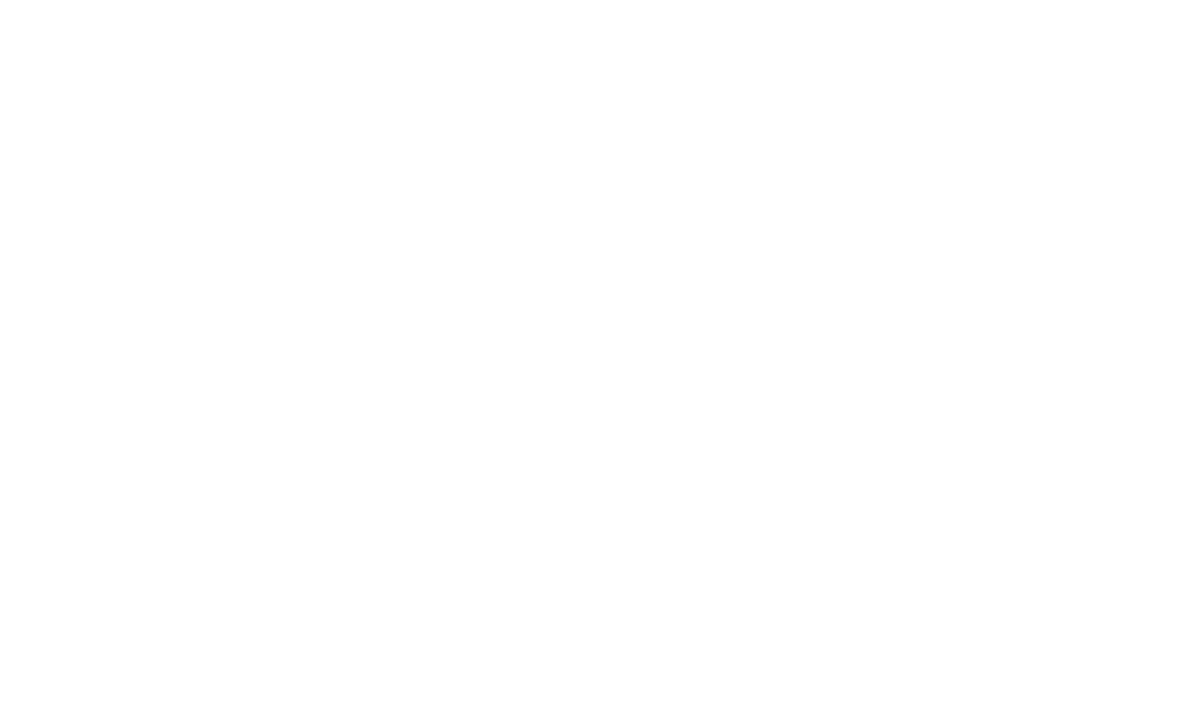 scroll, scrollTop: 0, scrollLeft: 0, axis: both 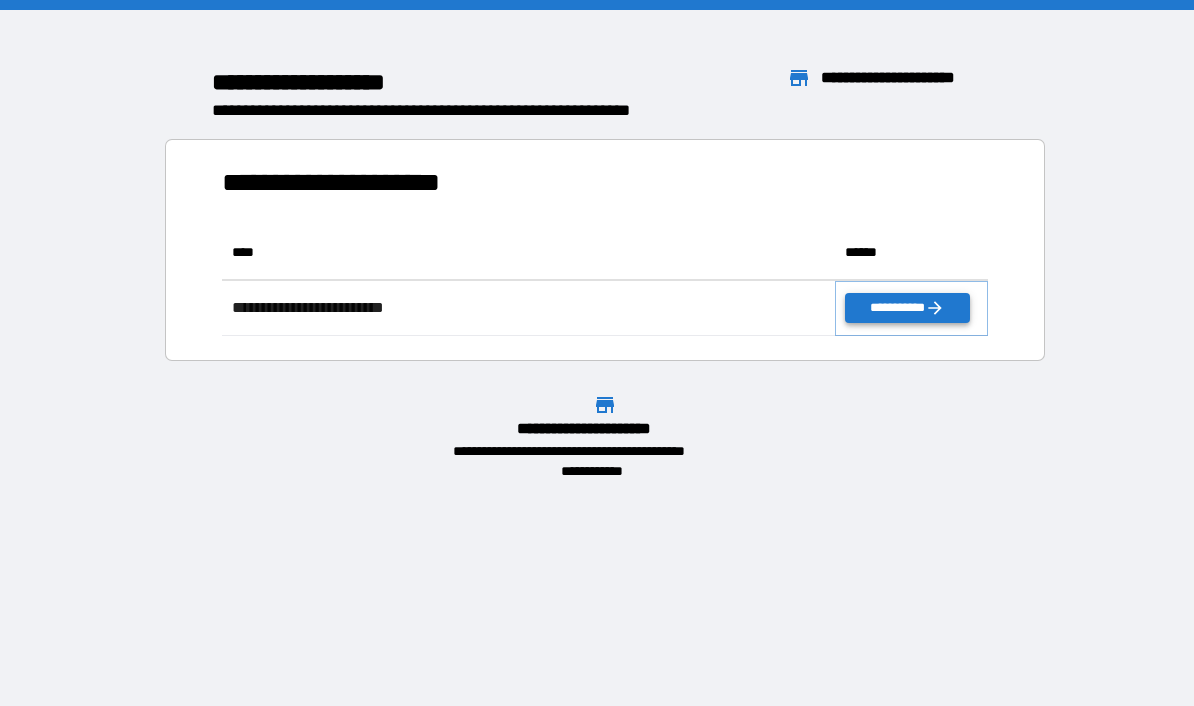 click on "**********" at bounding box center (907, 308) 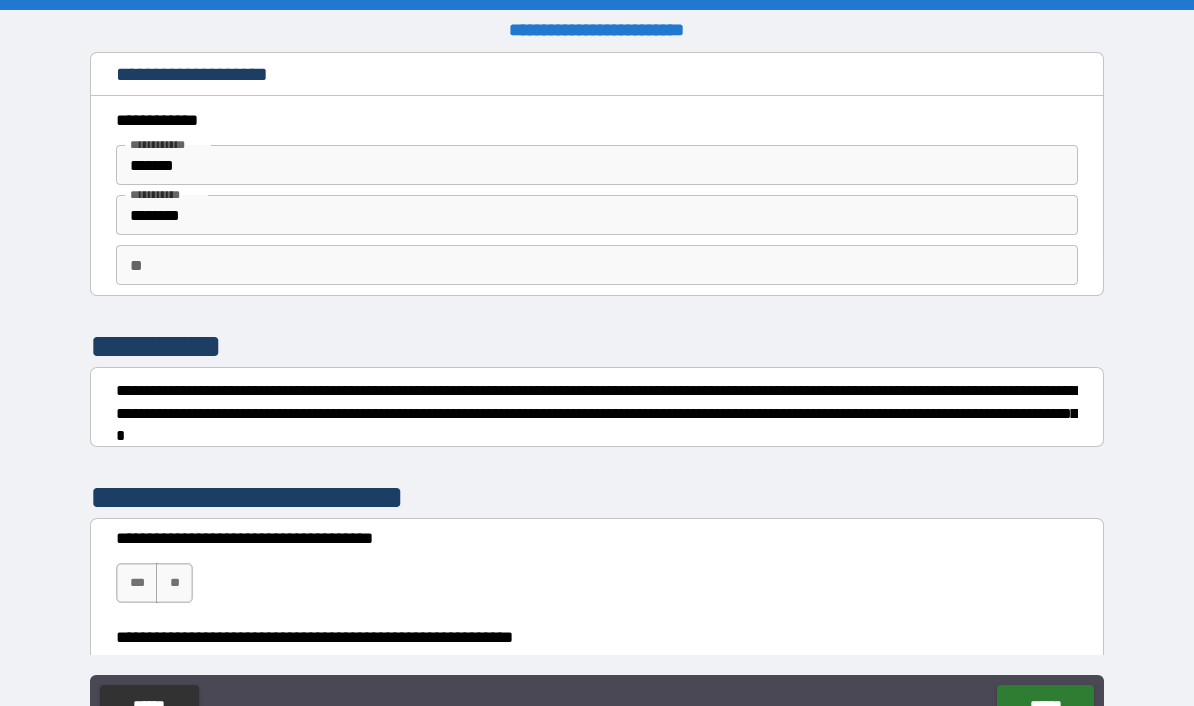click on "**" at bounding box center (597, 265) 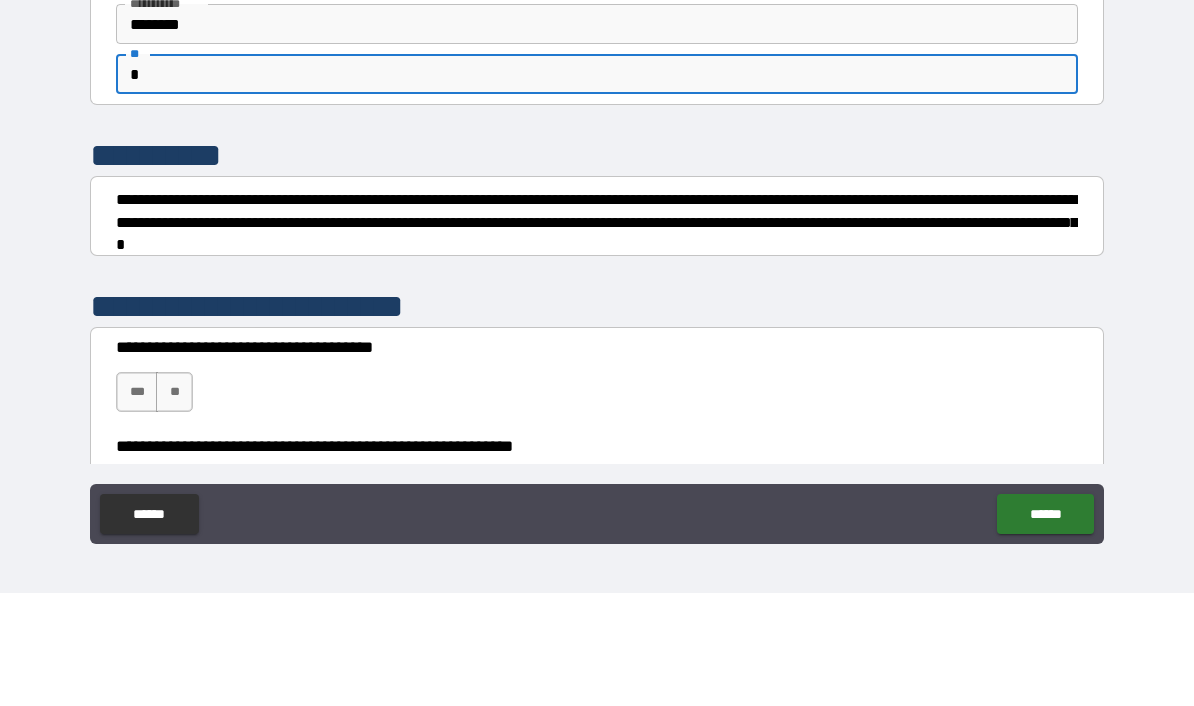 scroll, scrollTop: 82, scrollLeft: 0, axis: vertical 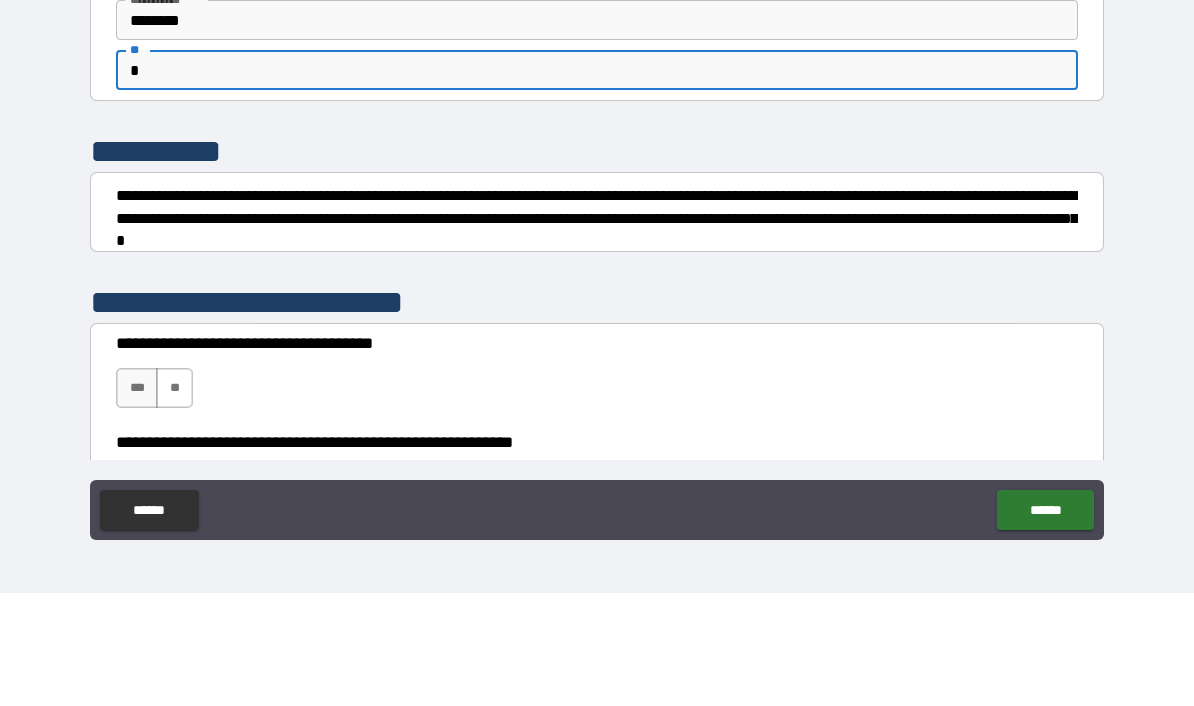type on "*" 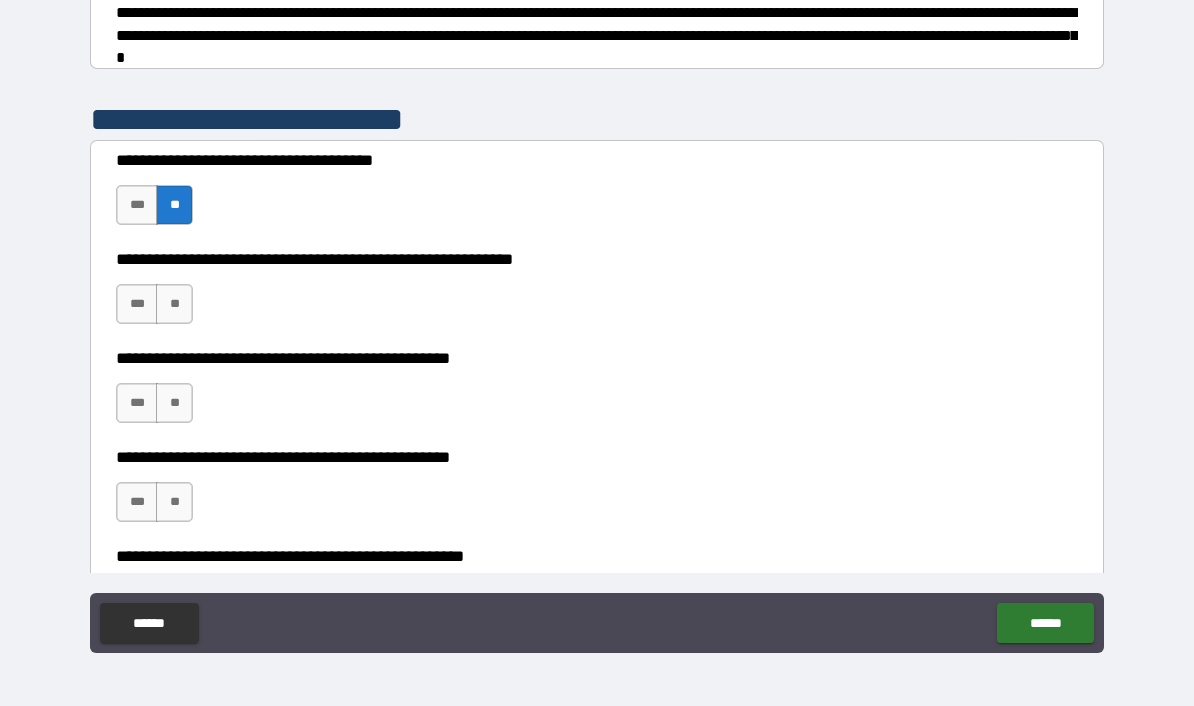 scroll, scrollTop: 297, scrollLeft: 0, axis: vertical 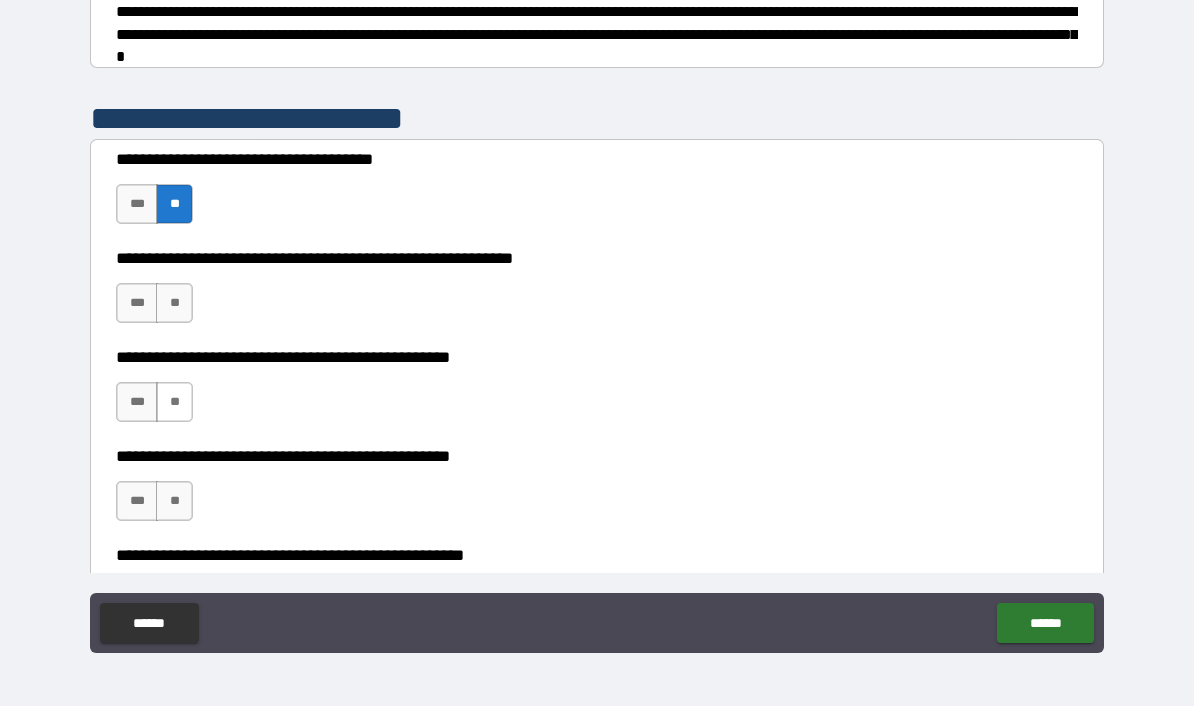 click on "**" at bounding box center (174, 402) 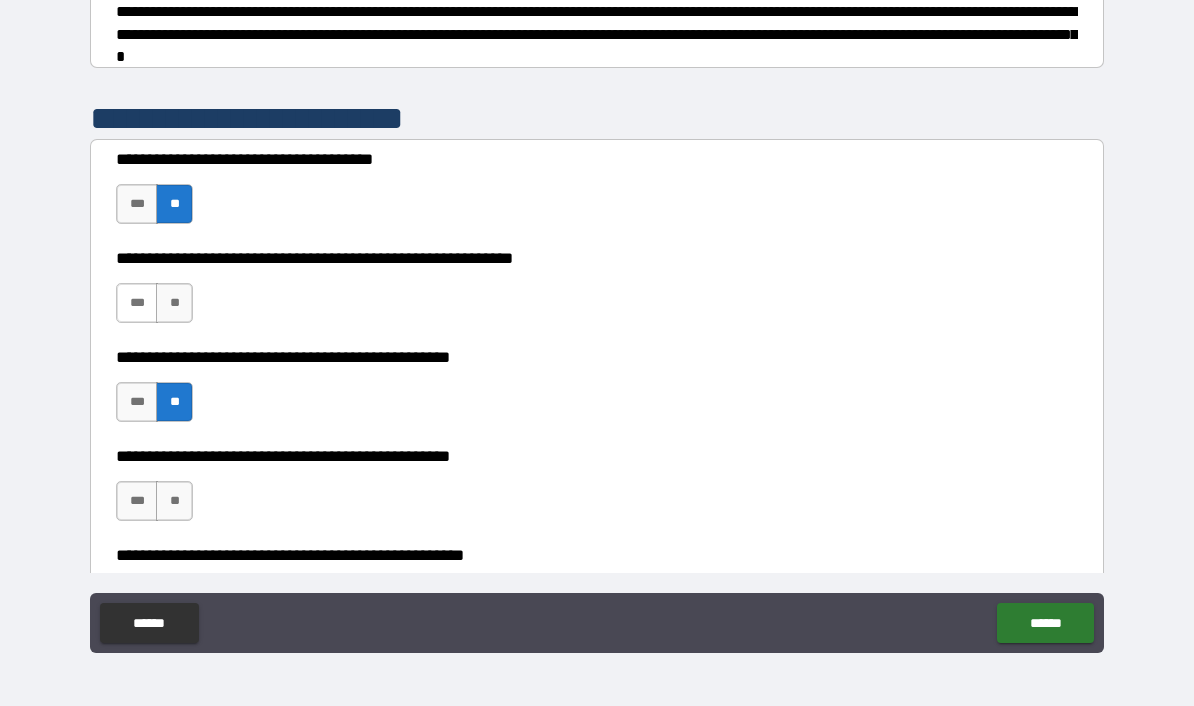 click on "***" at bounding box center [137, 303] 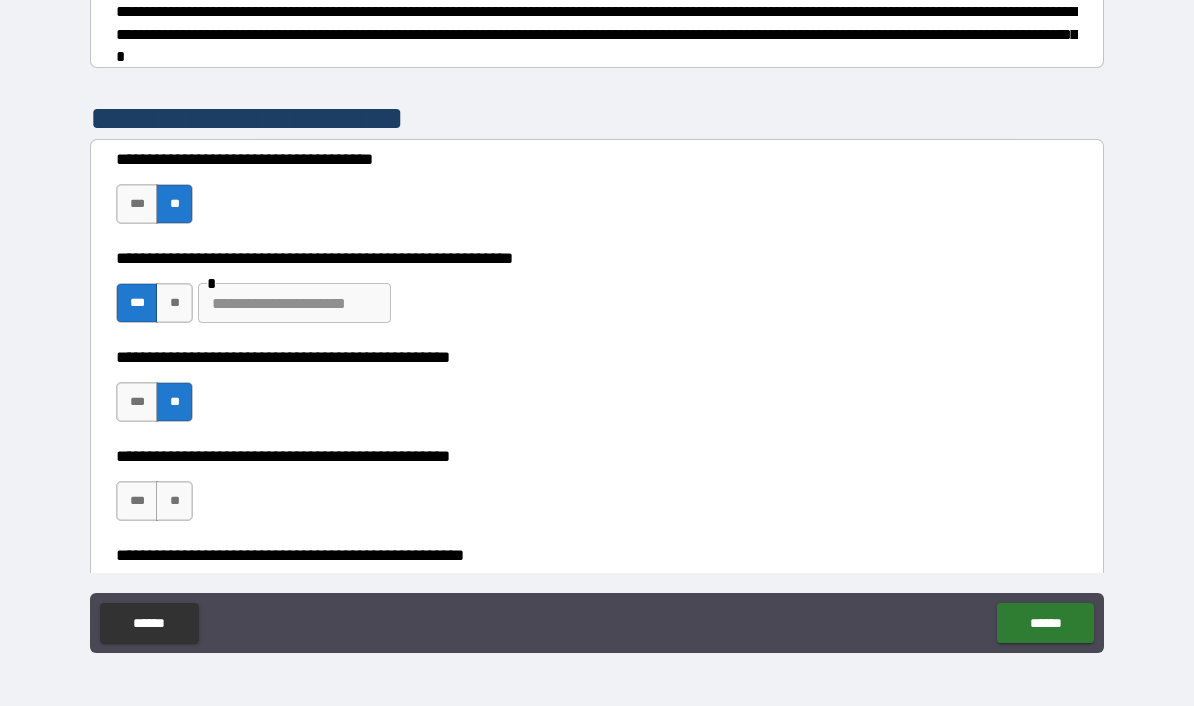 click at bounding box center (294, 303) 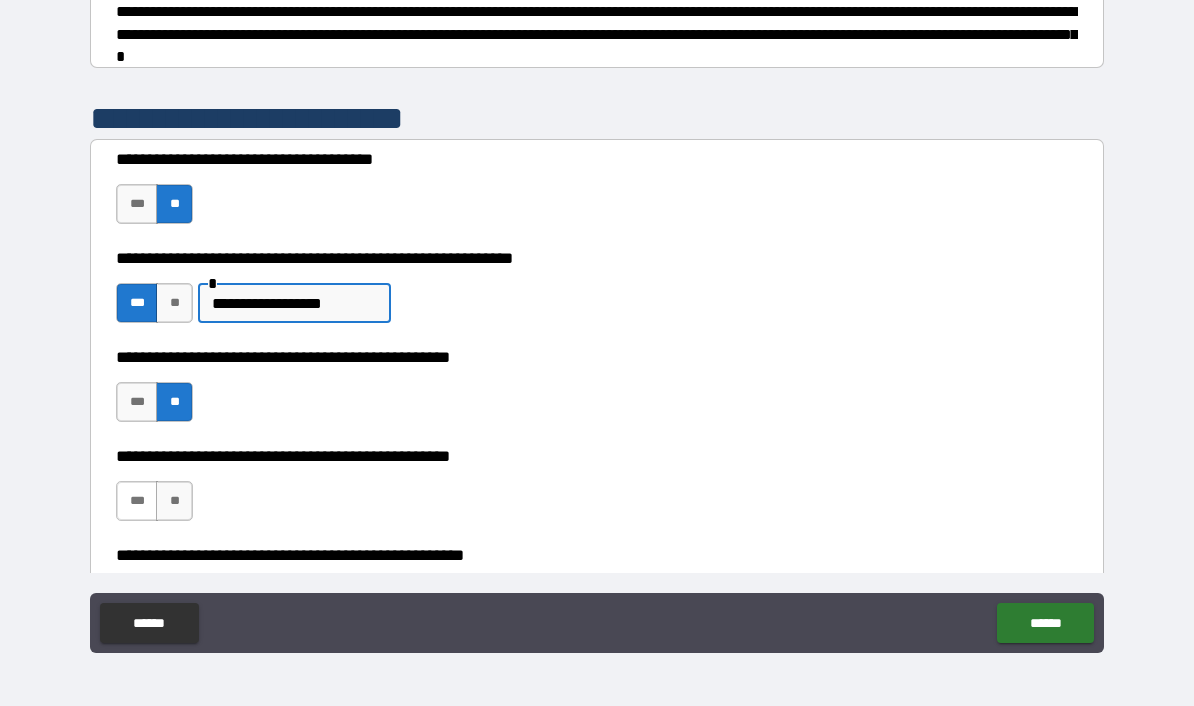 type on "**********" 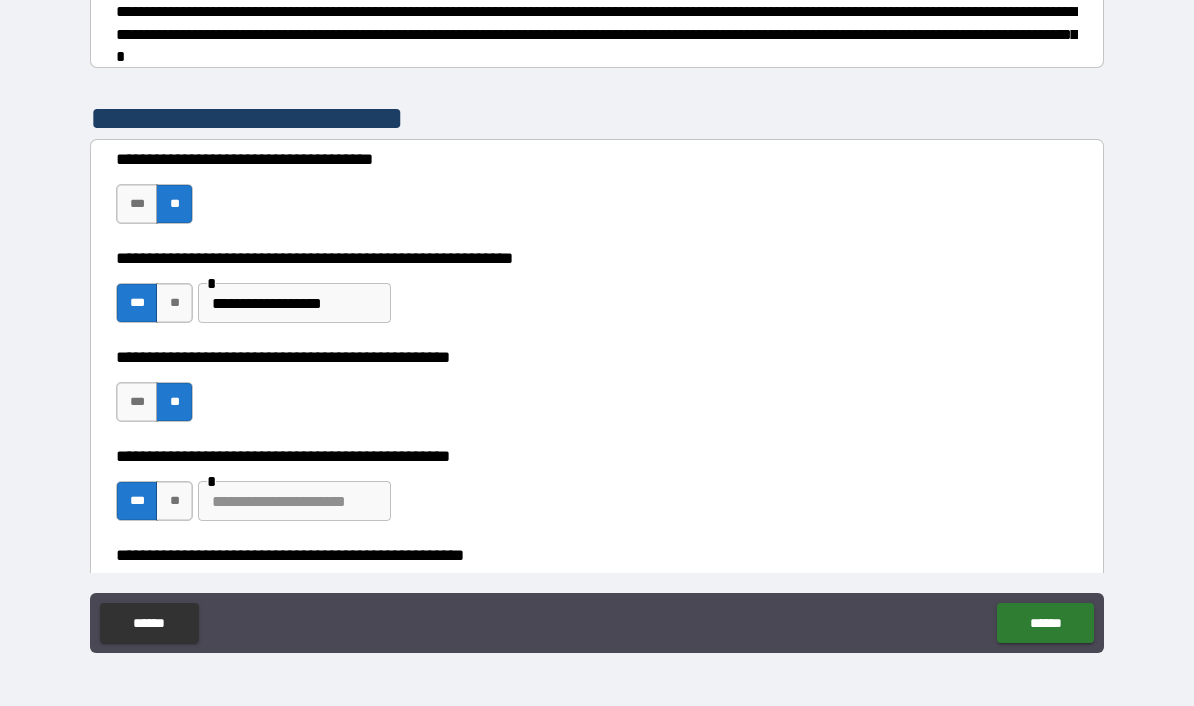 click at bounding box center [294, 501] 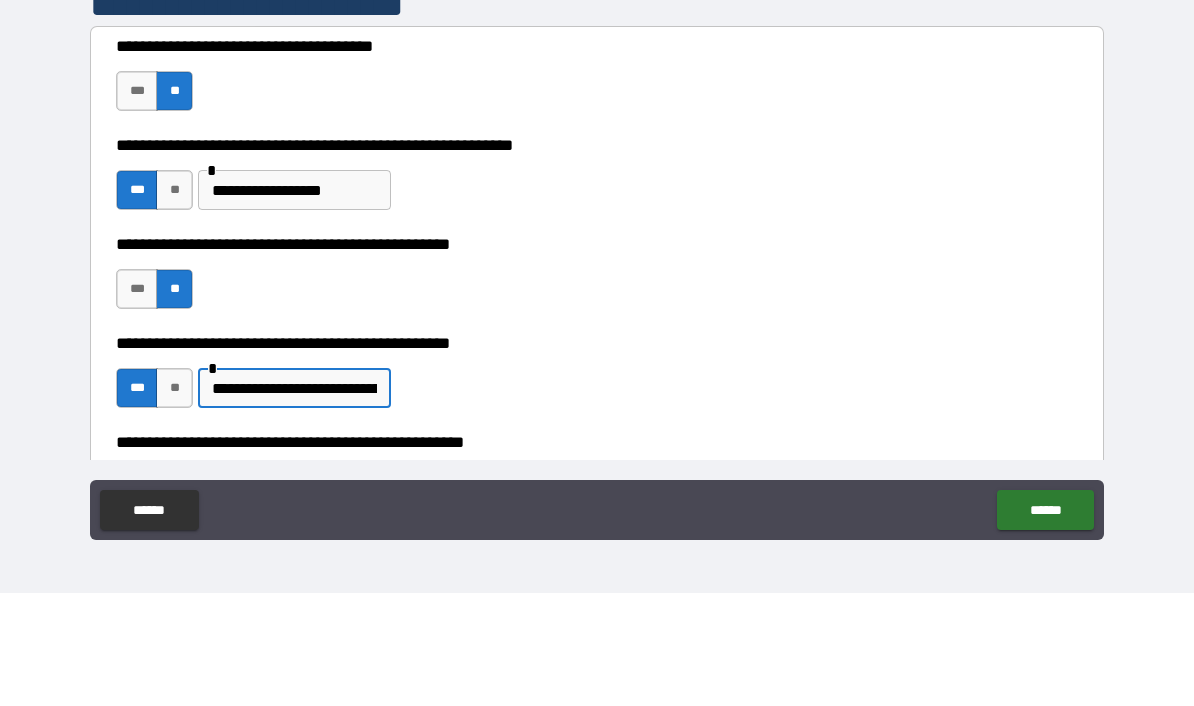 type on "**********" 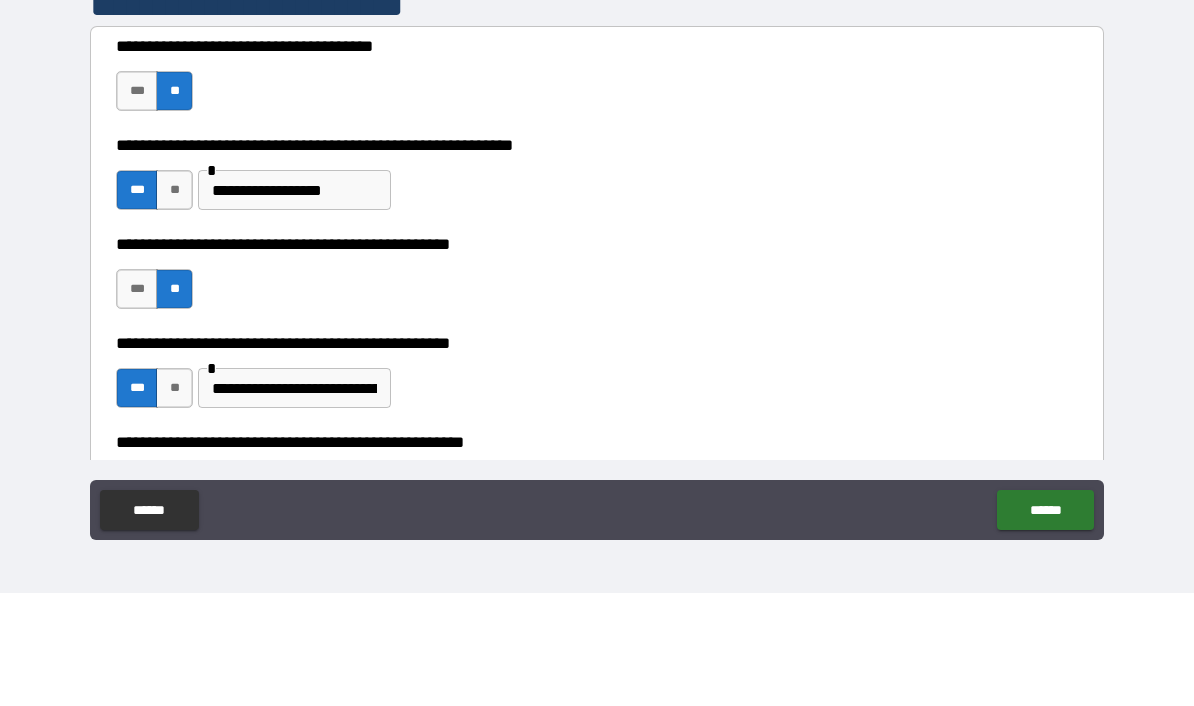 click on "**********" at bounding box center (597, 555) 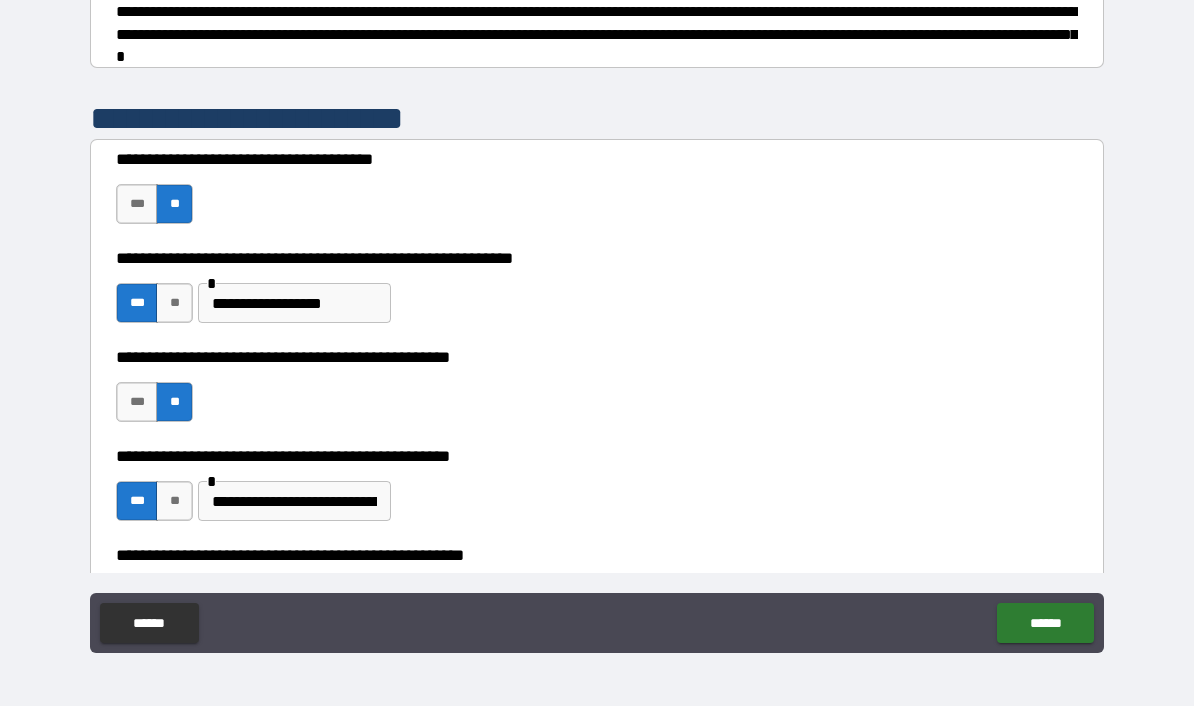 click on "**********" at bounding box center (597, 555) 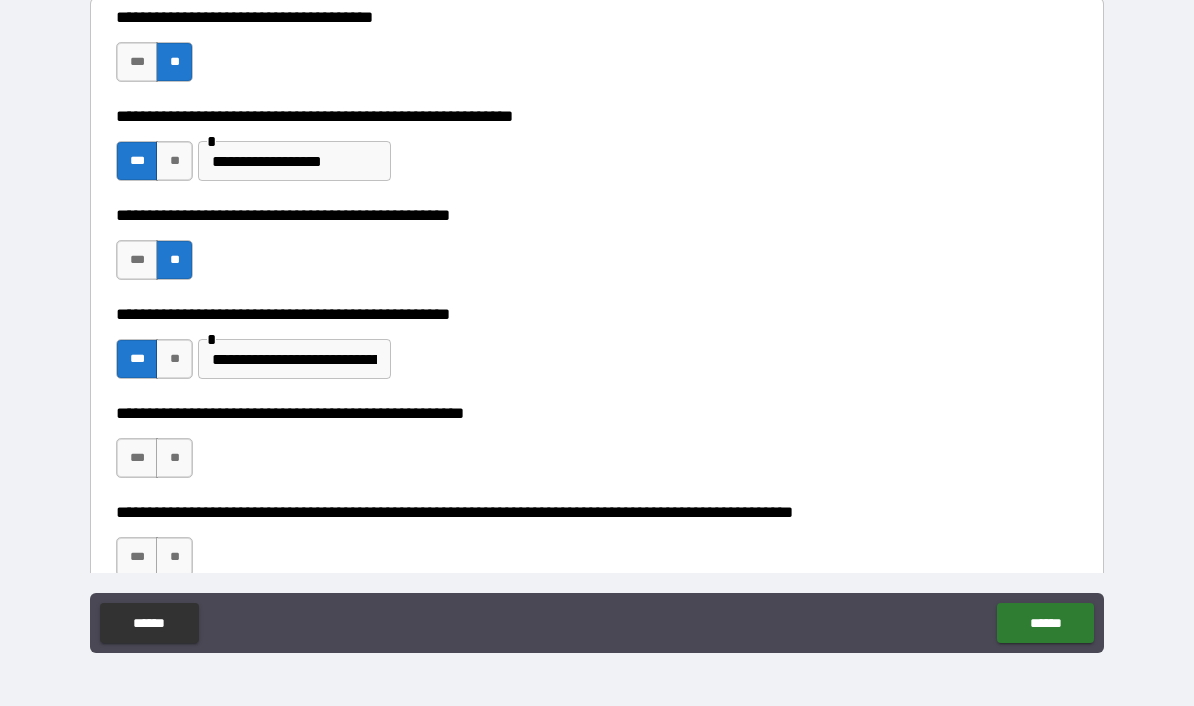 scroll, scrollTop: 442, scrollLeft: 0, axis: vertical 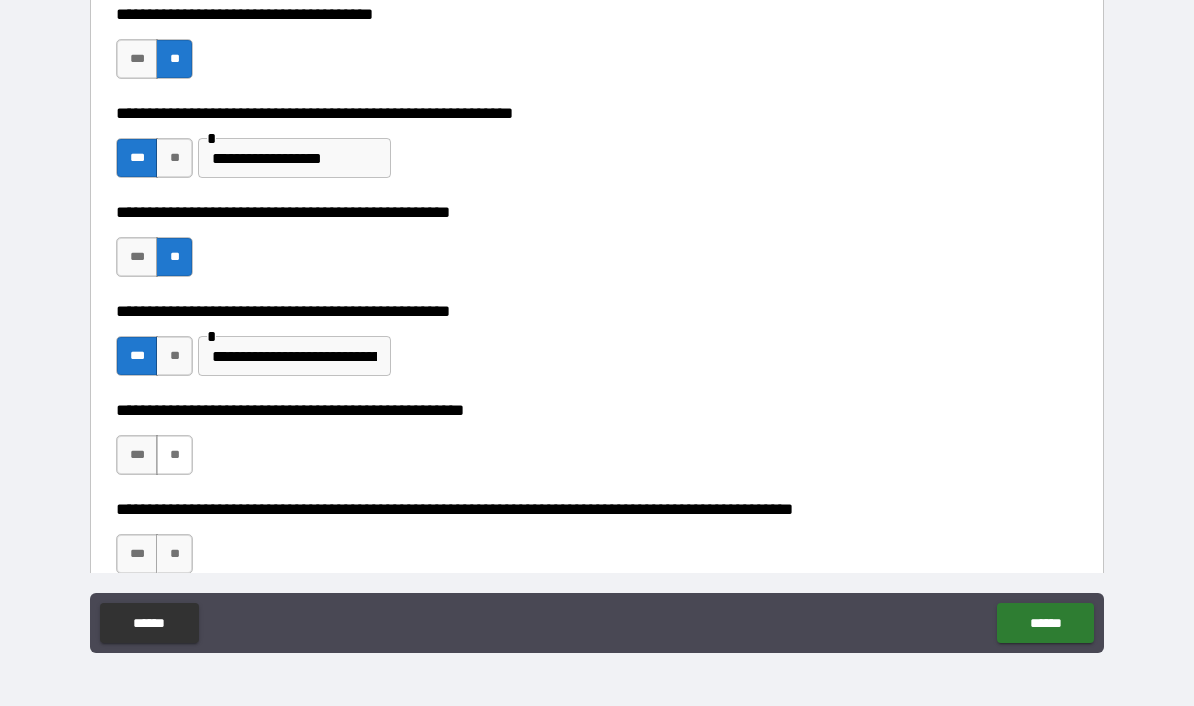 click on "**" at bounding box center [174, 455] 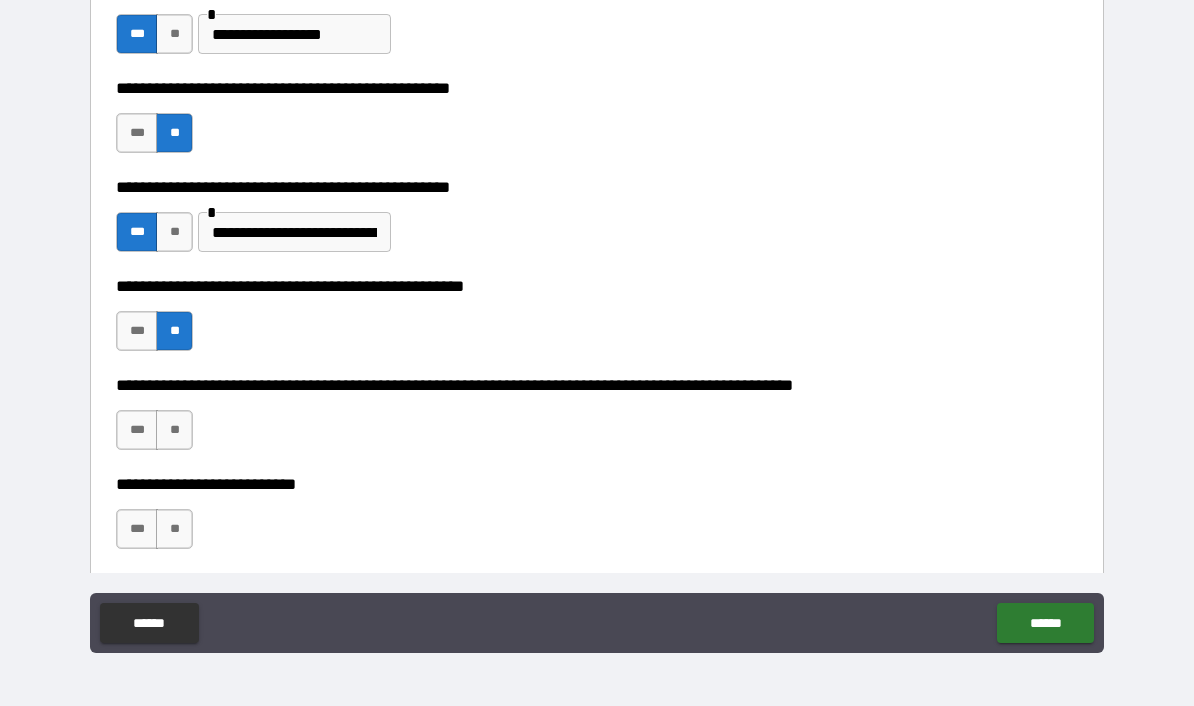 scroll, scrollTop: 575, scrollLeft: 0, axis: vertical 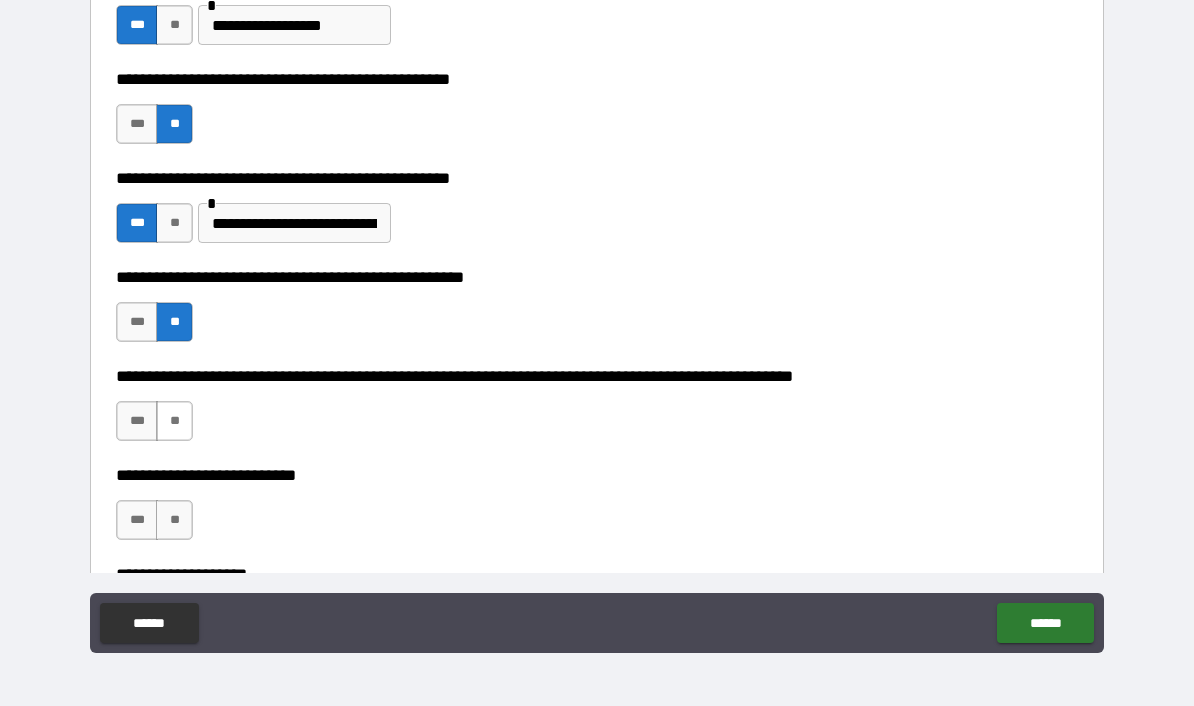 click on "**" at bounding box center (174, 421) 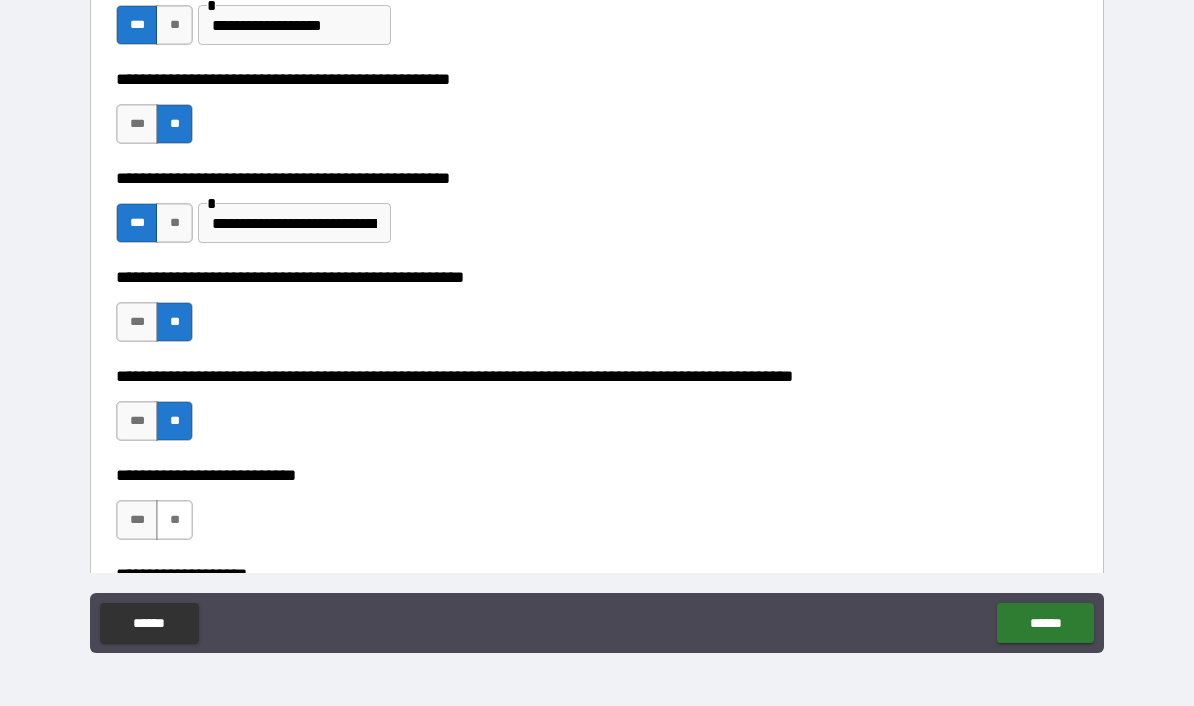 click on "**" at bounding box center [174, 520] 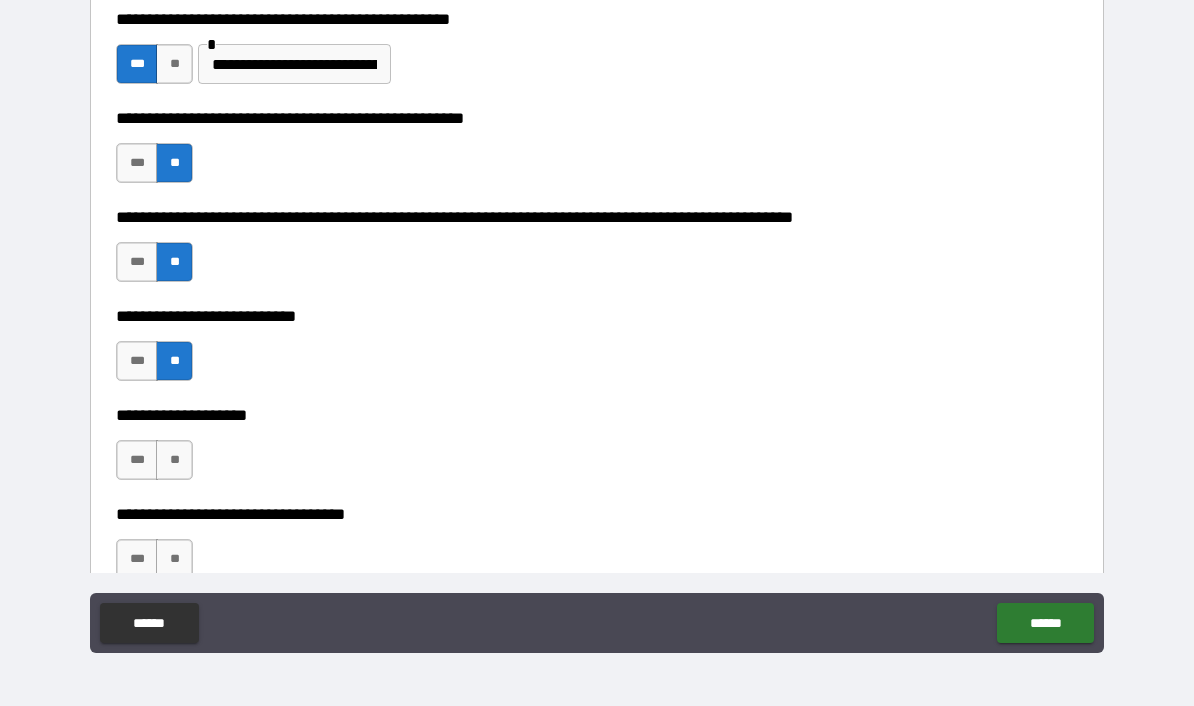 scroll, scrollTop: 735, scrollLeft: 0, axis: vertical 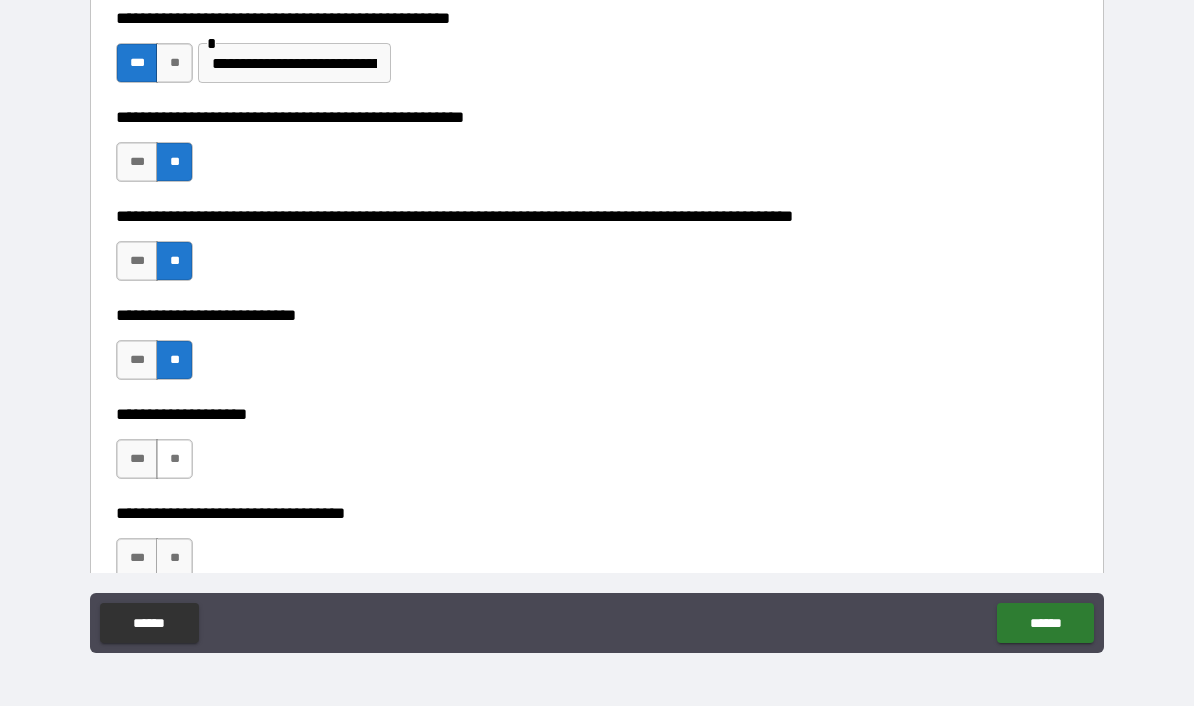 click on "**" at bounding box center (174, 459) 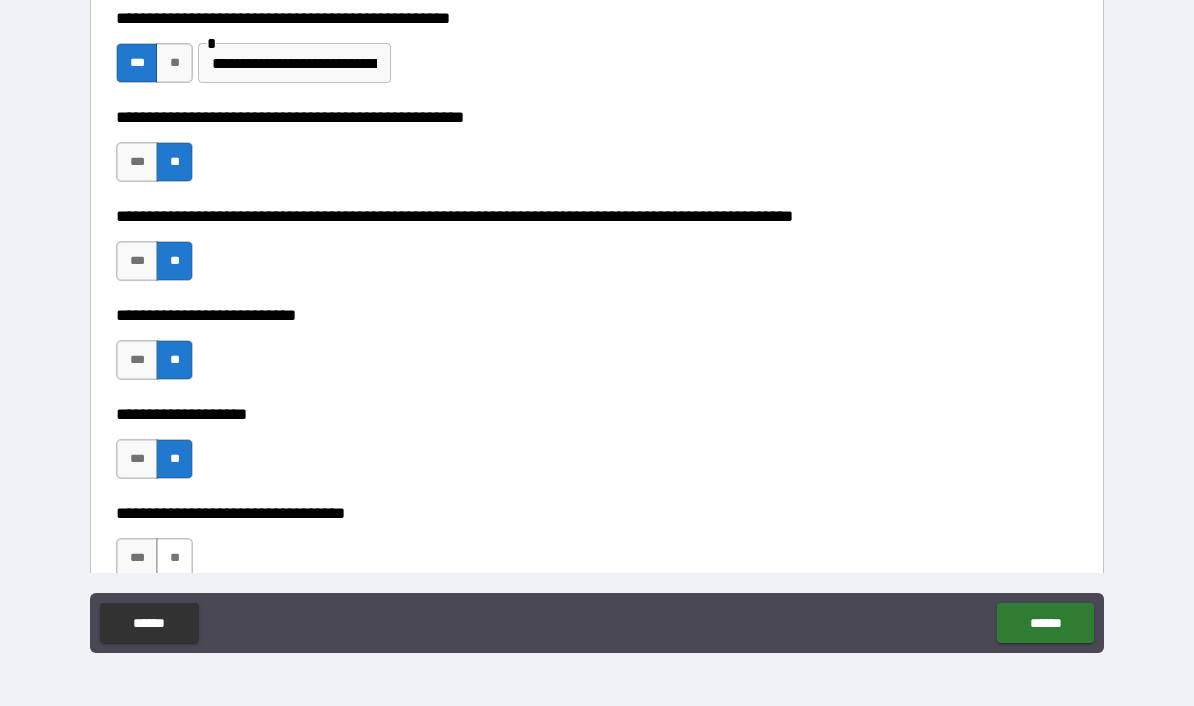 click on "**" at bounding box center (174, 558) 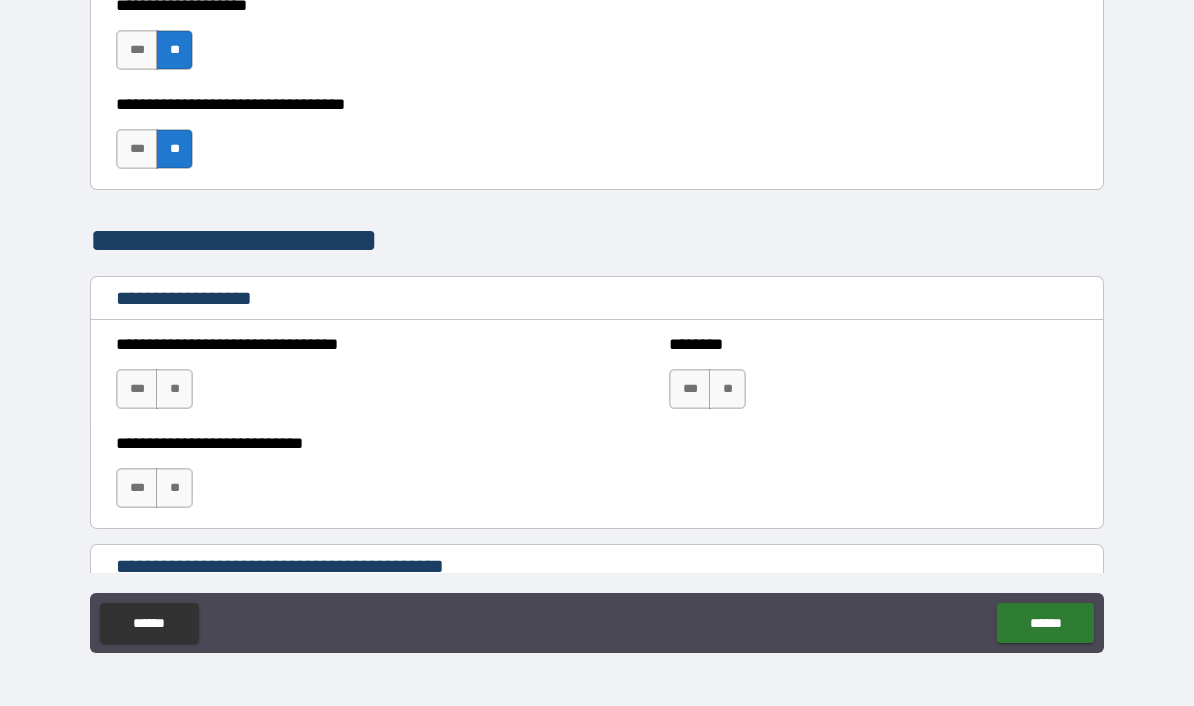 scroll, scrollTop: 1146, scrollLeft: 0, axis: vertical 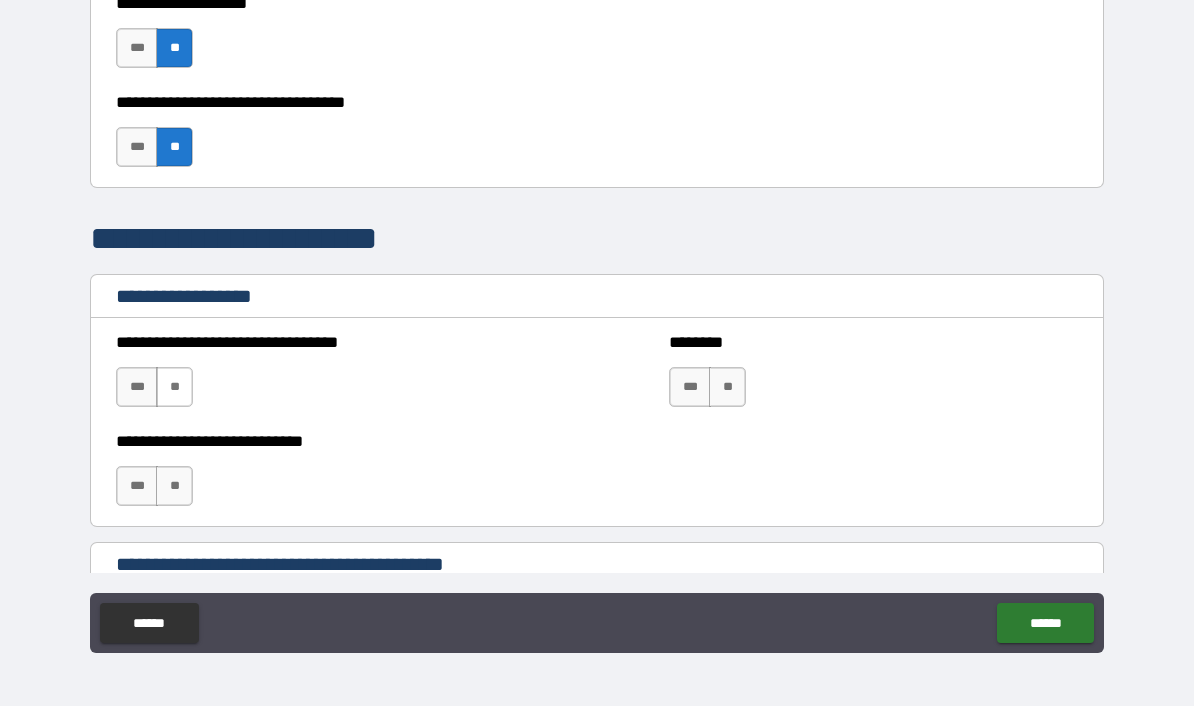 click on "**" at bounding box center [174, 387] 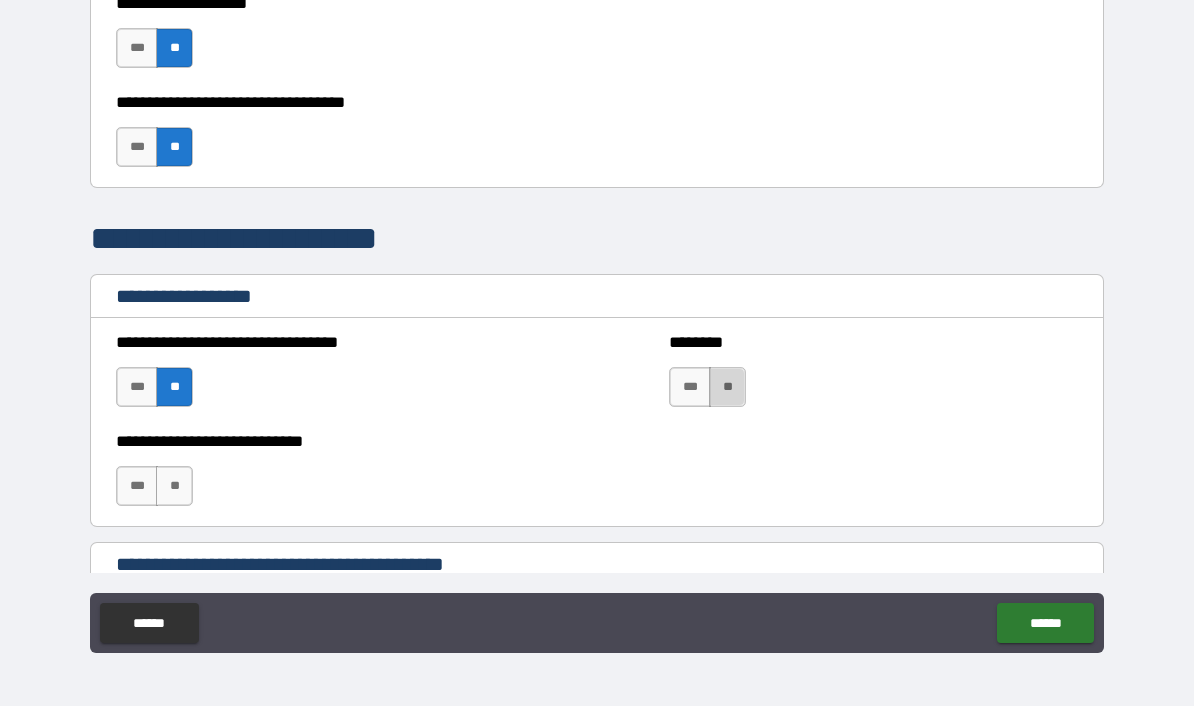 click on "**" at bounding box center [727, 387] 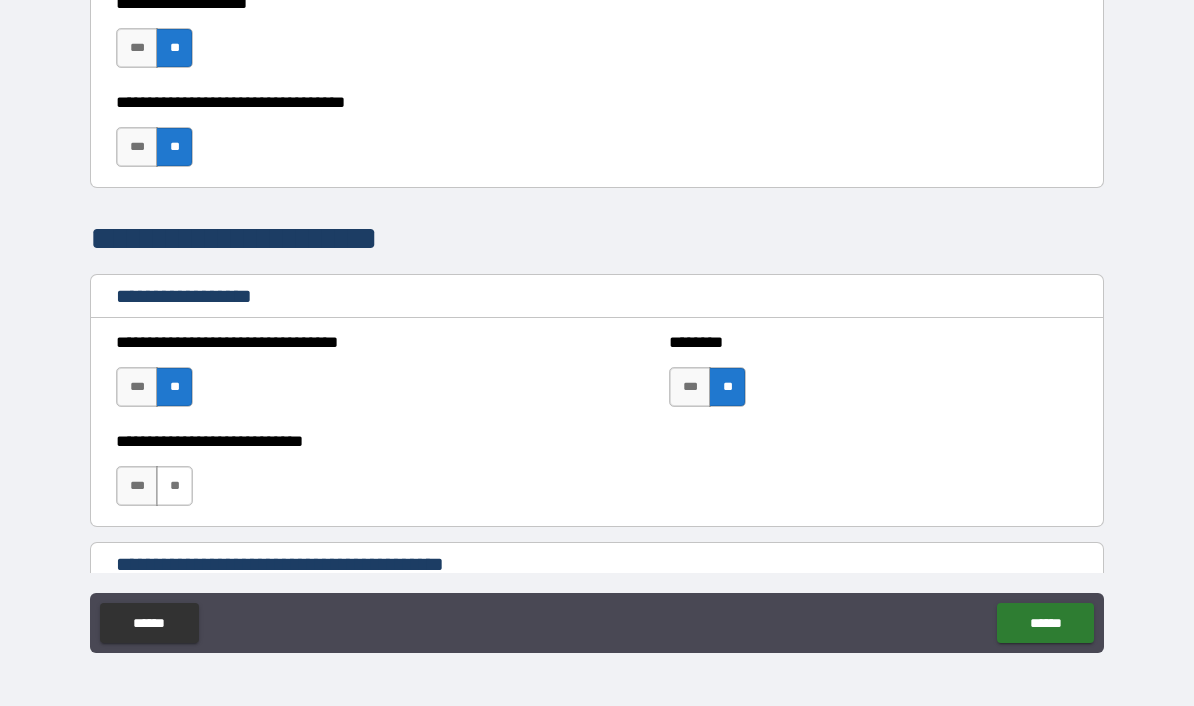 click on "**" at bounding box center (174, 486) 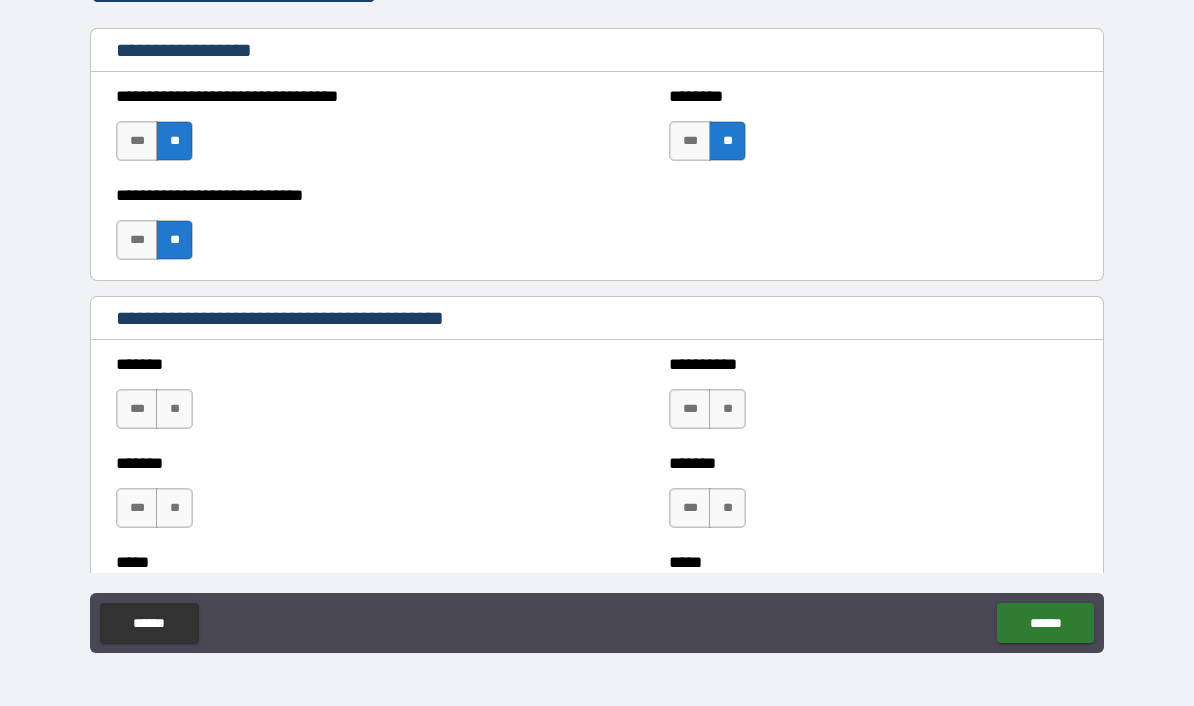 scroll, scrollTop: 1395, scrollLeft: 0, axis: vertical 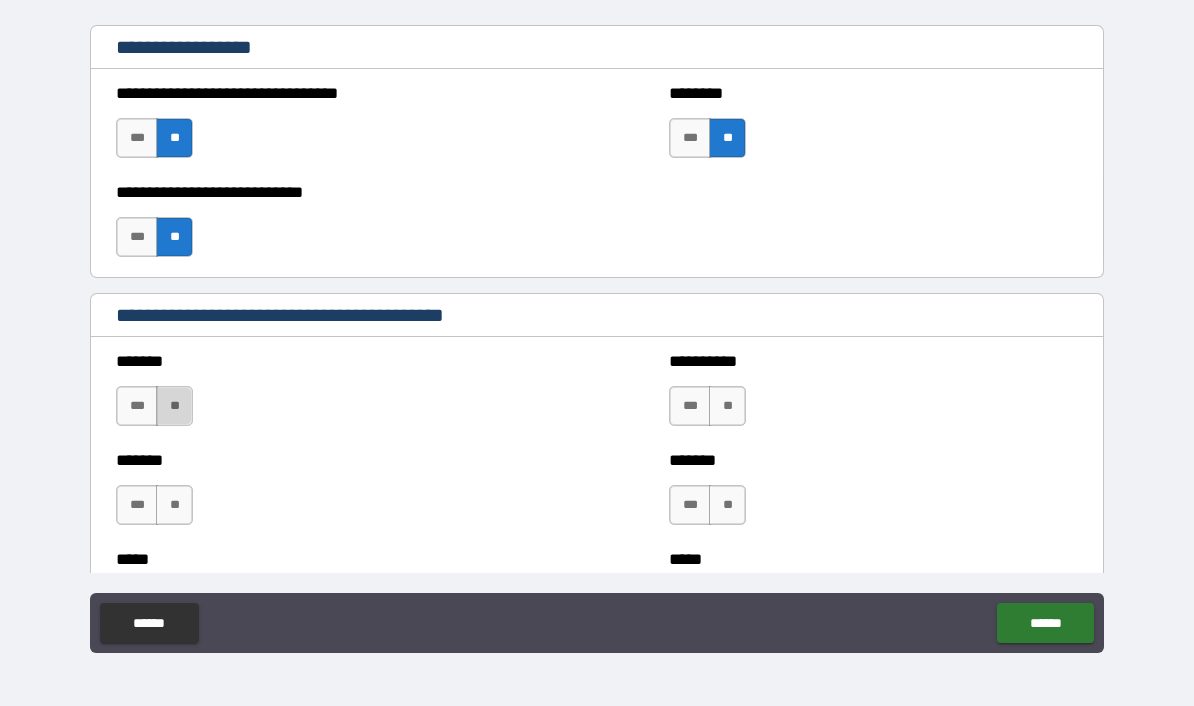 click on "**" at bounding box center [174, 406] 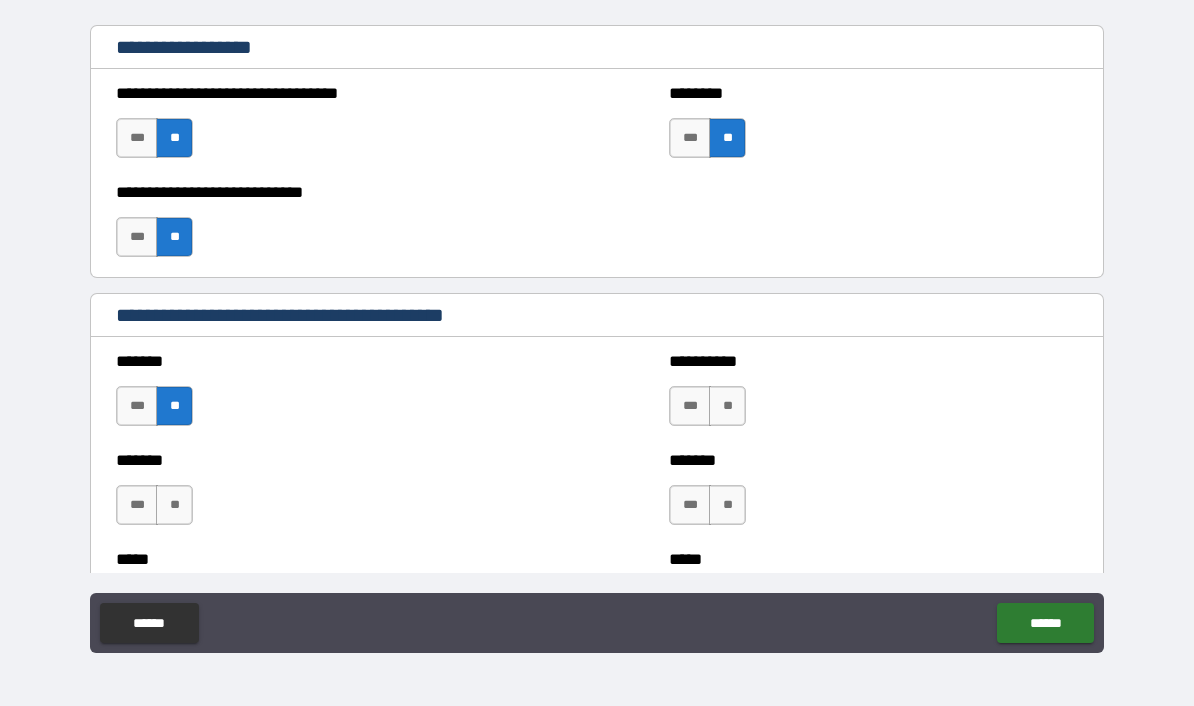 click on "**" at bounding box center [174, 505] 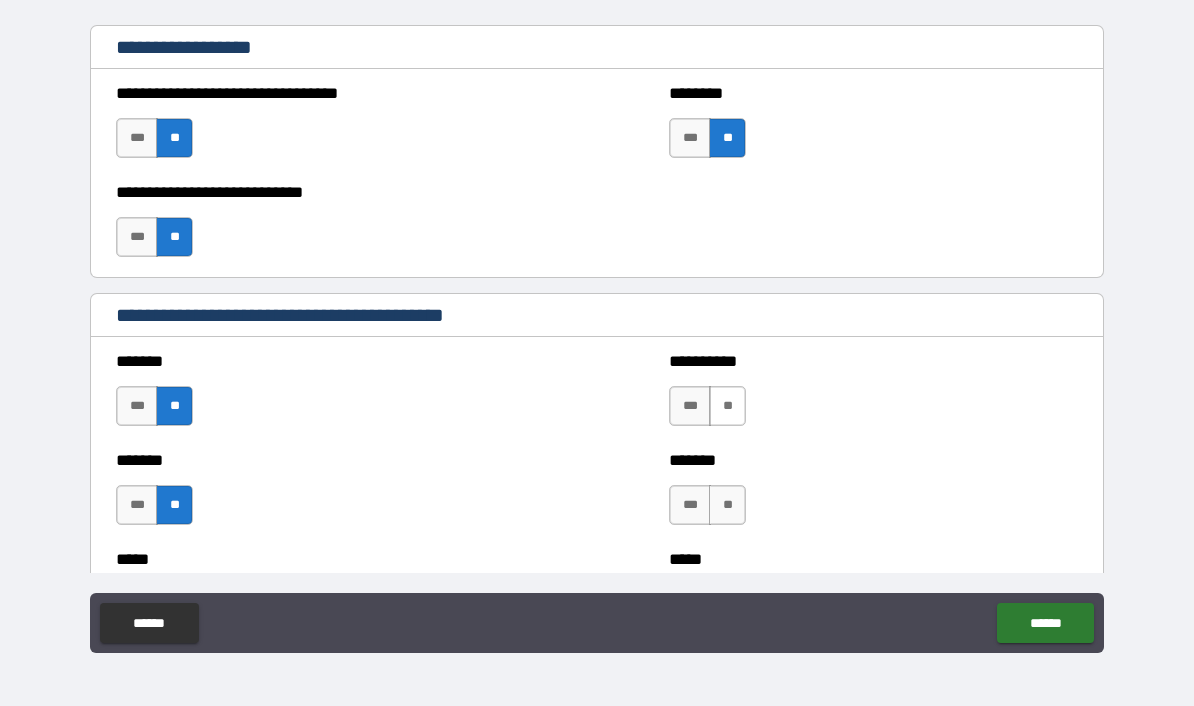 click on "**" at bounding box center (727, 406) 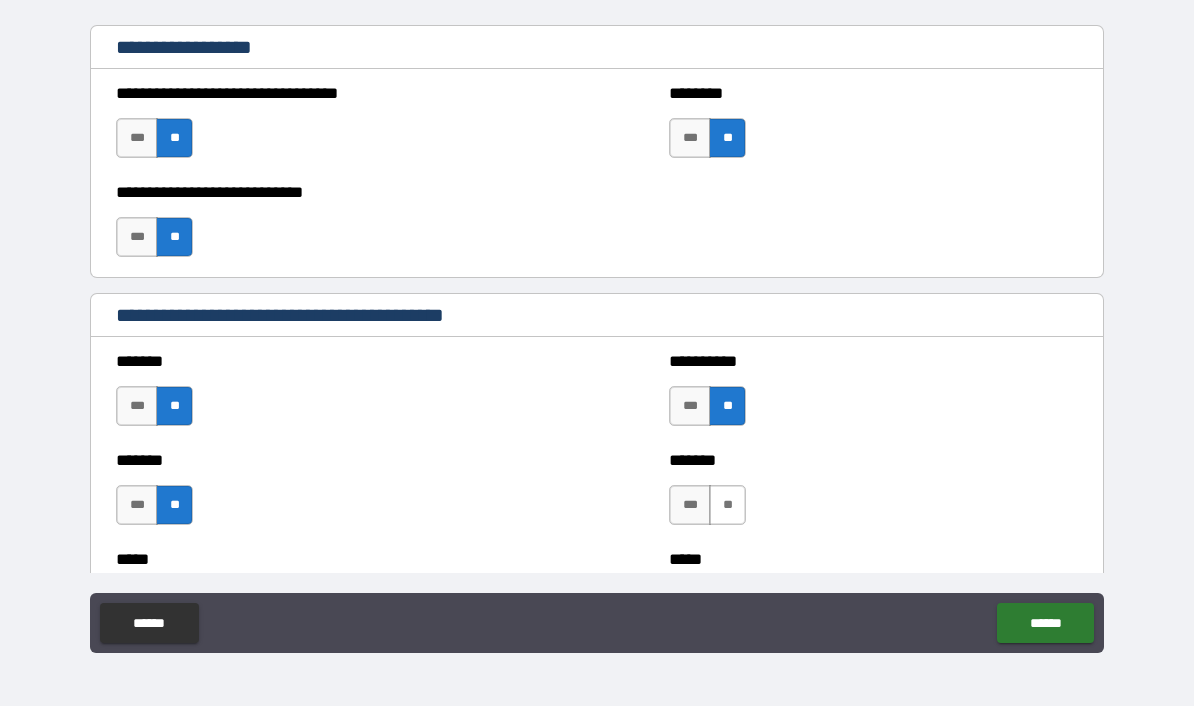 click on "**" at bounding box center [727, 505] 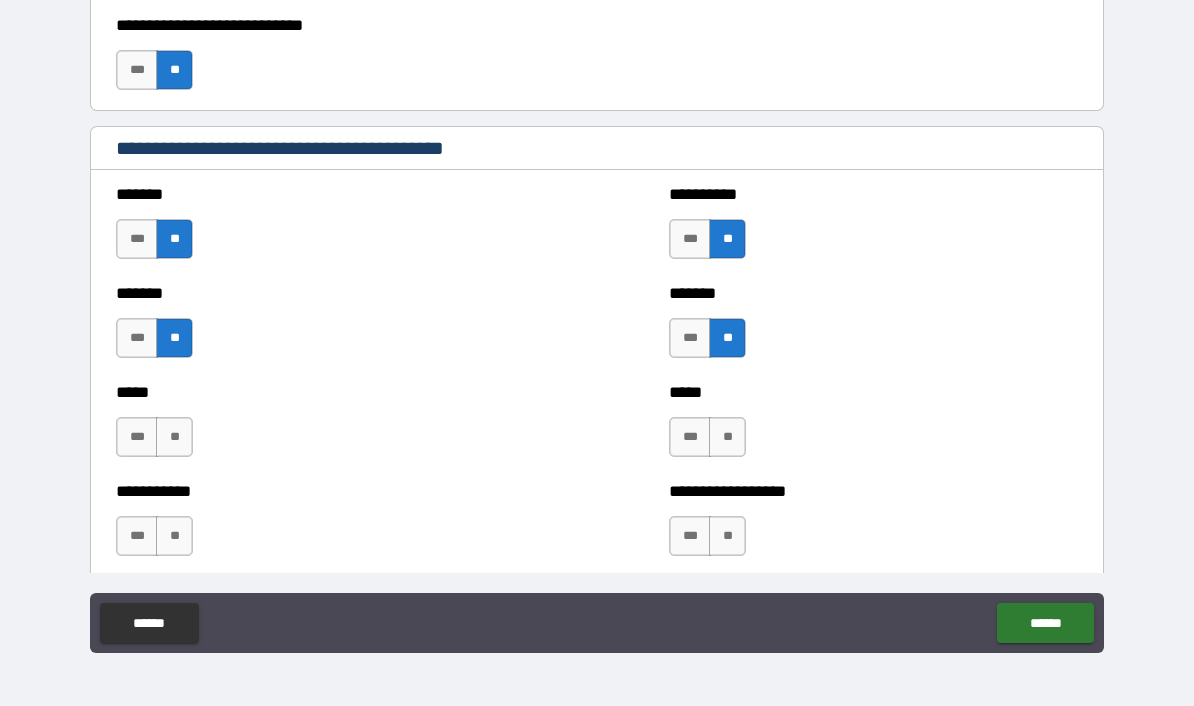 scroll, scrollTop: 1557, scrollLeft: 0, axis: vertical 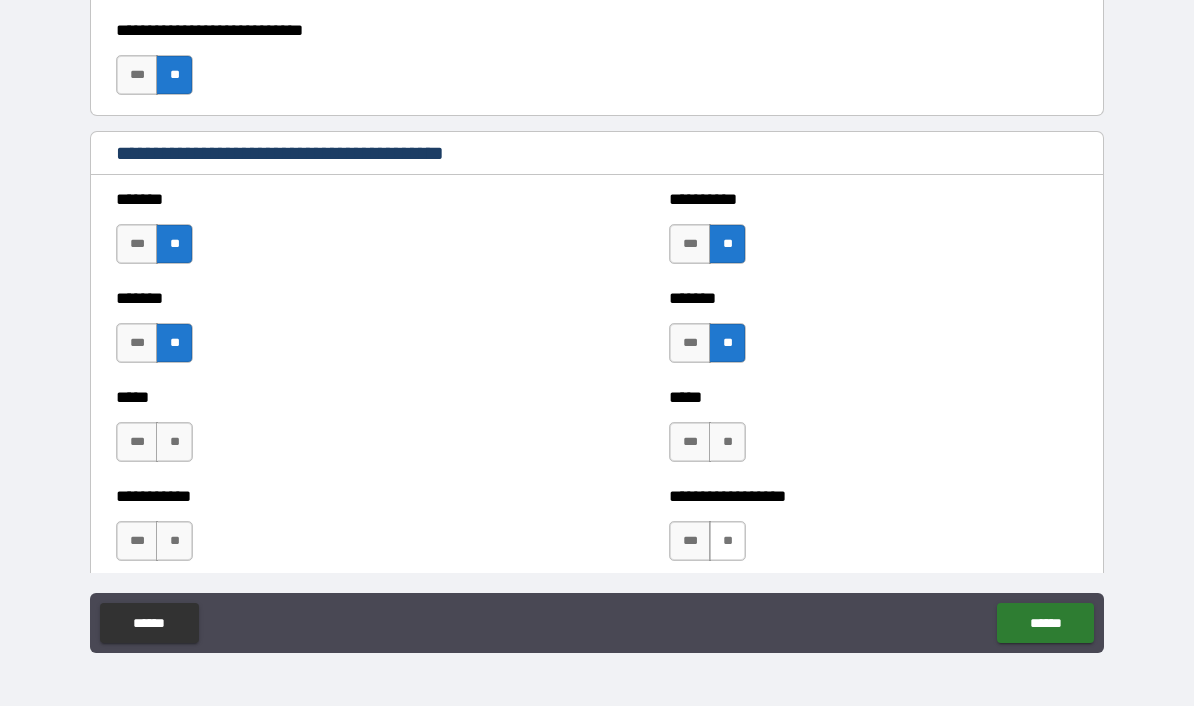click on "**" at bounding box center [727, 541] 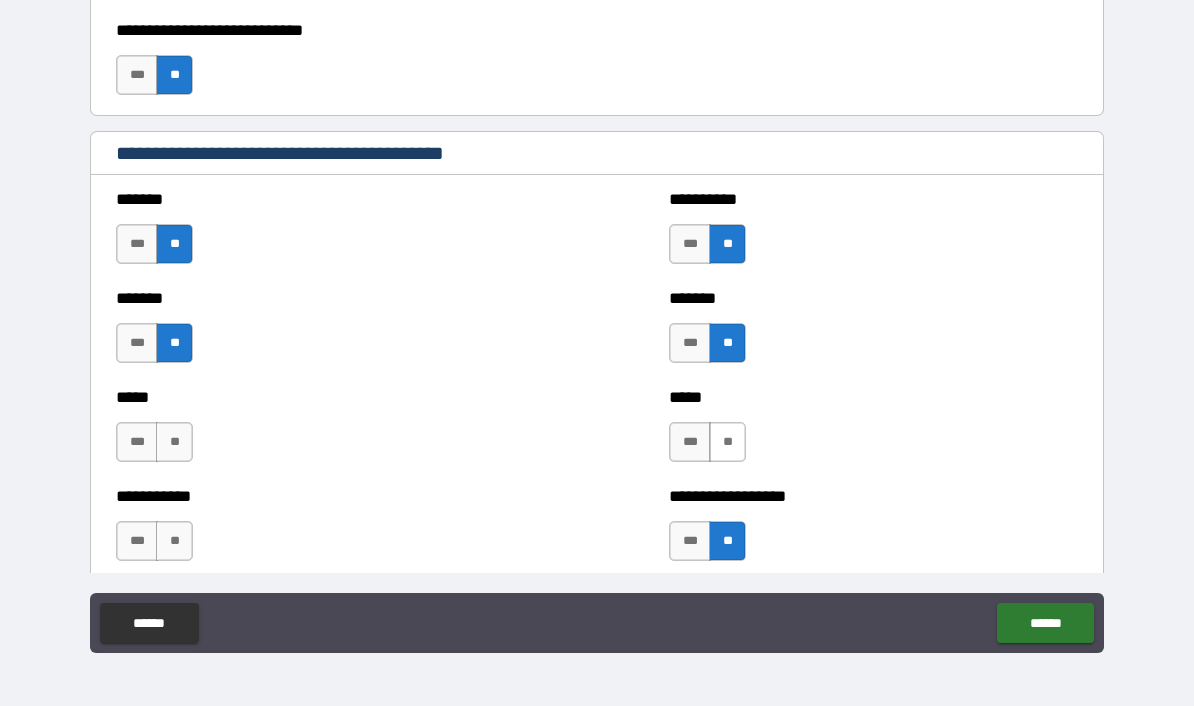 click on "**" at bounding box center [727, 442] 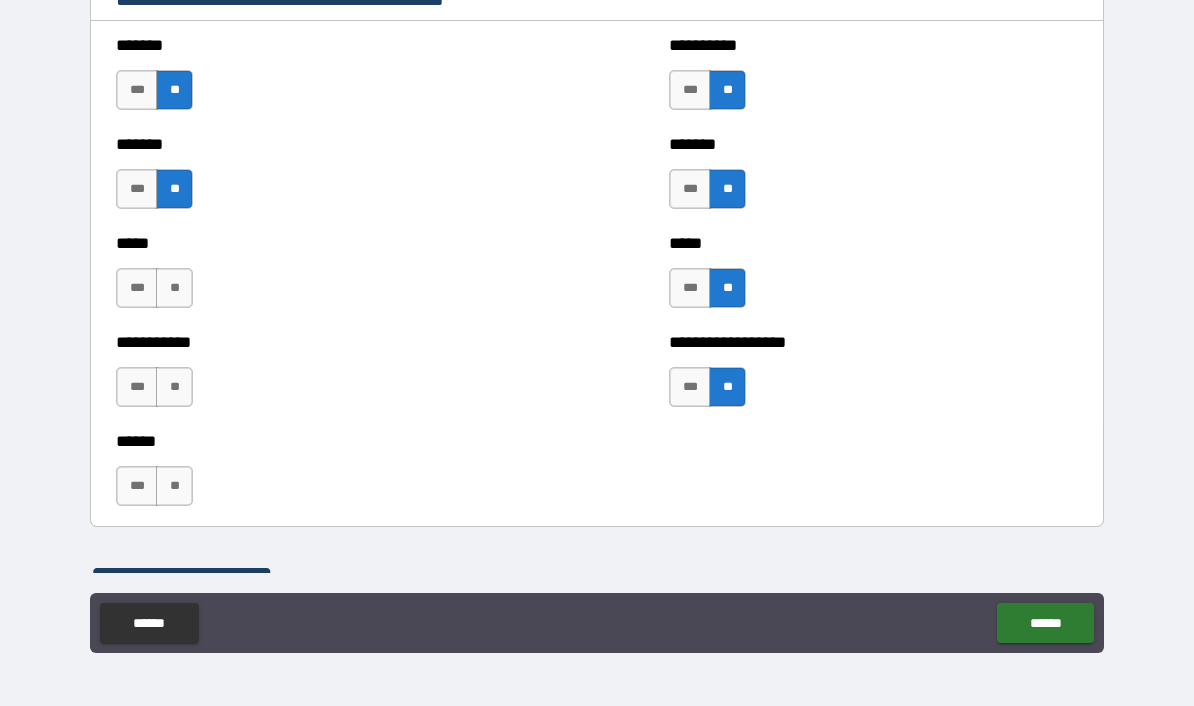 scroll, scrollTop: 1730, scrollLeft: 0, axis: vertical 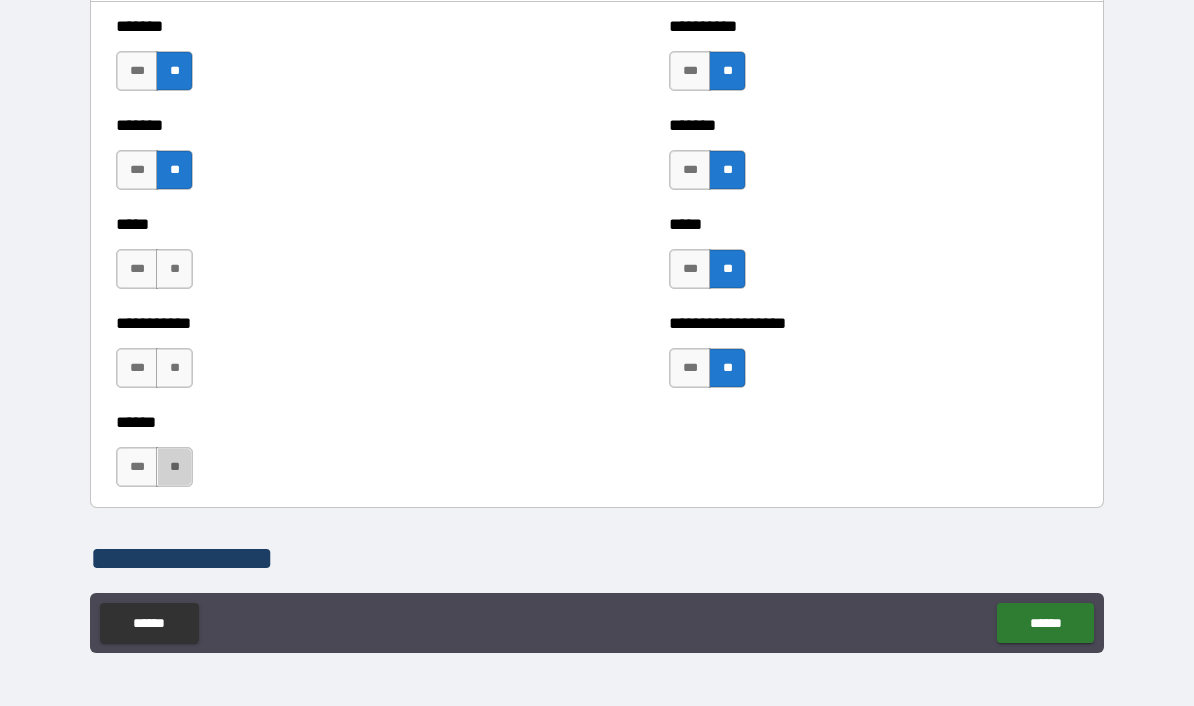 click on "**" at bounding box center (174, 467) 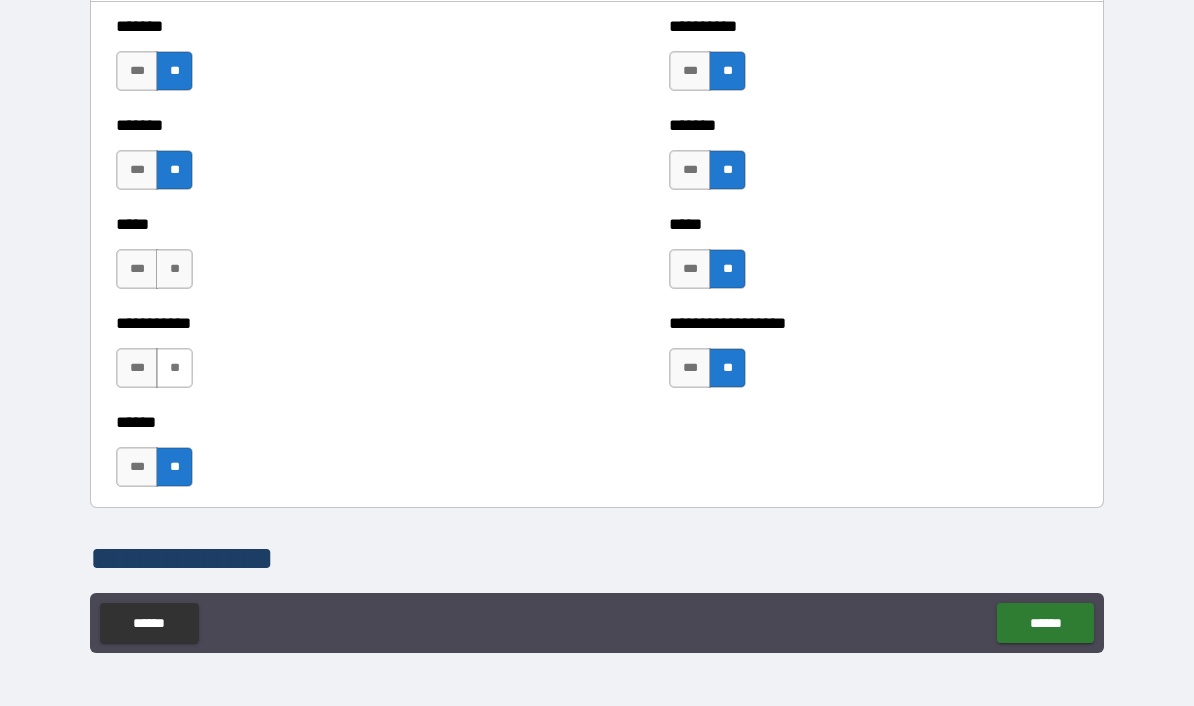 click on "**" at bounding box center [174, 368] 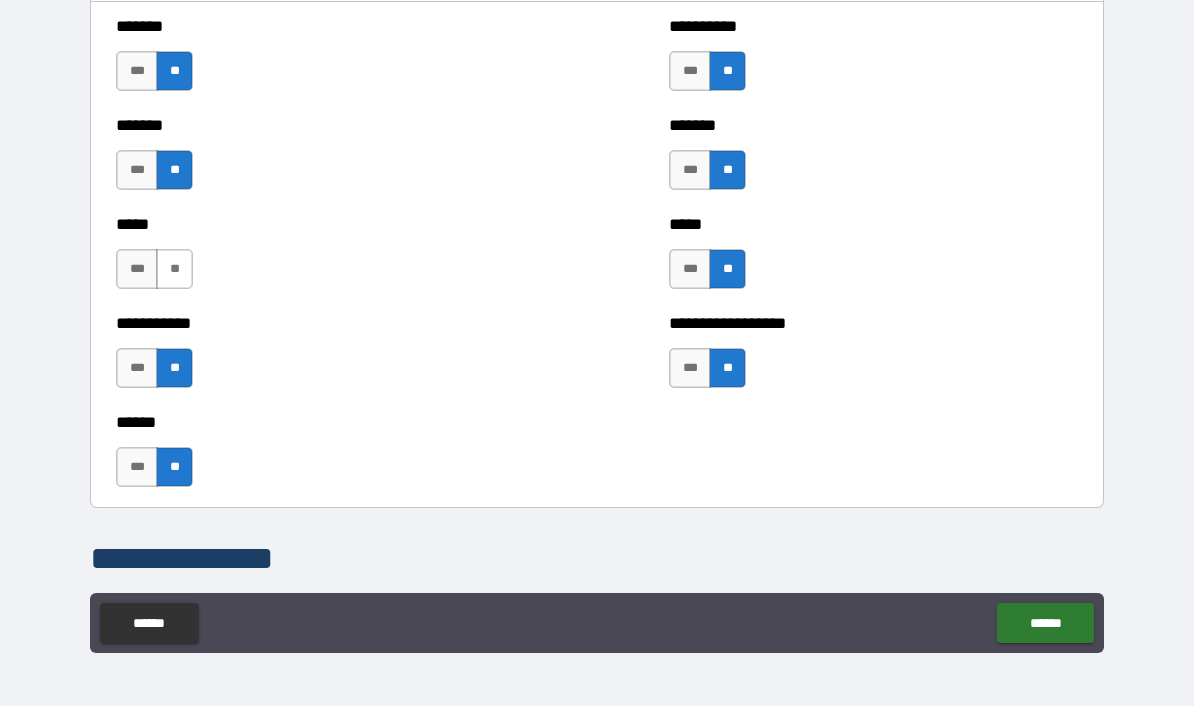 click on "**" at bounding box center (174, 269) 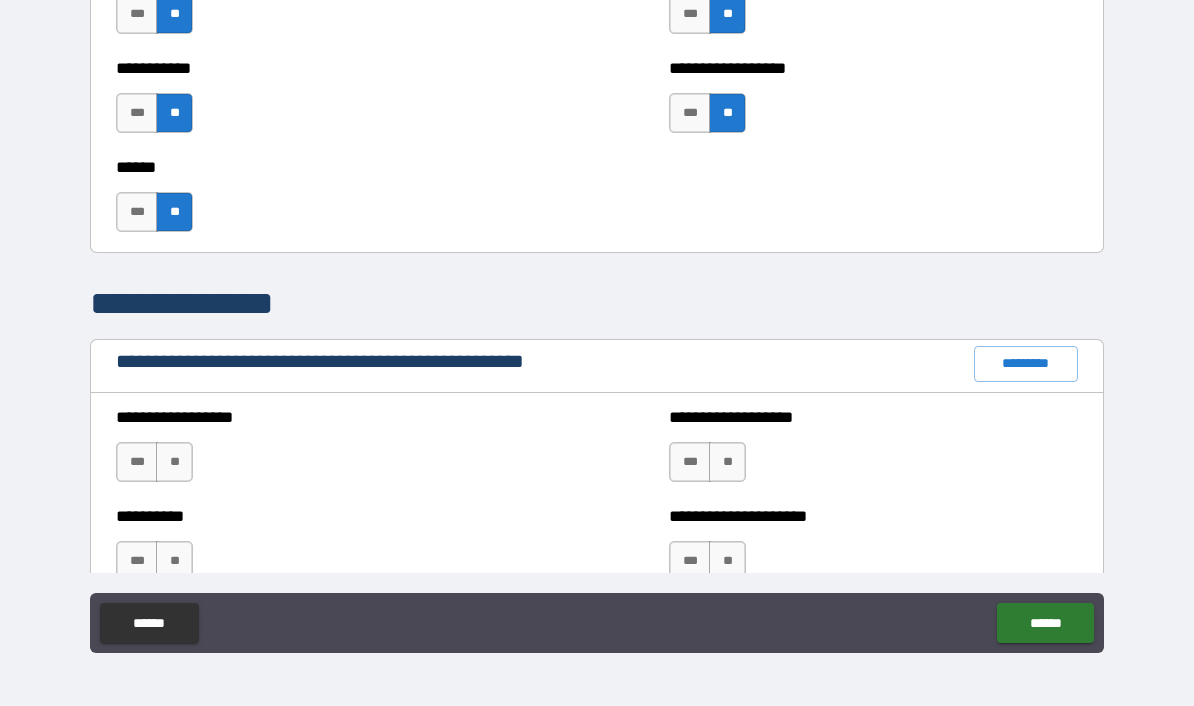 scroll, scrollTop: 2002, scrollLeft: 0, axis: vertical 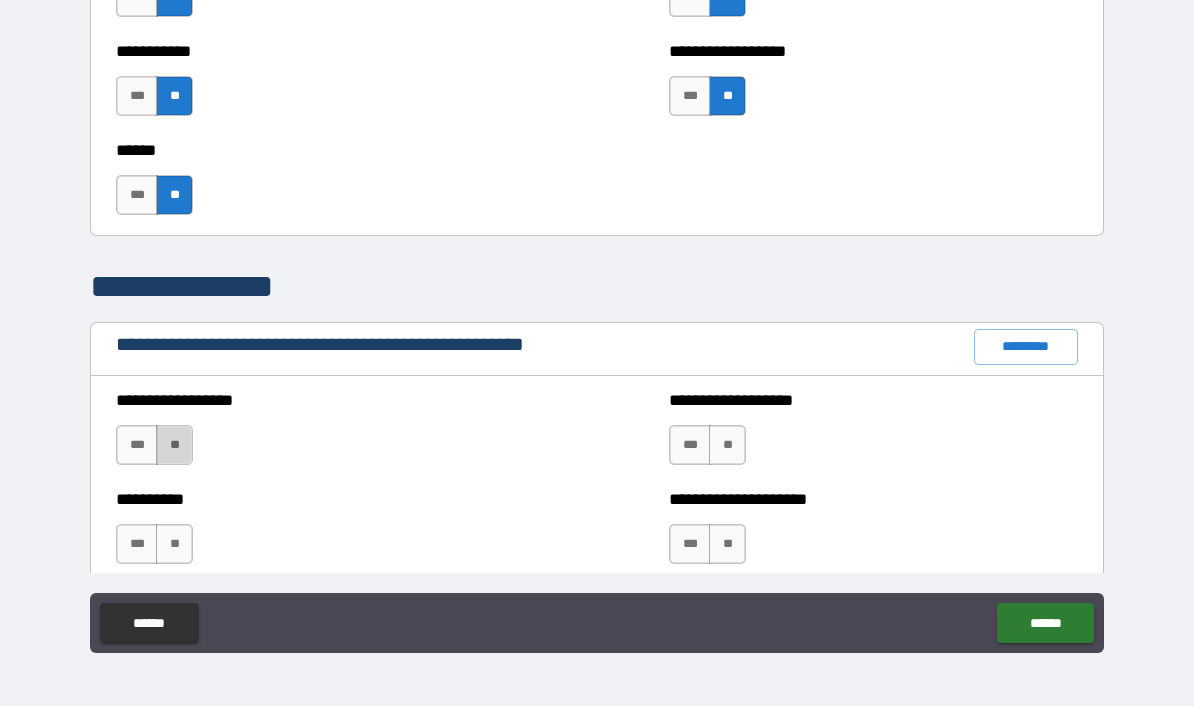 click on "**" at bounding box center [174, 445] 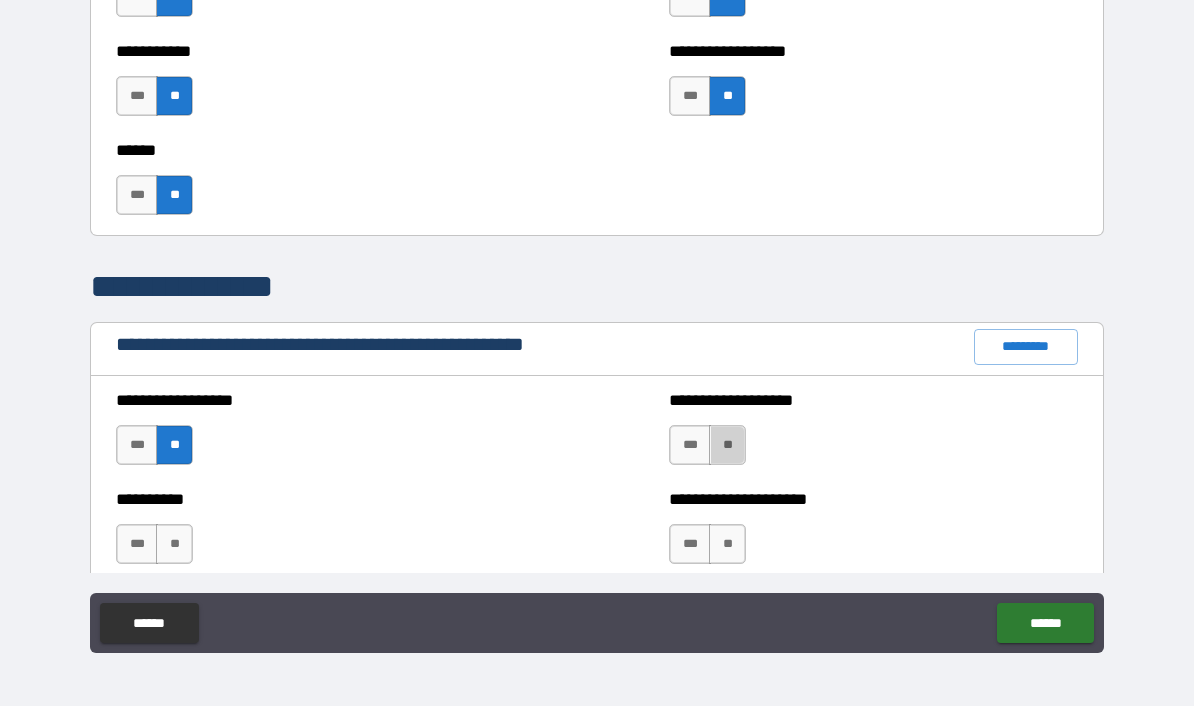 click on "**" at bounding box center [727, 445] 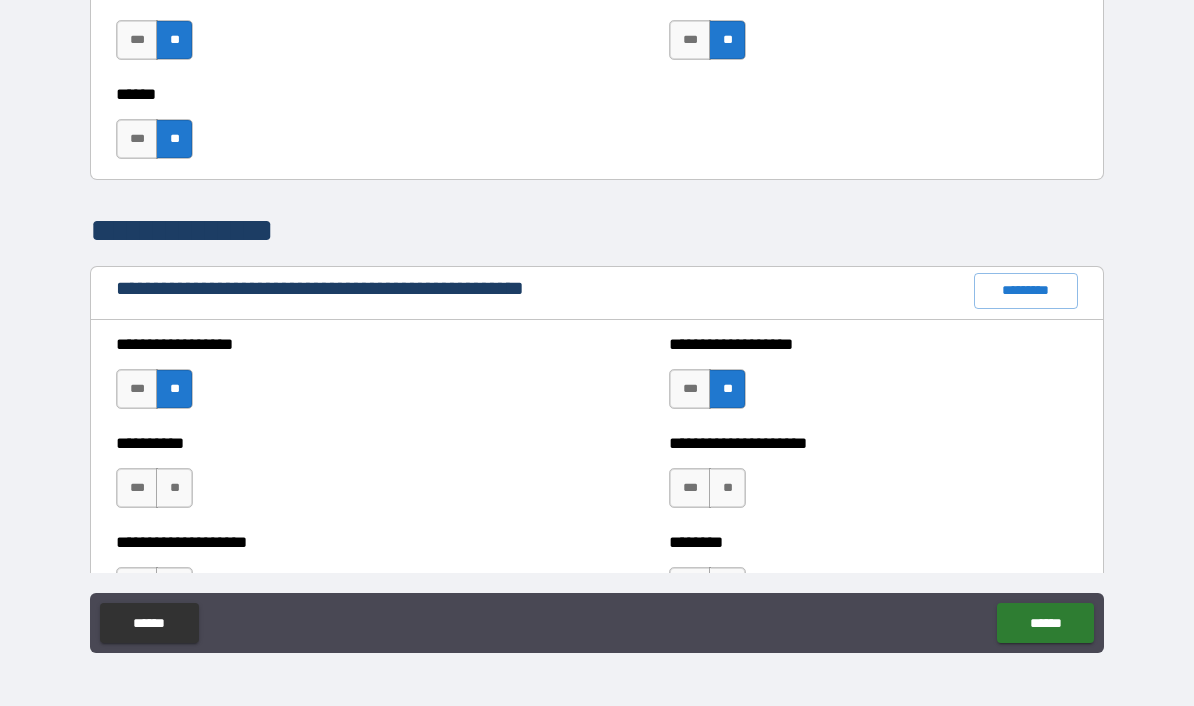 scroll, scrollTop: 2070, scrollLeft: 0, axis: vertical 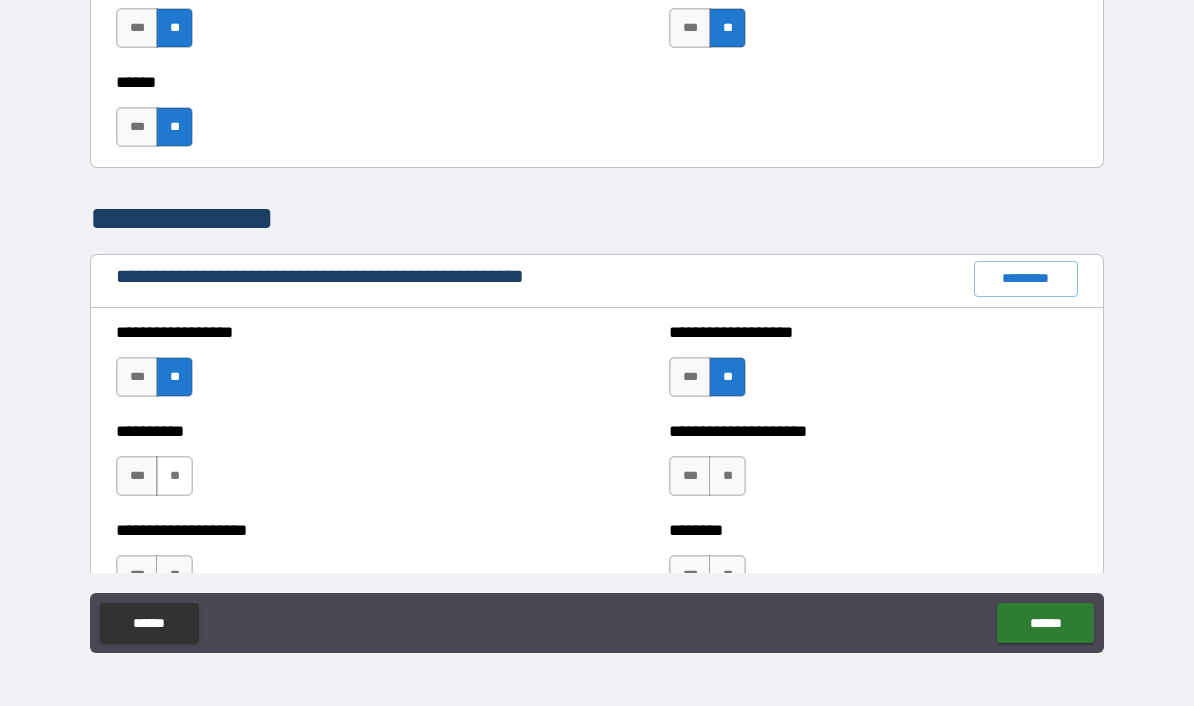 click on "**" at bounding box center (174, 476) 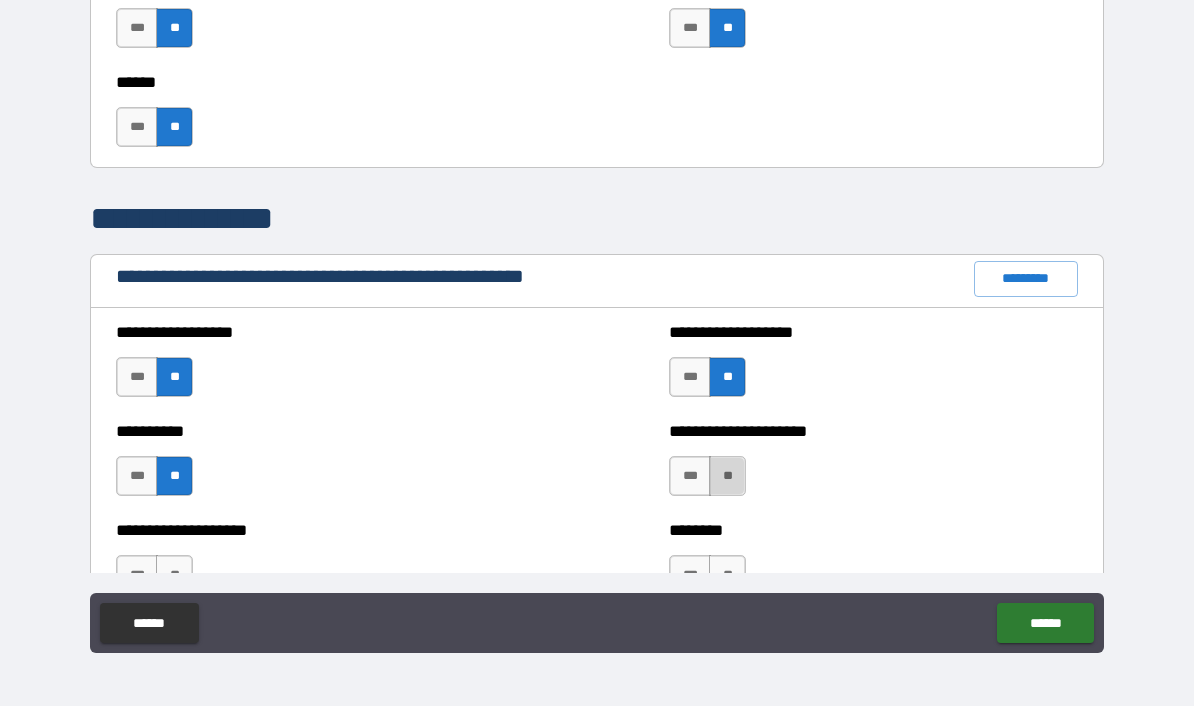 click on "**" at bounding box center (727, 476) 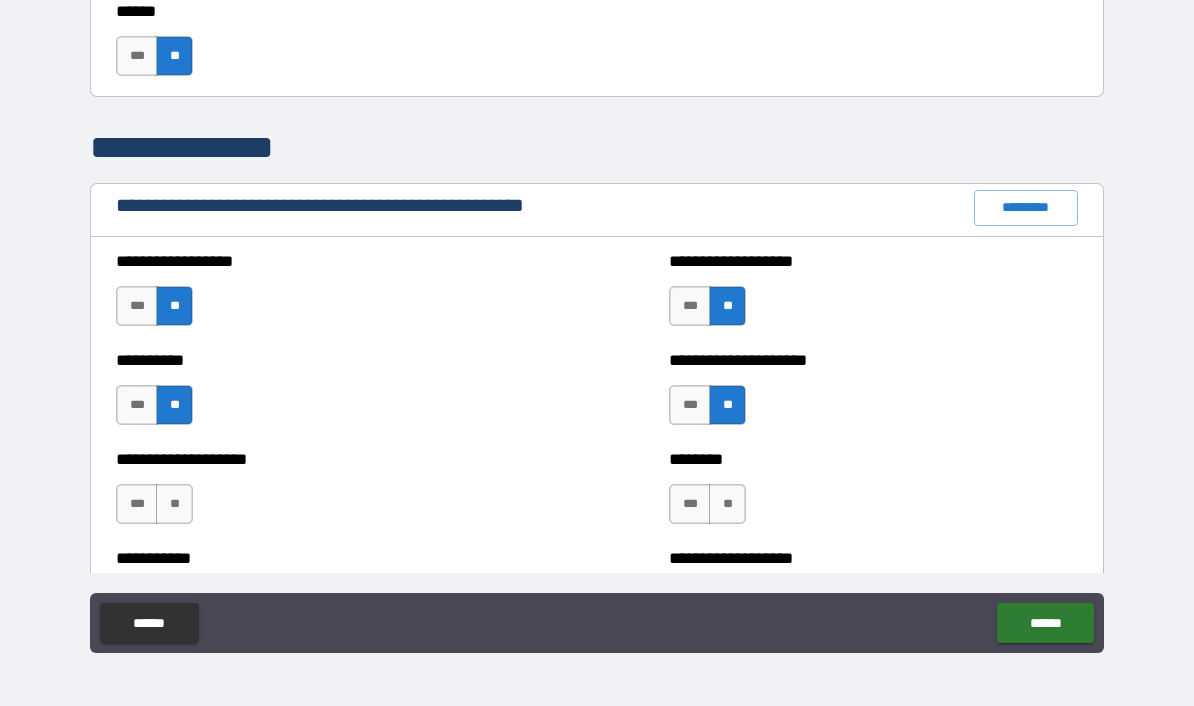 scroll, scrollTop: 2154, scrollLeft: 0, axis: vertical 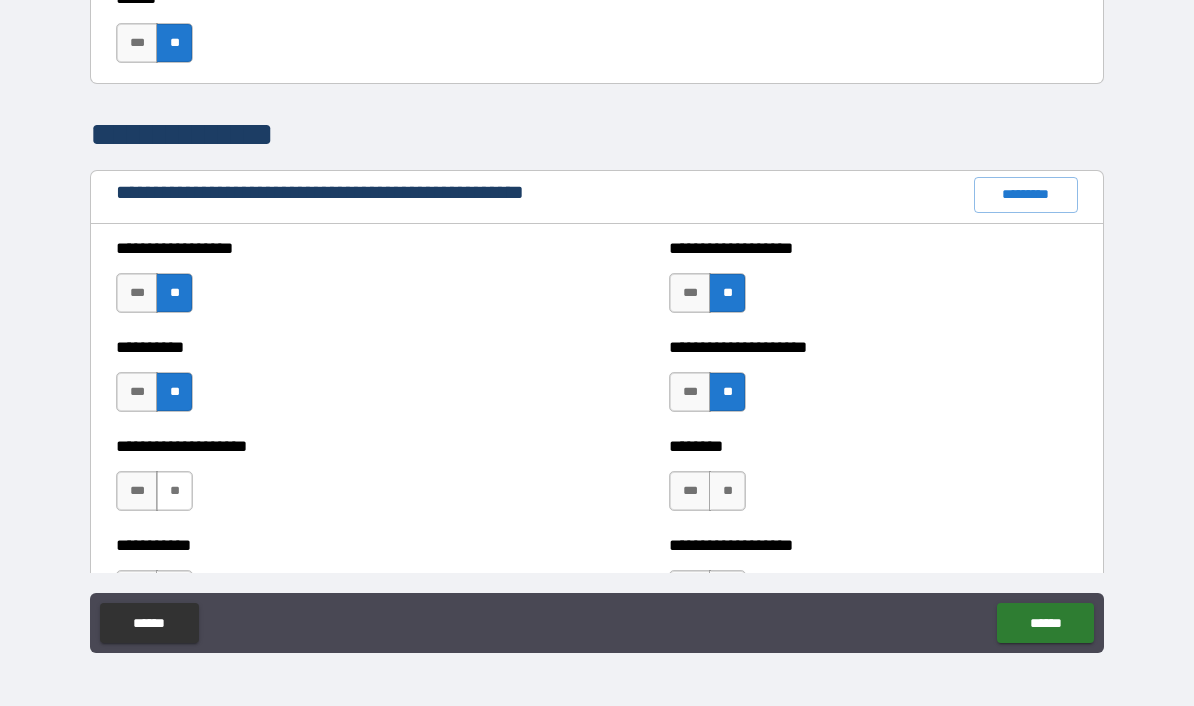 click on "**" at bounding box center (174, 491) 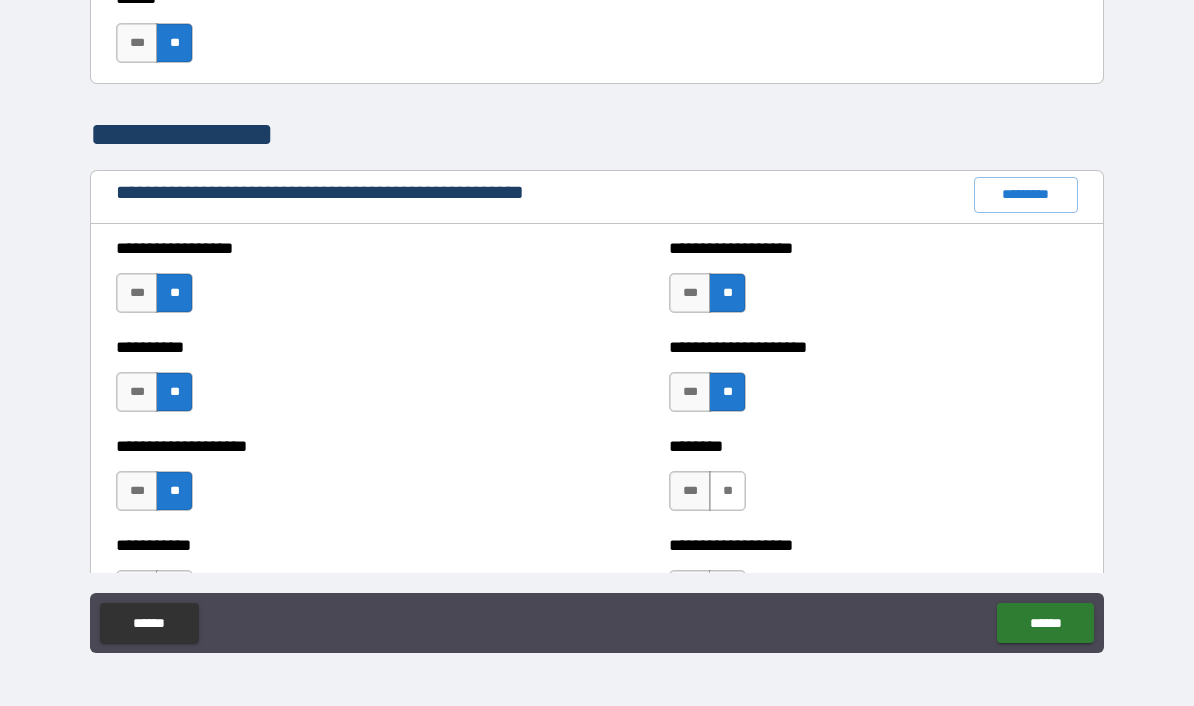 click on "**" at bounding box center (727, 491) 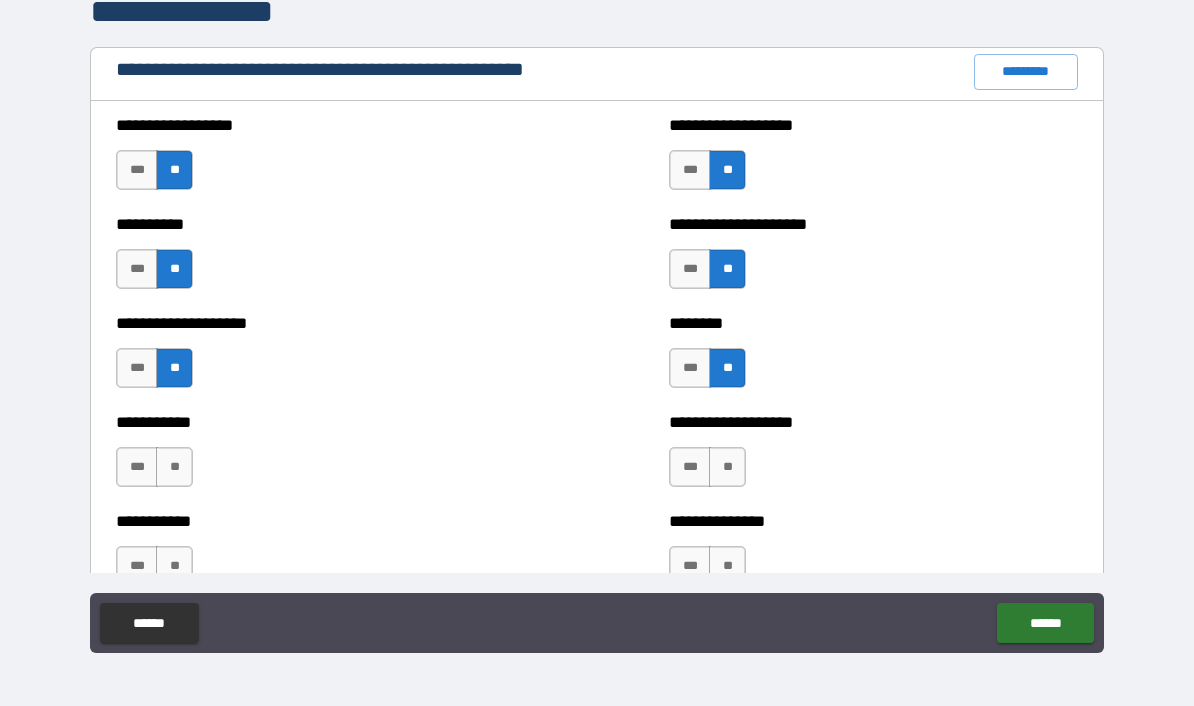 scroll, scrollTop: 2299, scrollLeft: 0, axis: vertical 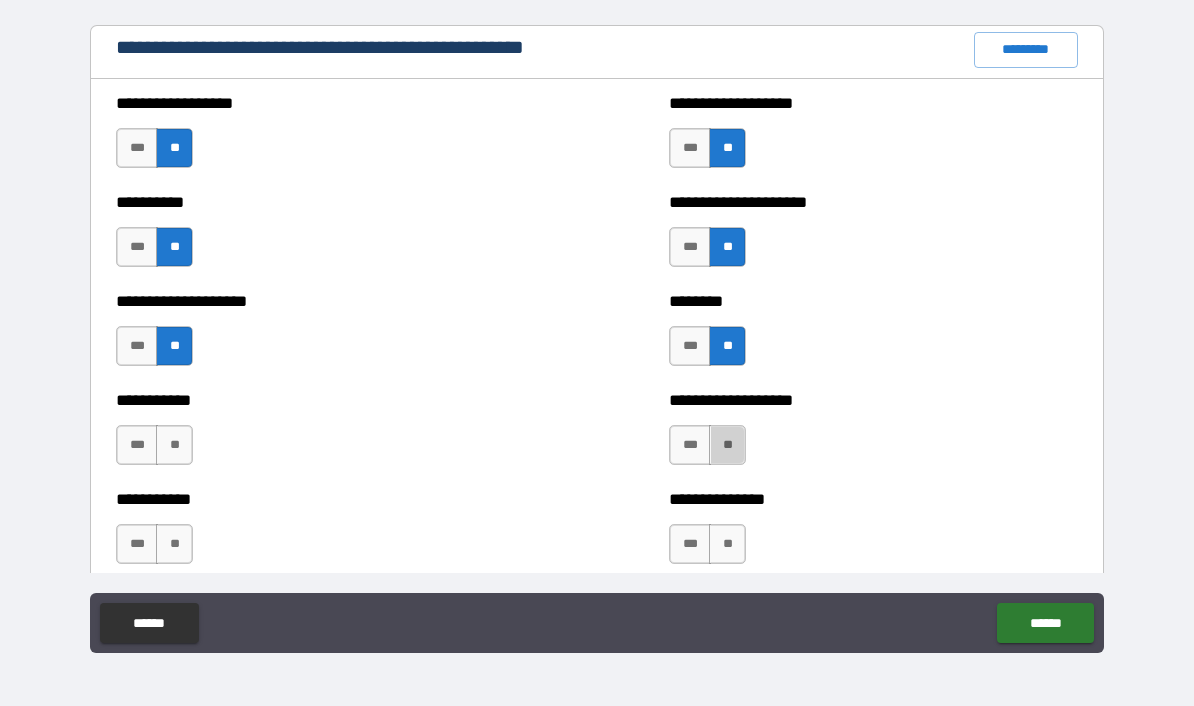 click on "**" at bounding box center [727, 445] 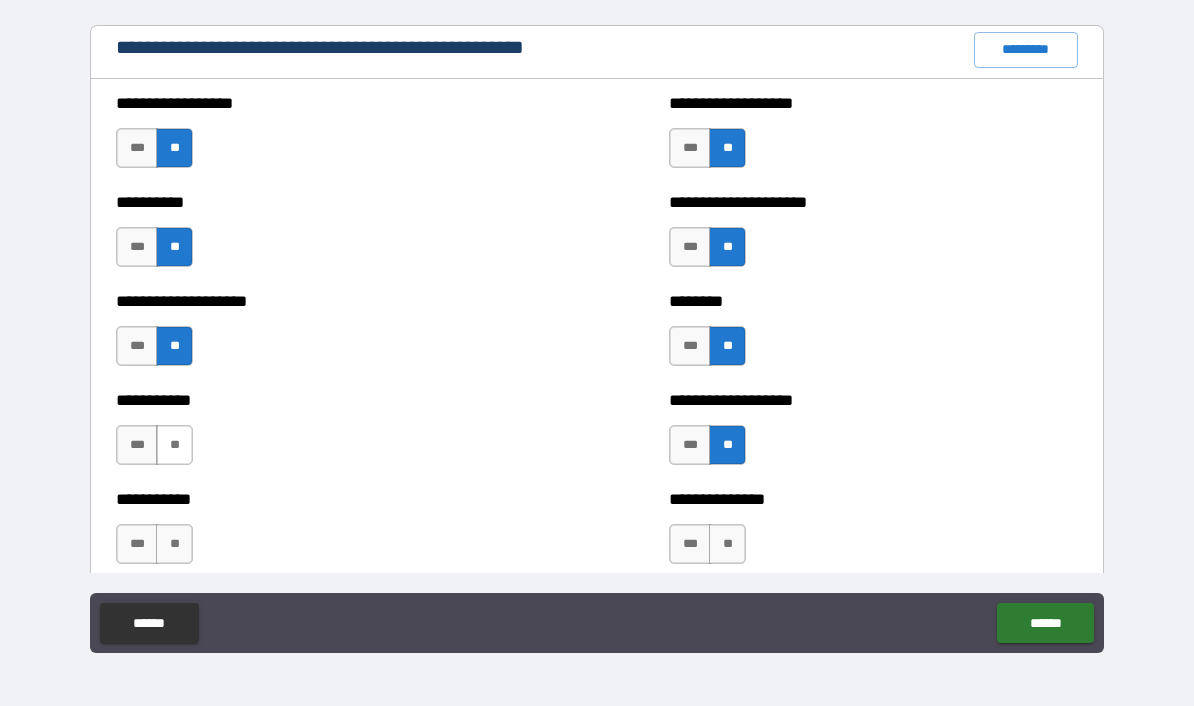 click on "**" at bounding box center [174, 445] 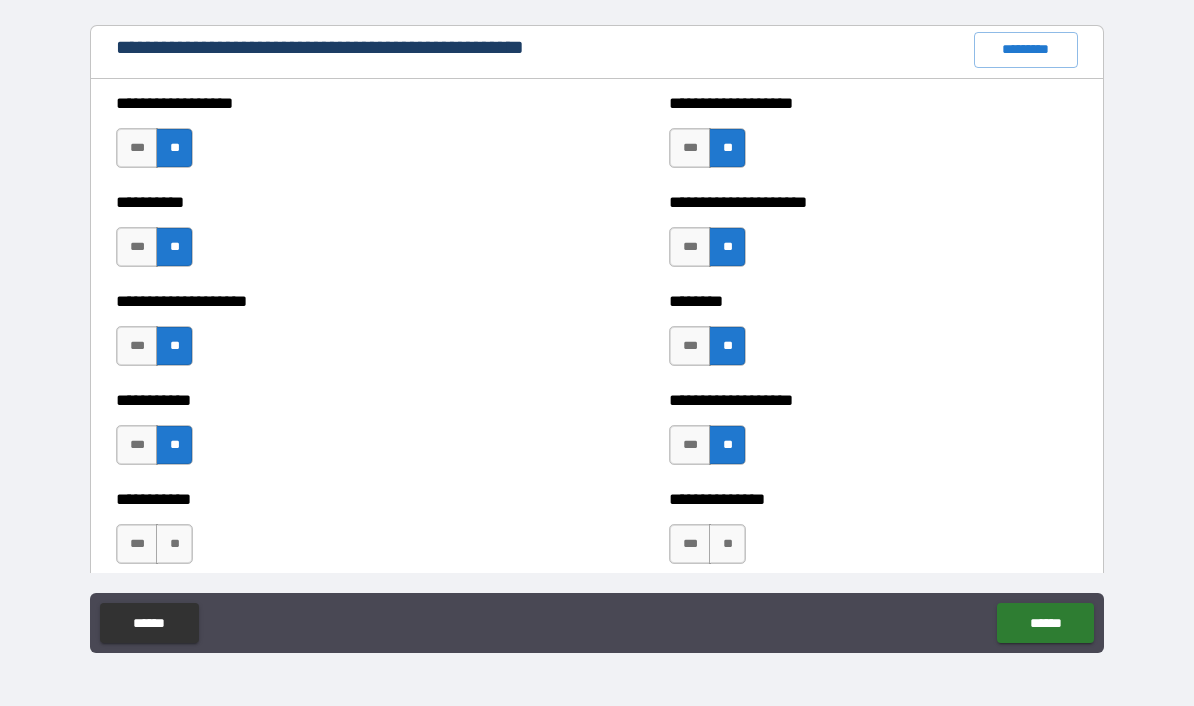 click on "**" at bounding box center [174, 544] 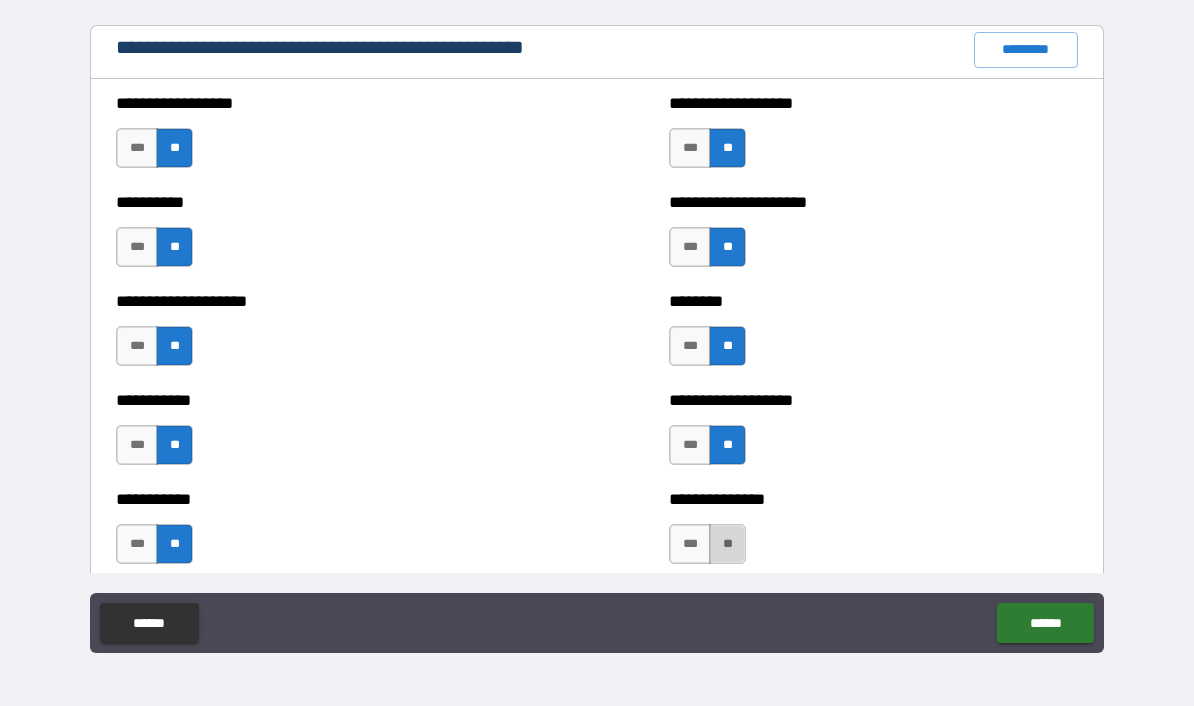 click on "**" at bounding box center [727, 544] 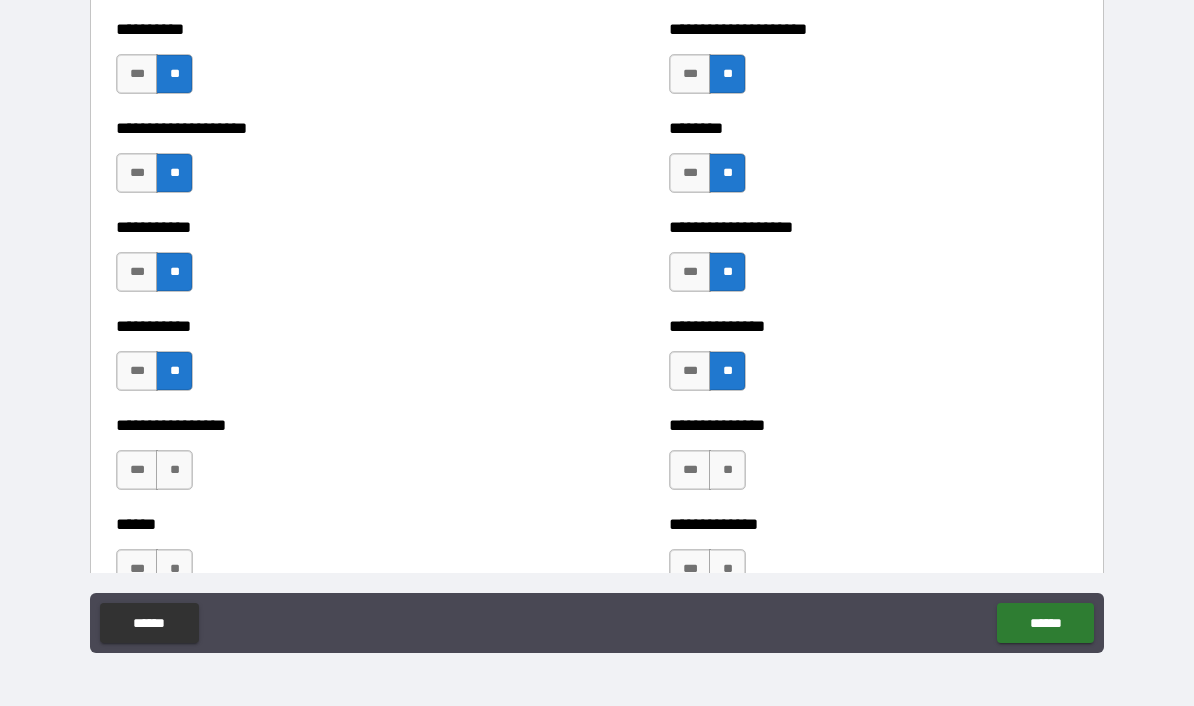 scroll, scrollTop: 2473, scrollLeft: 0, axis: vertical 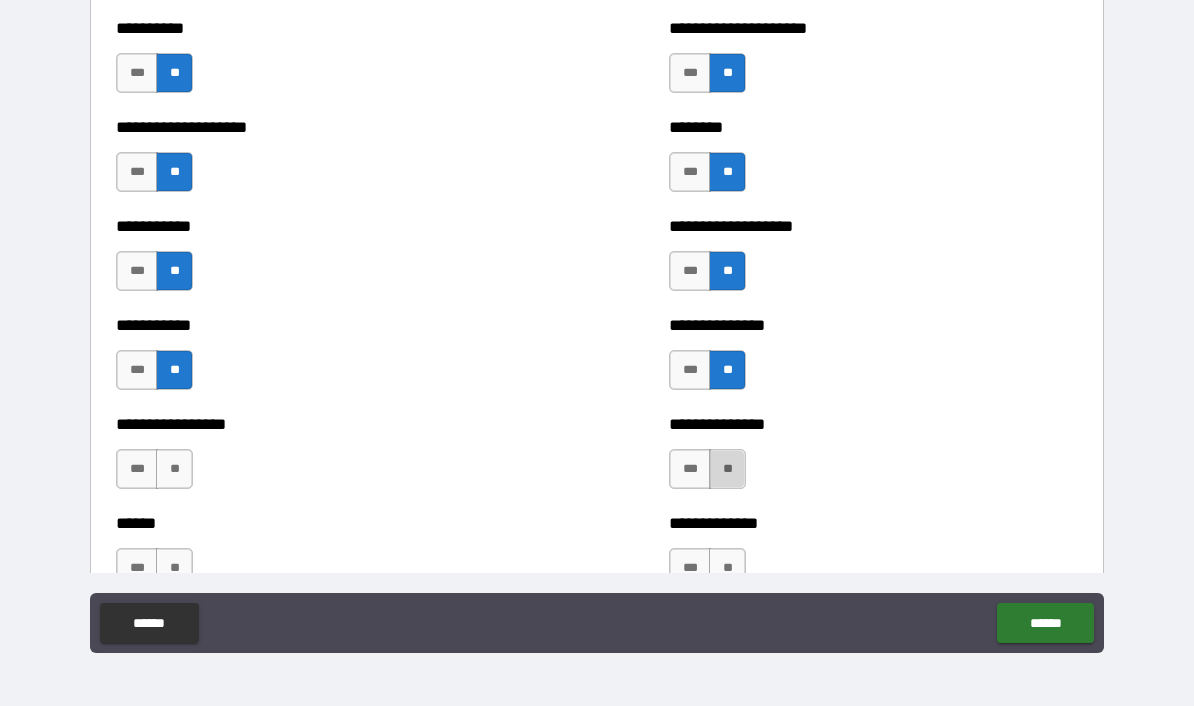 click on "**" at bounding box center (727, 469) 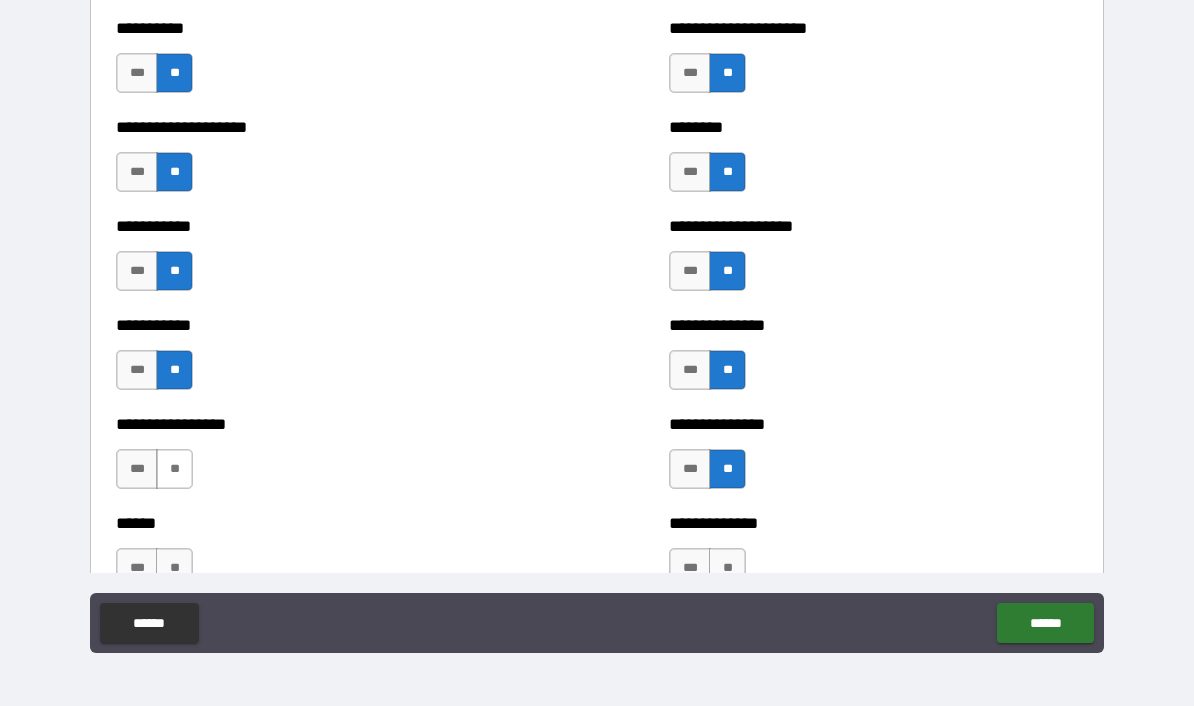 click on "**" at bounding box center (174, 469) 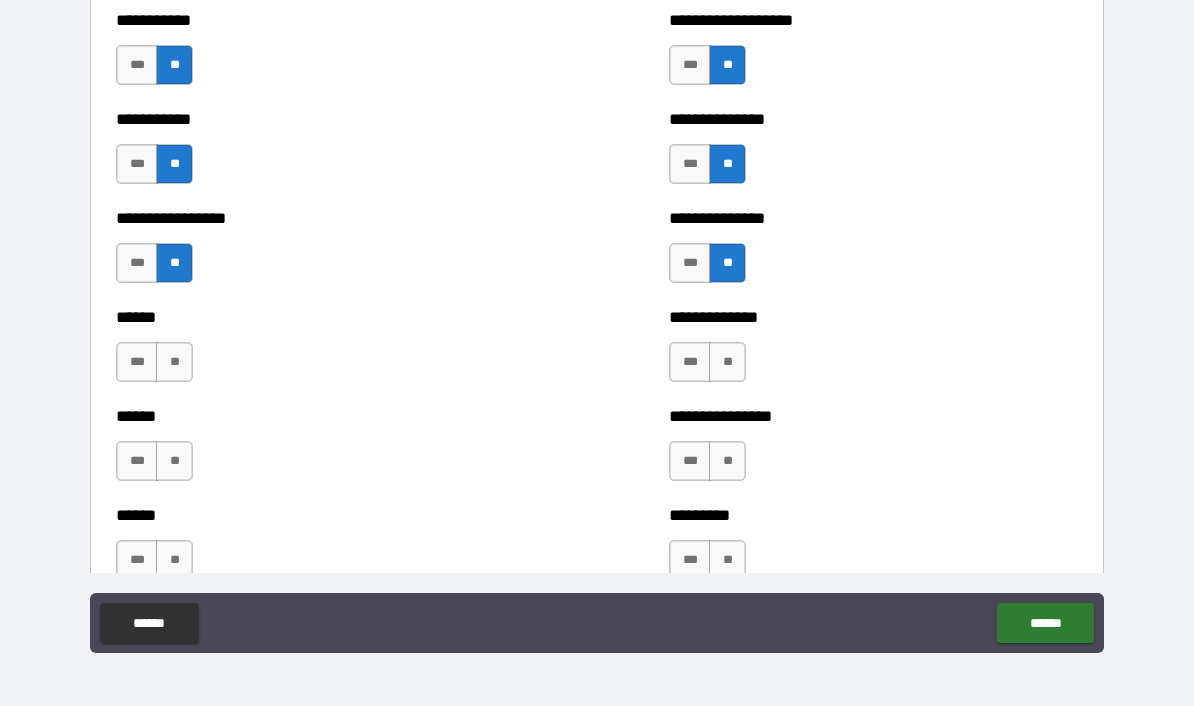 scroll, scrollTop: 2681, scrollLeft: 0, axis: vertical 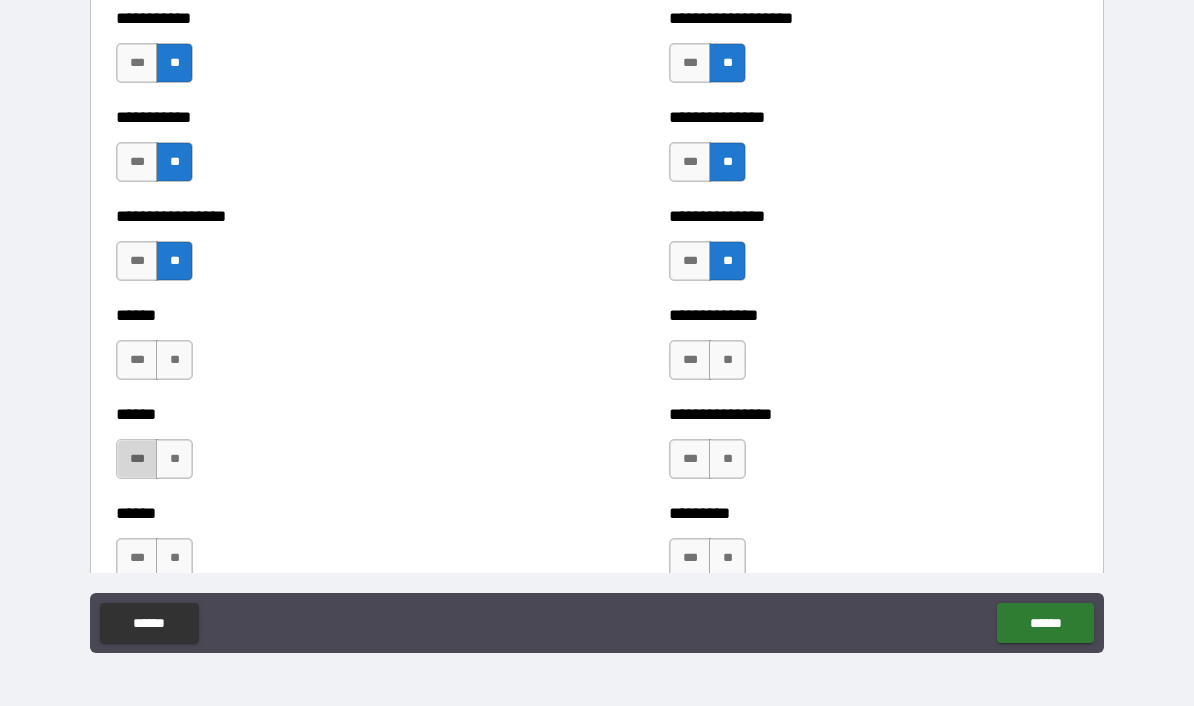 click on "***" at bounding box center (137, 459) 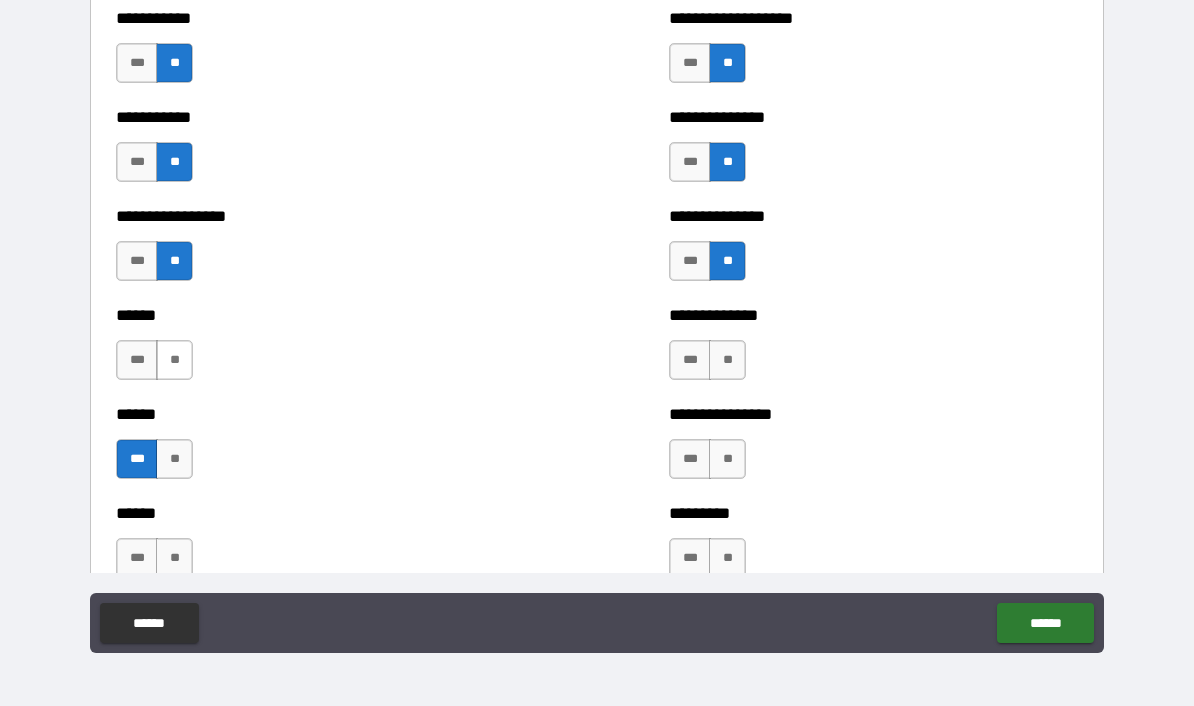 click on "**" at bounding box center (174, 360) 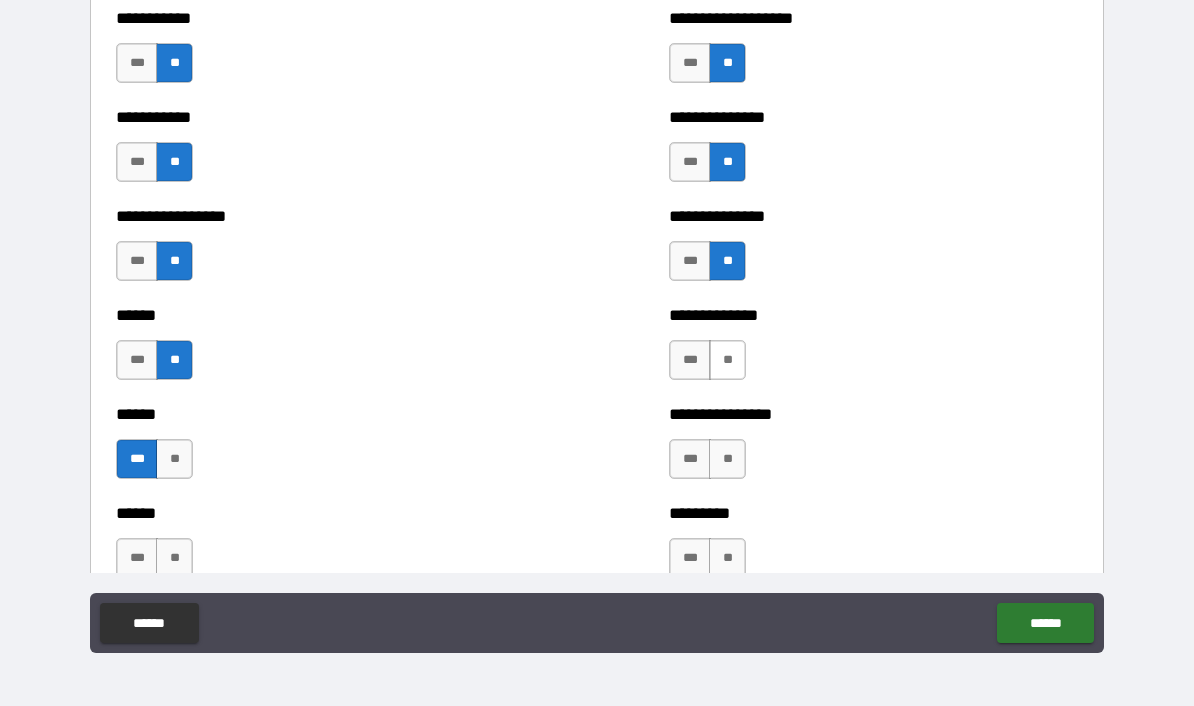 click on "**" at bounding box center (727, 360) 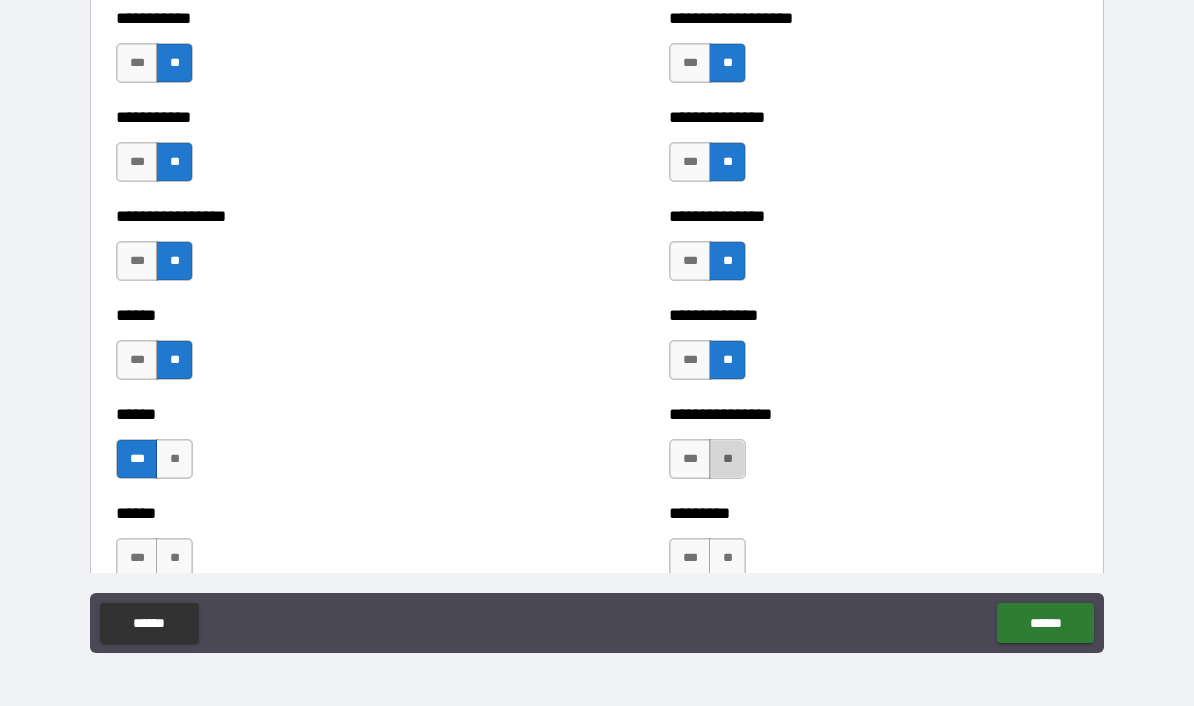click on "**" at bounding box center (727, 459) 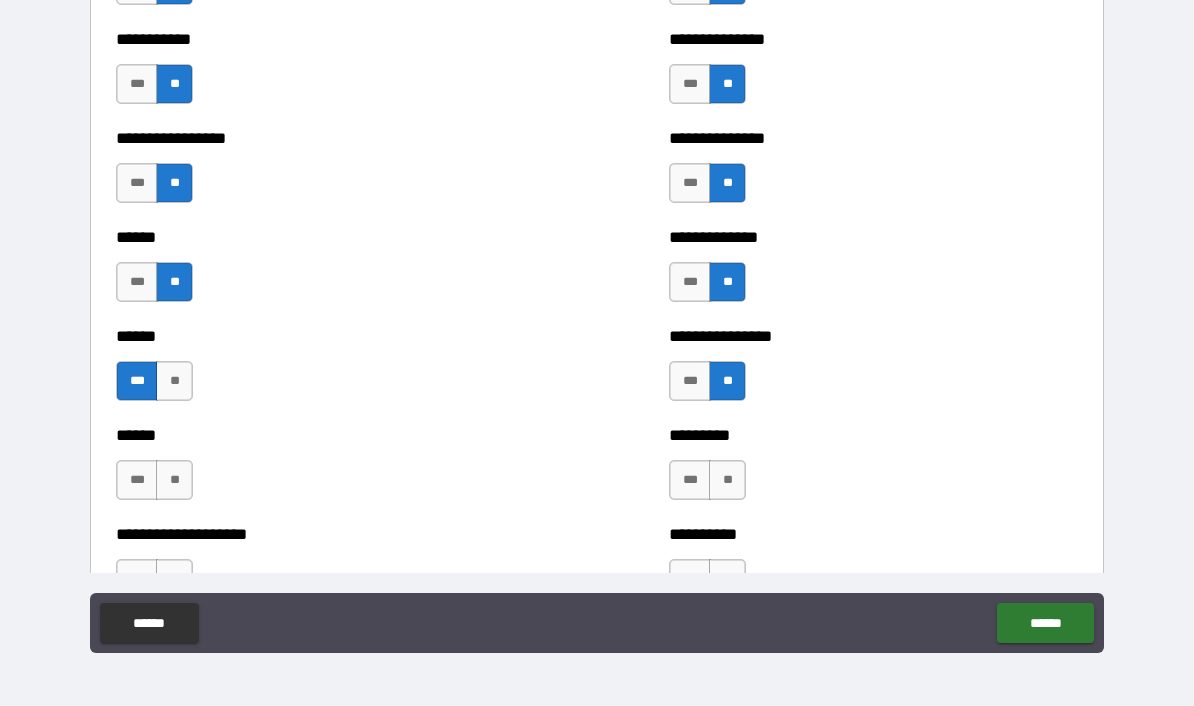 scroll, scrollTop: 2760, scrollLeft: 0, axis: vertical 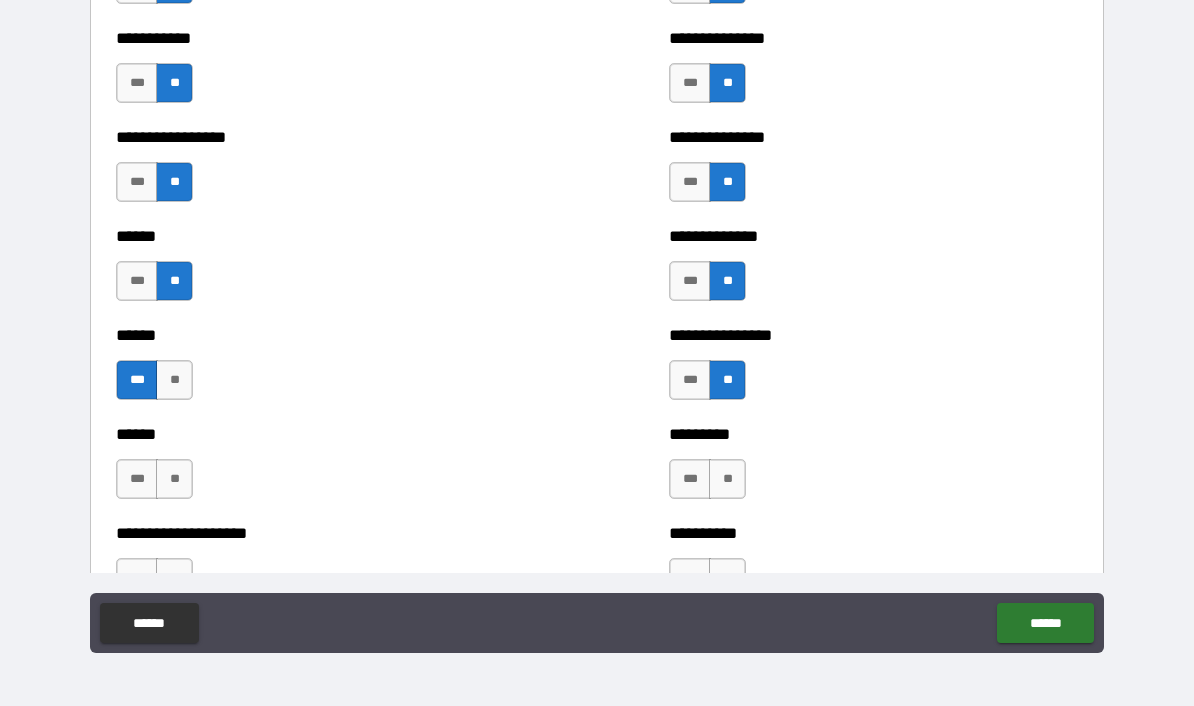 click on "**" at bounding box center [727, 479] 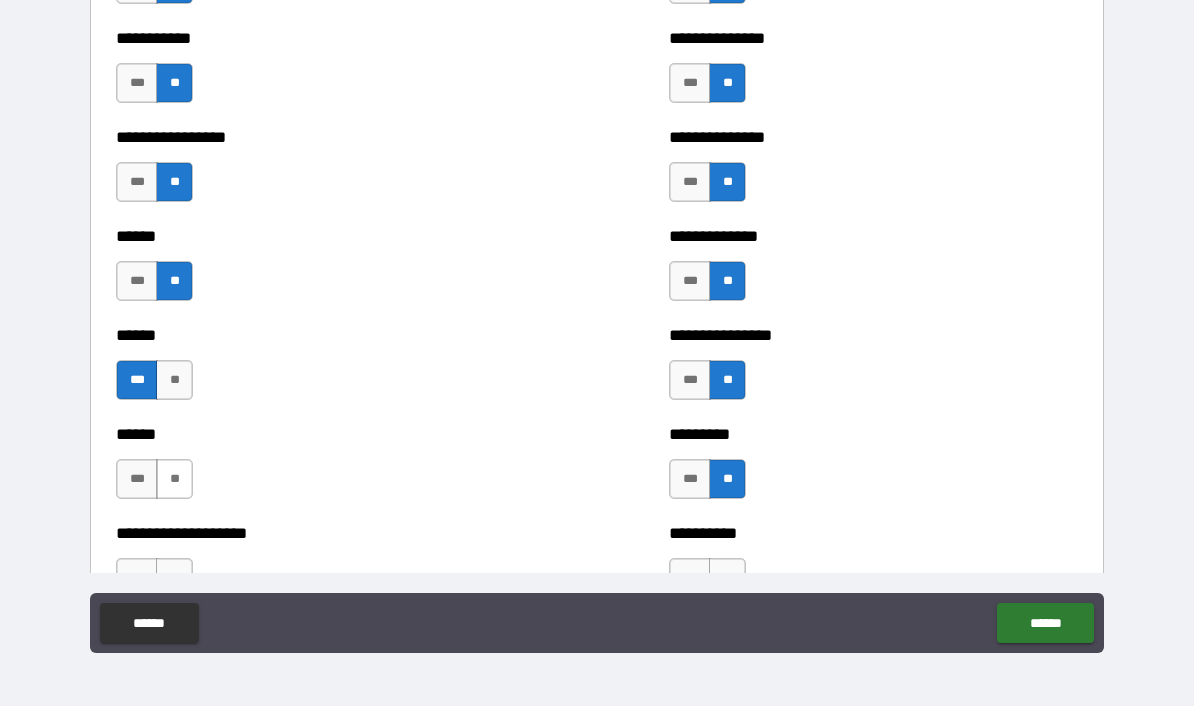 click on "**" at bounding box center (174, 479) 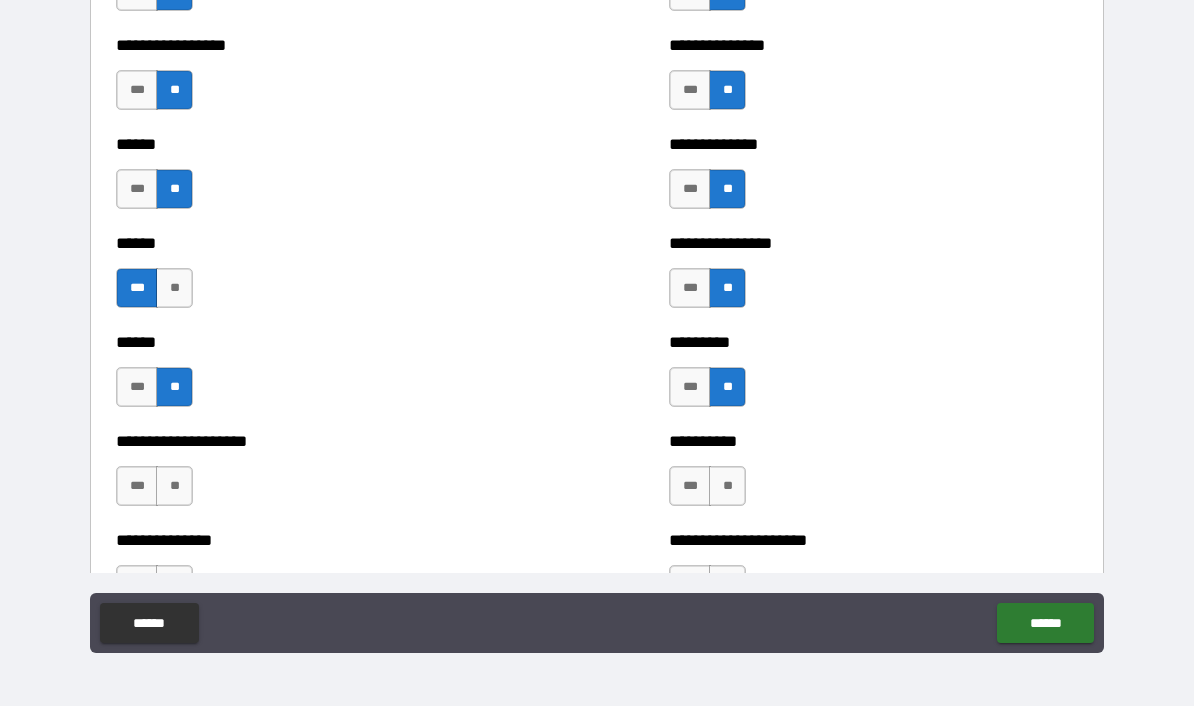scroll, scrollTop: 2853, scrollLeft: 0, axis: vertical 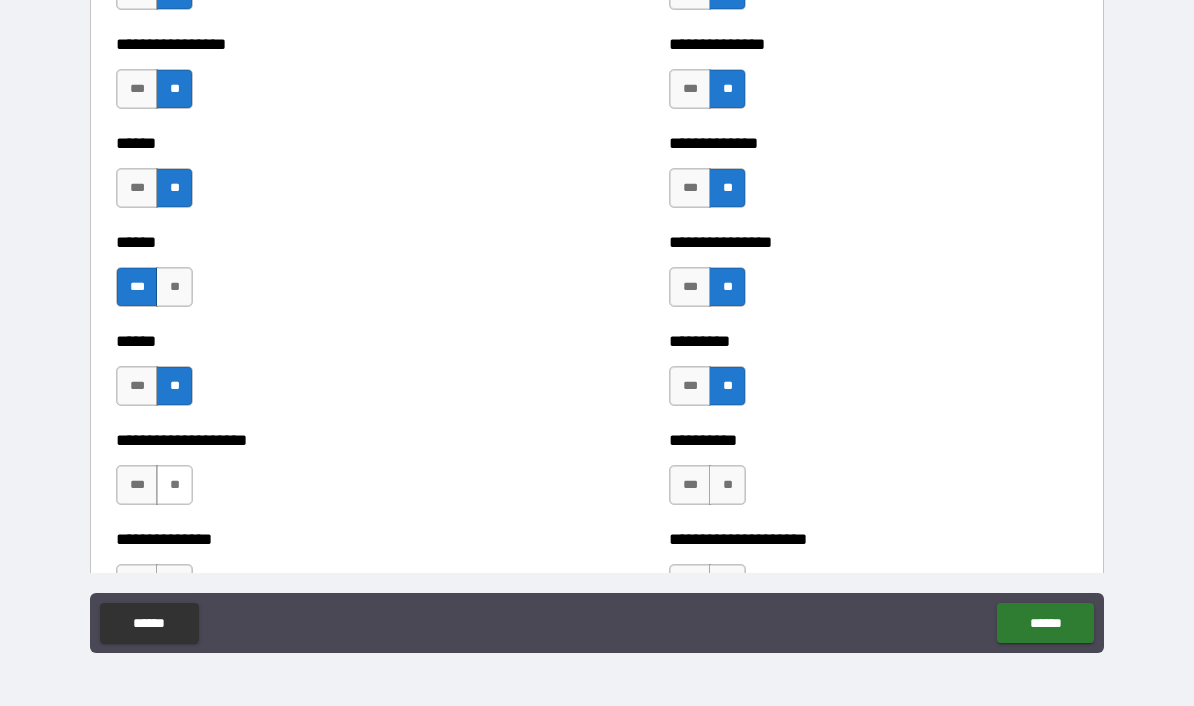 click on "**" at bounding box center (174, 485) 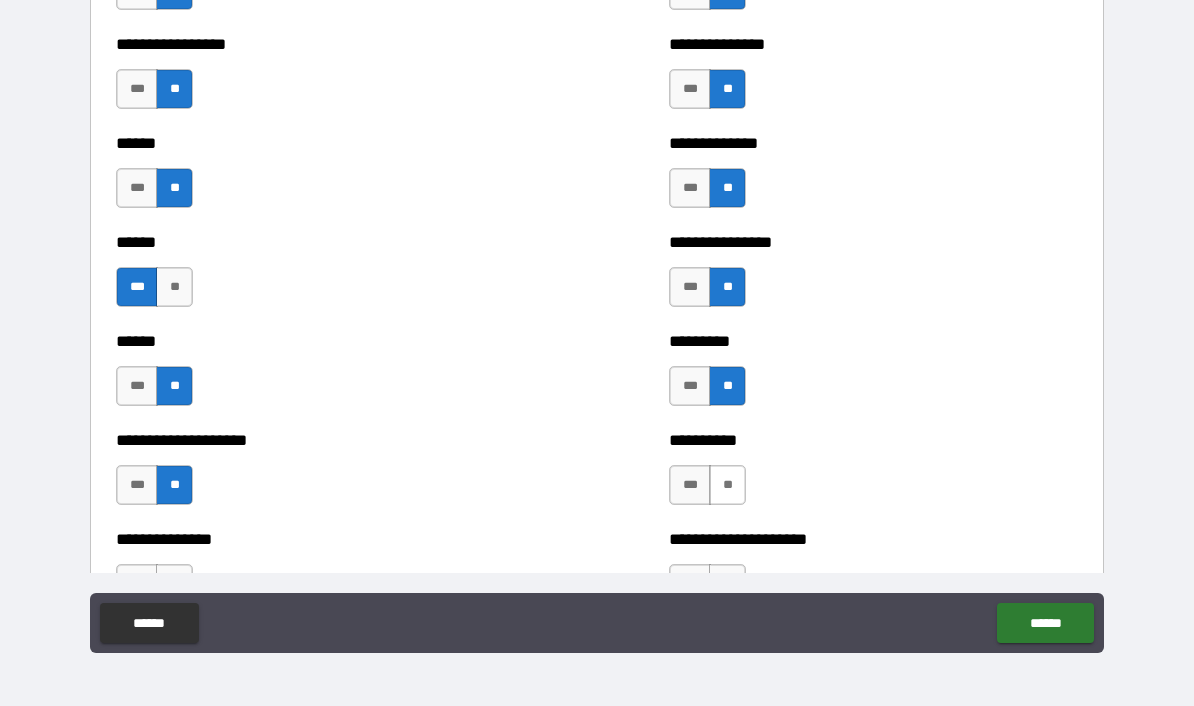 click on "**" at bounding box center [727, 485] 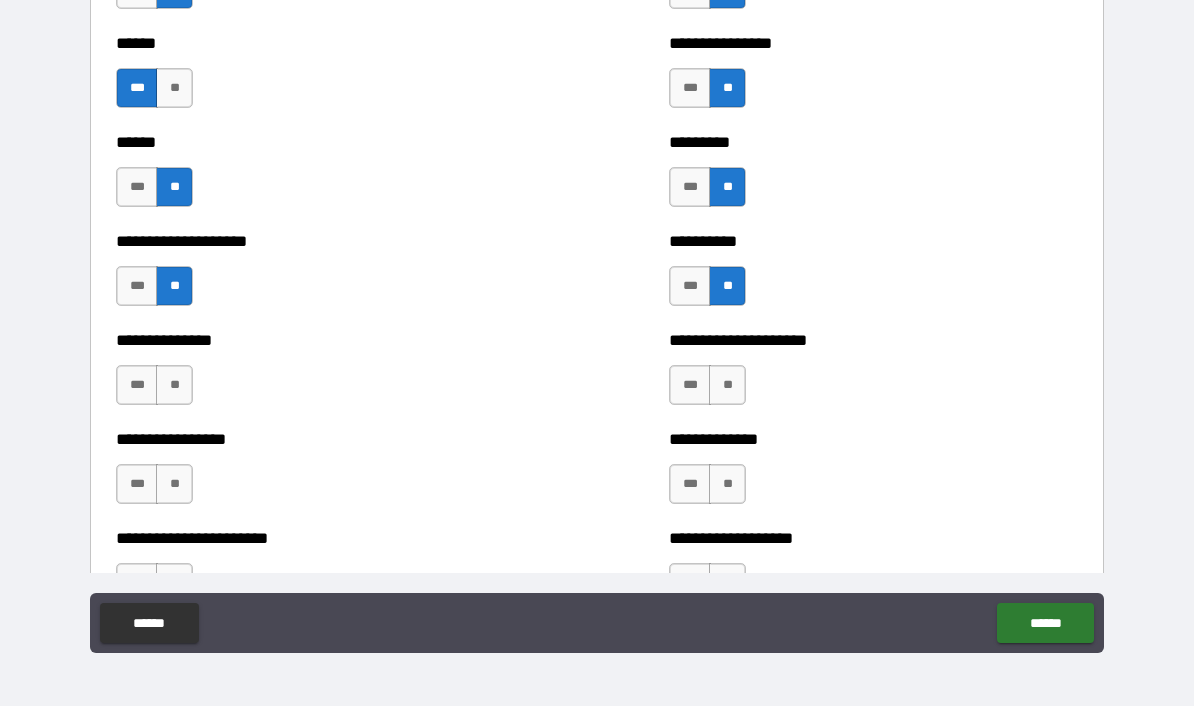 scroll, scrollTop: 3080, scrollLeft: 0, axis: vertical 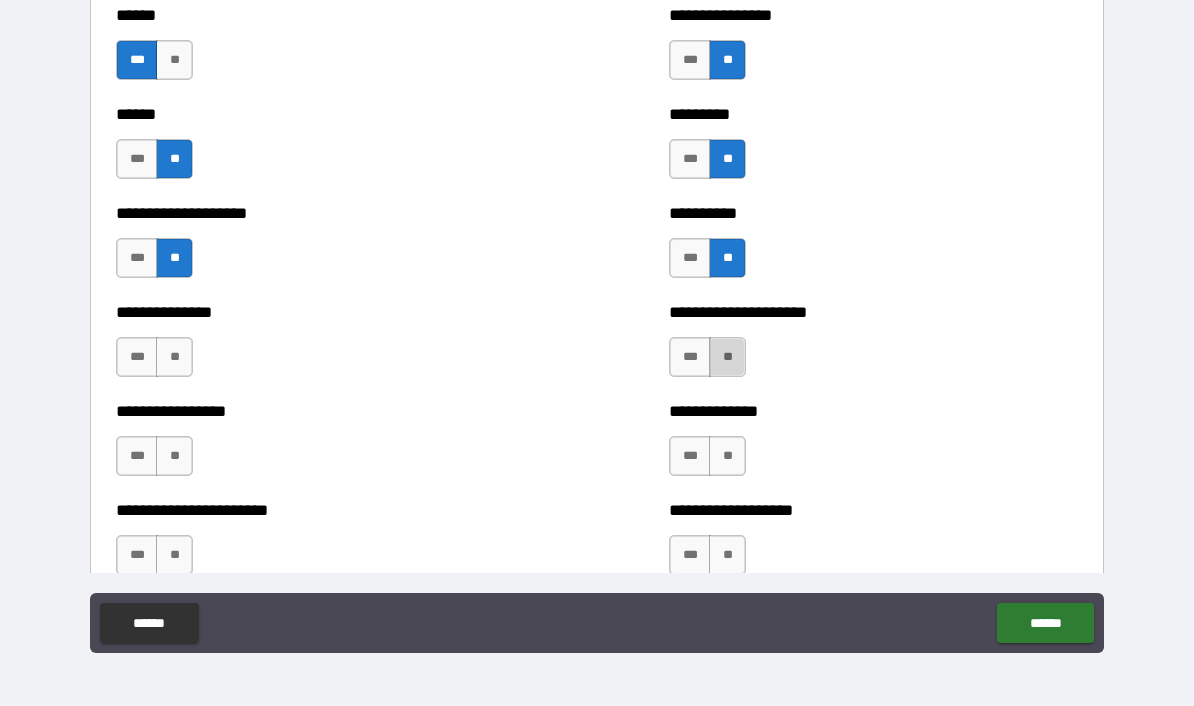 click on "**" at bounding box center [727, 357] 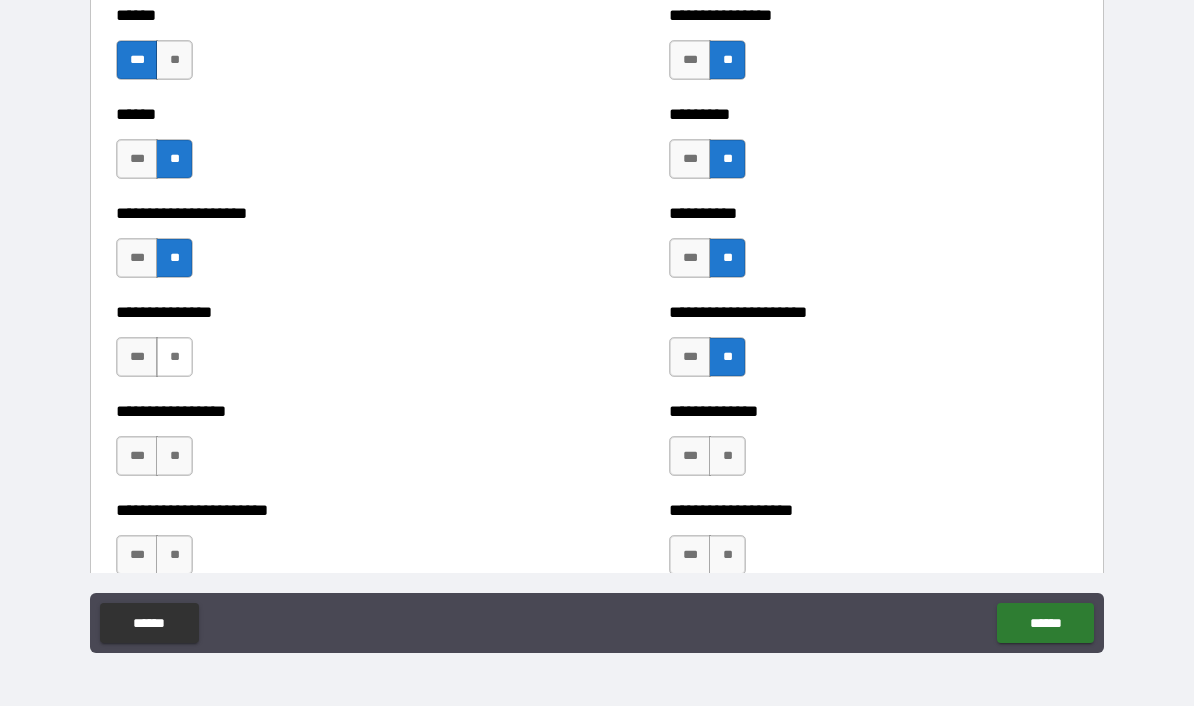 click on "**" at bounding box center [174, 357] 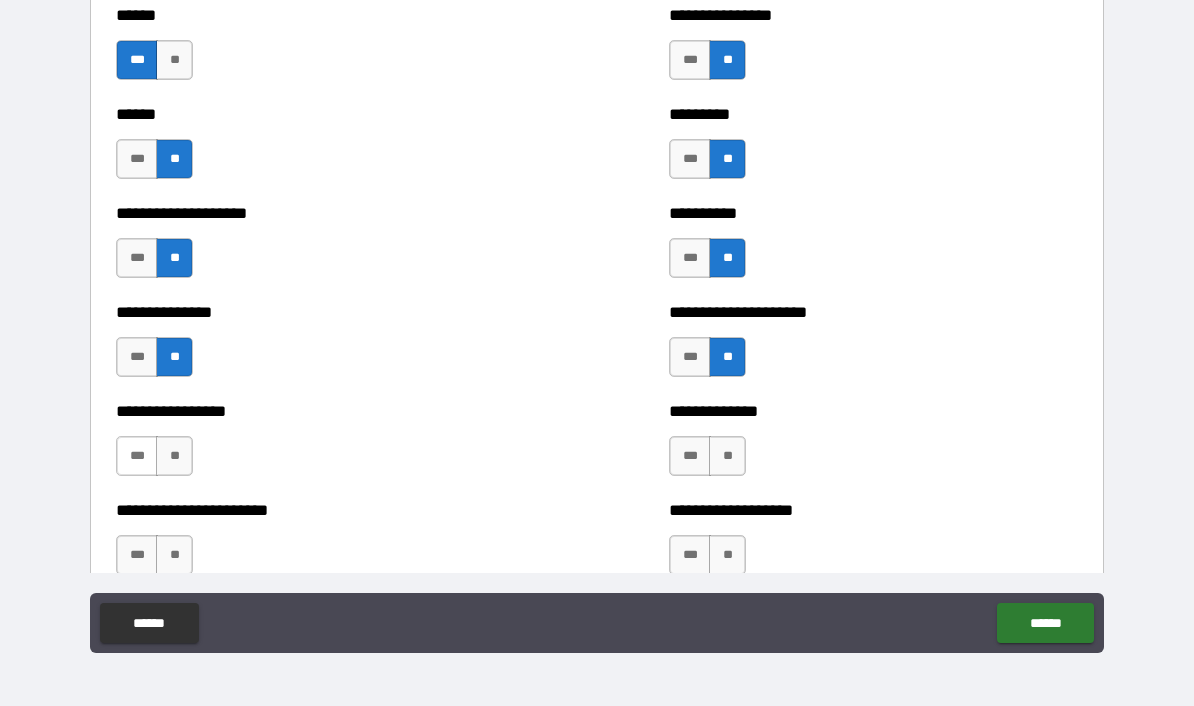 click on "***" at bounding box center [137, 456] 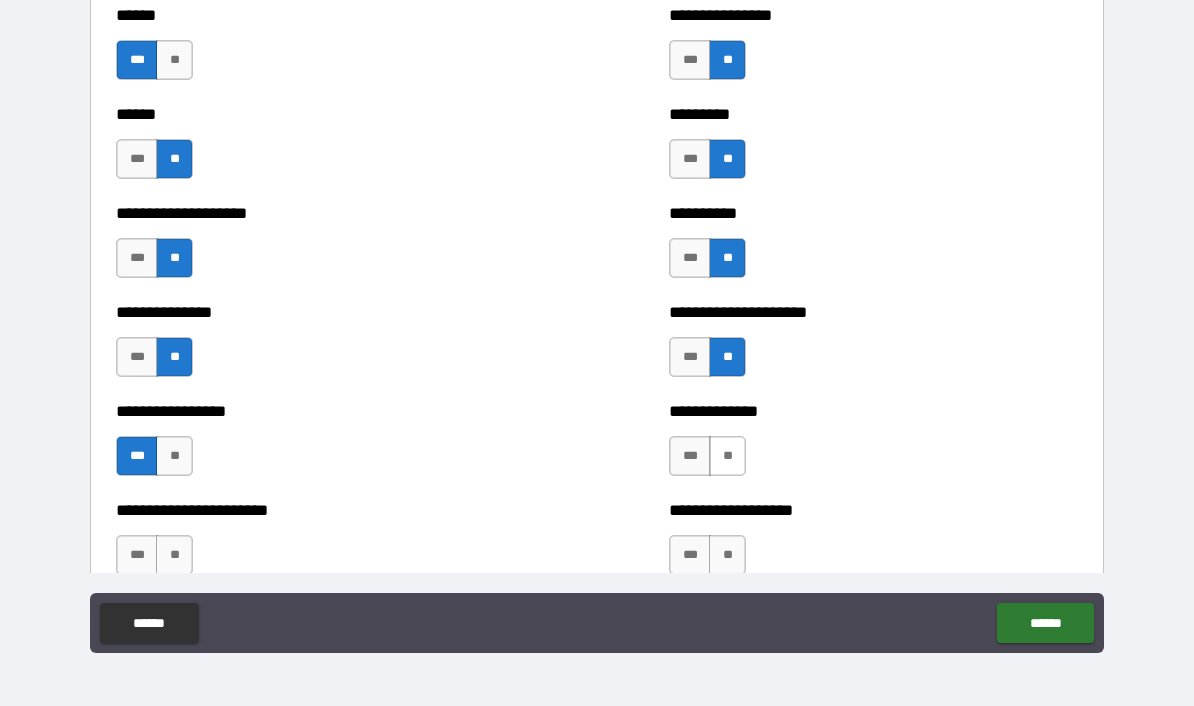 click on "**" at bounding box center (727, 456) 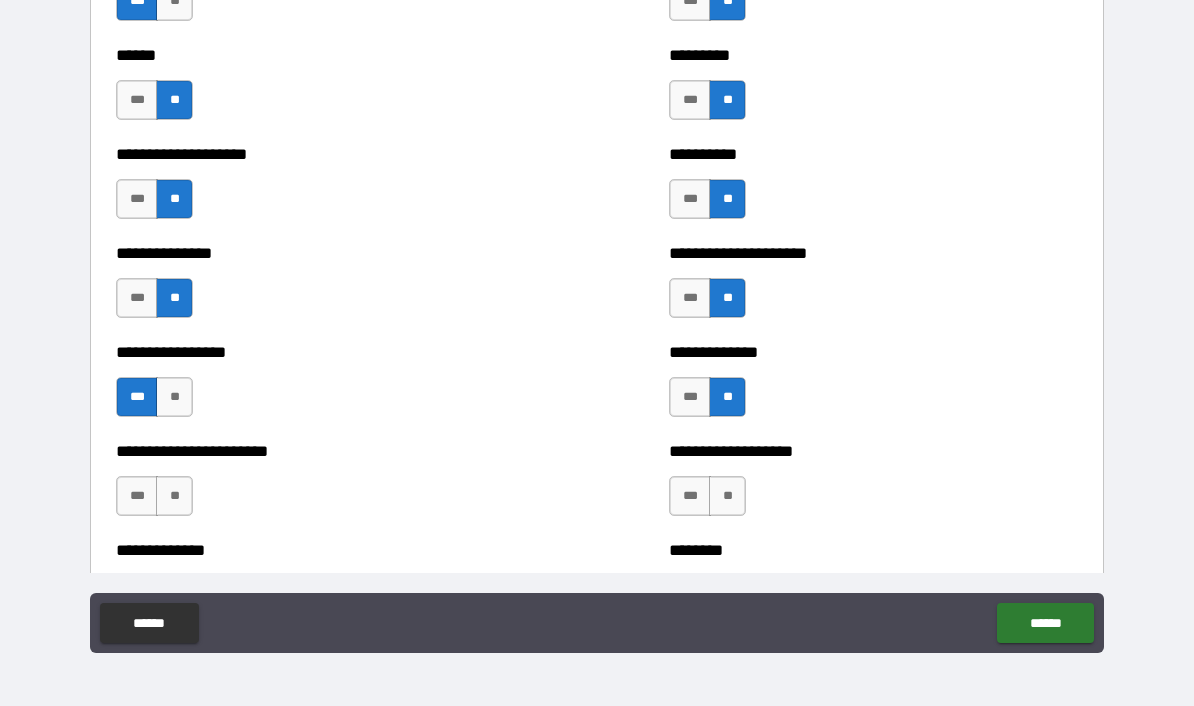scroll, scrollTop: 3140, scrollLeft: 0, axis: vertical 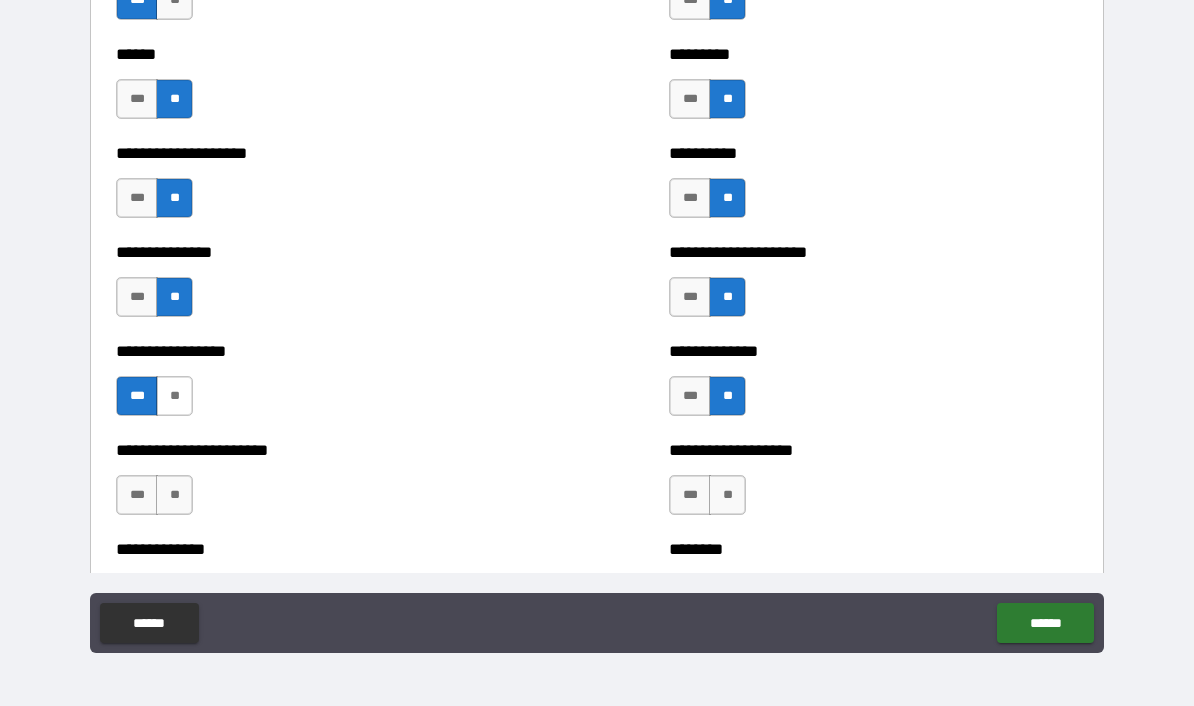 click on "**" at bounding box center (174, 396) 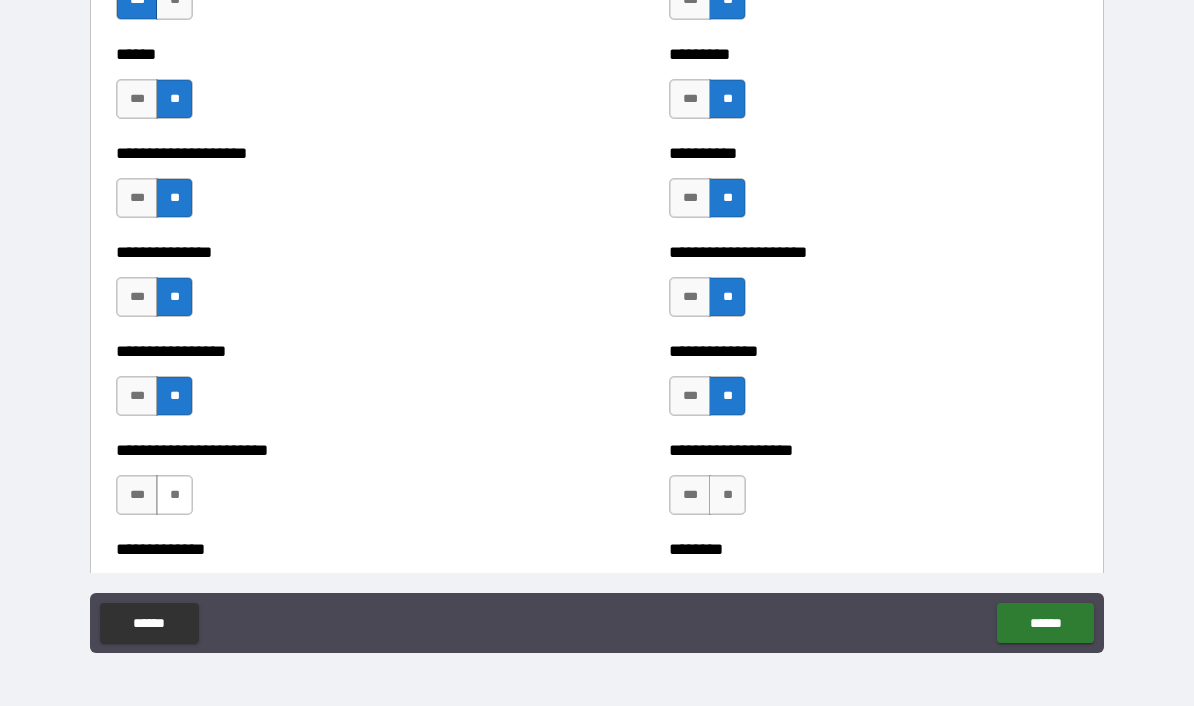 click on "**" at bounding box center [174, 495] 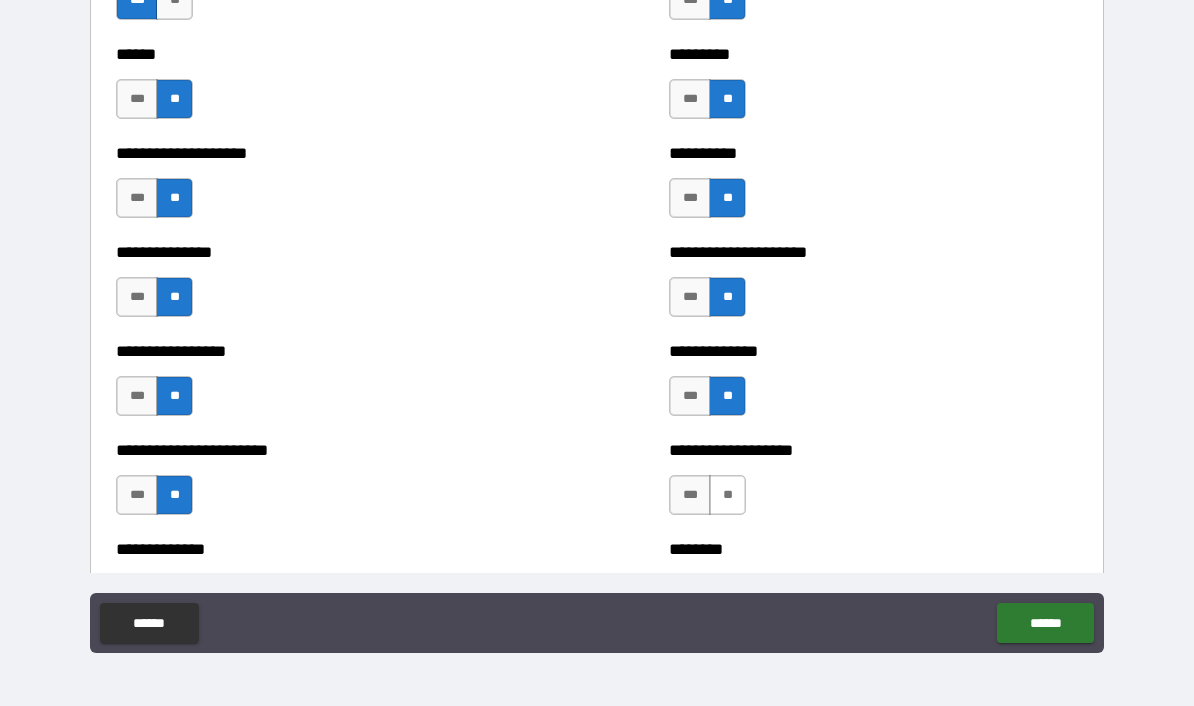 click on "**" at bounding box center (727, 495) 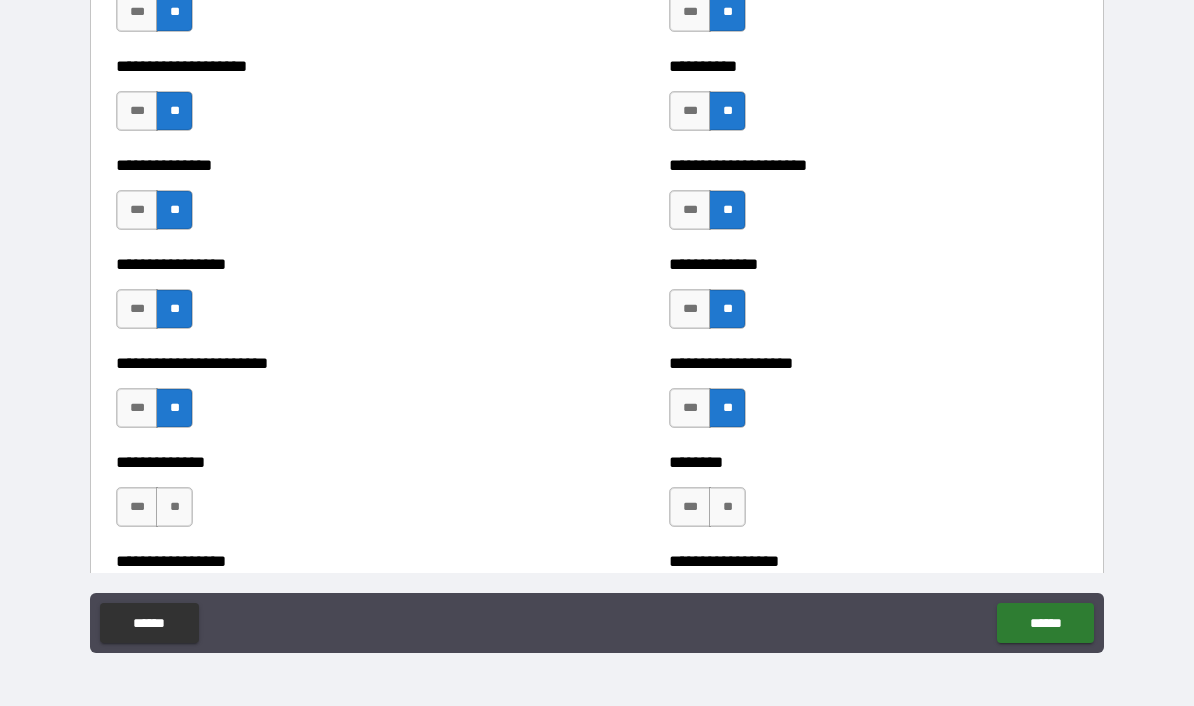 scroll, scrollTop: 3230, scrollLeft: 0, axis: vertical 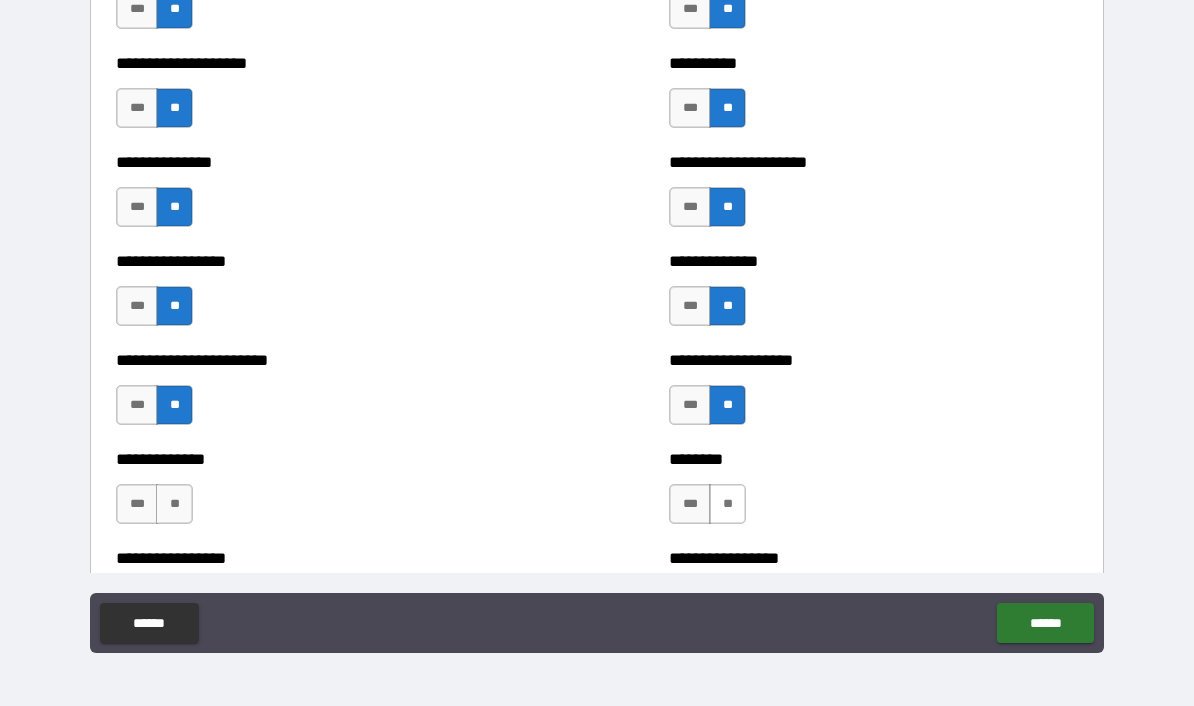 click on "**" at bounding box center (727, 504) 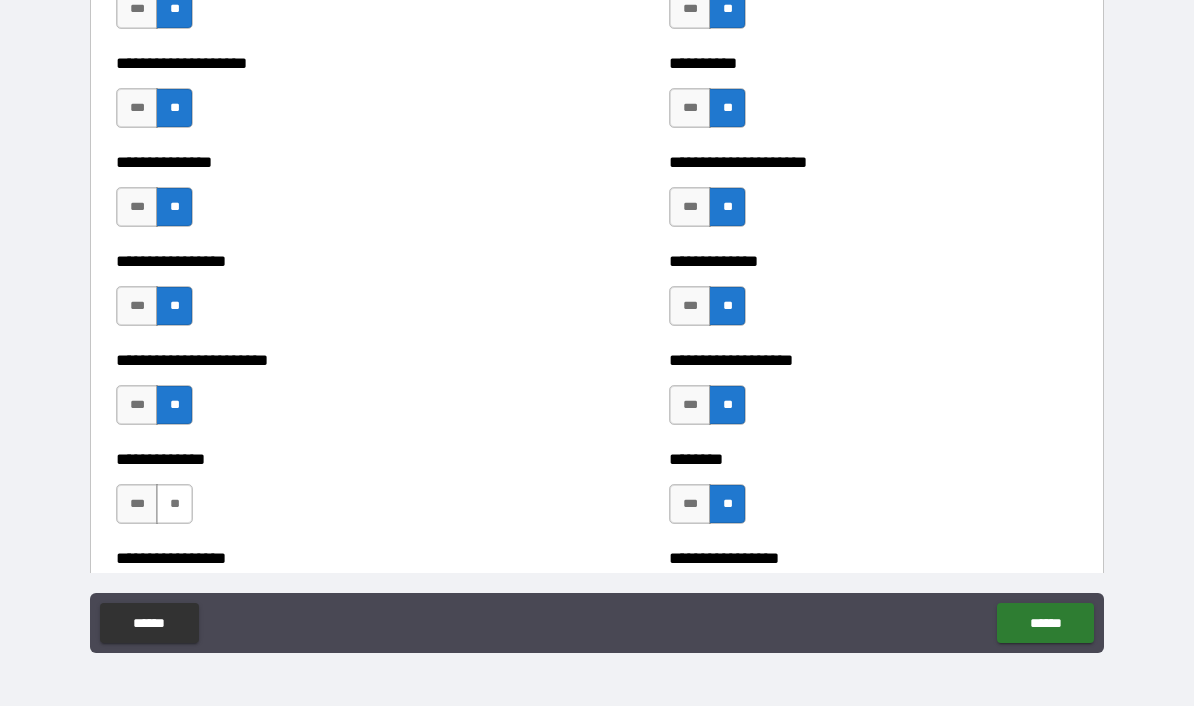 click on "**" at bounding box center (174, 504) 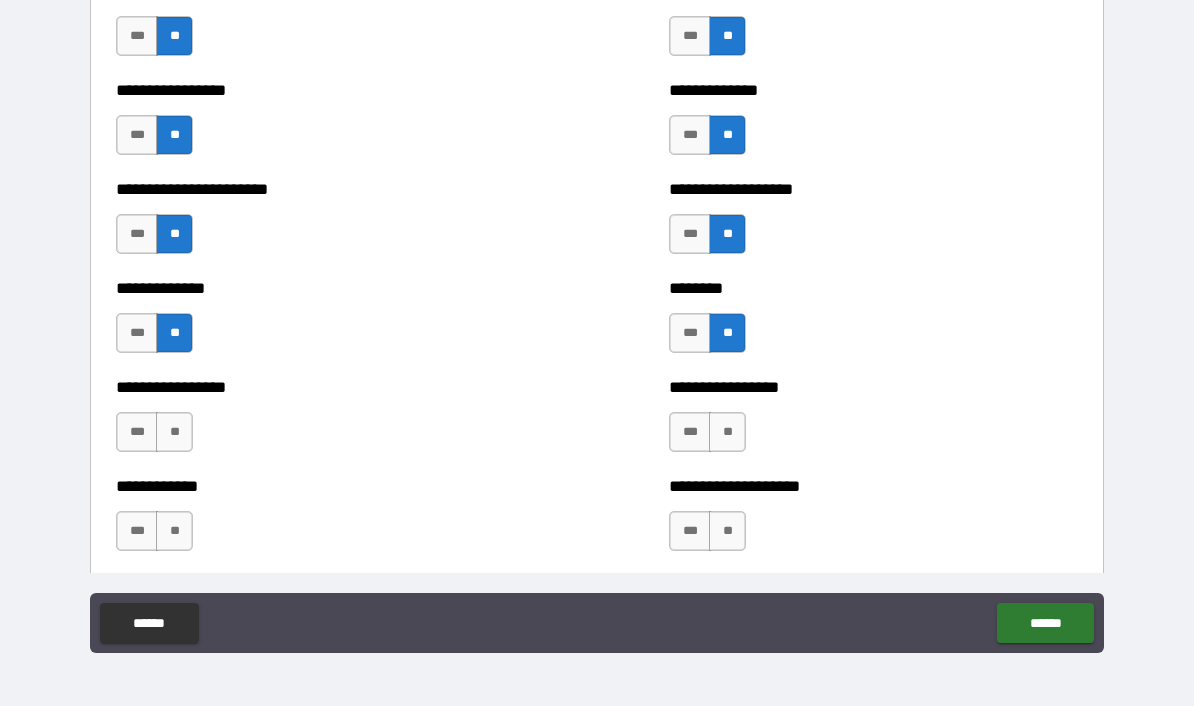 scroll, scrollTop: 3403, scrollLeft: 0, axis: vertical 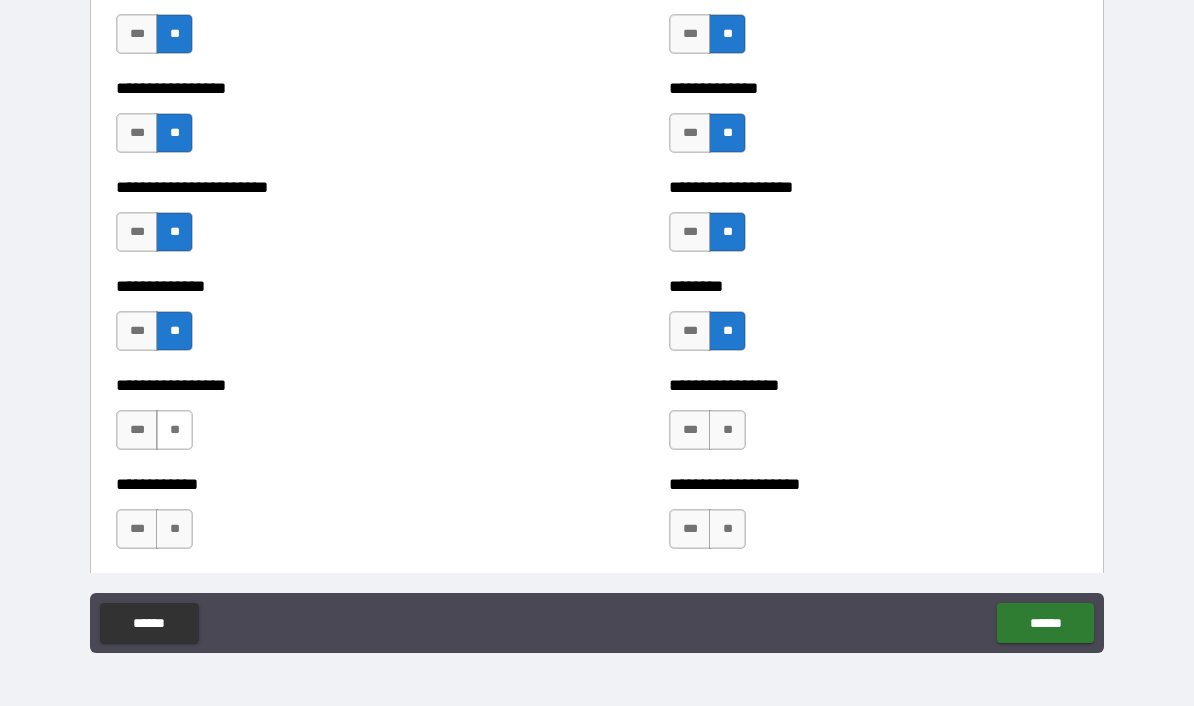 click on "**" at bounding box center [174, 430] 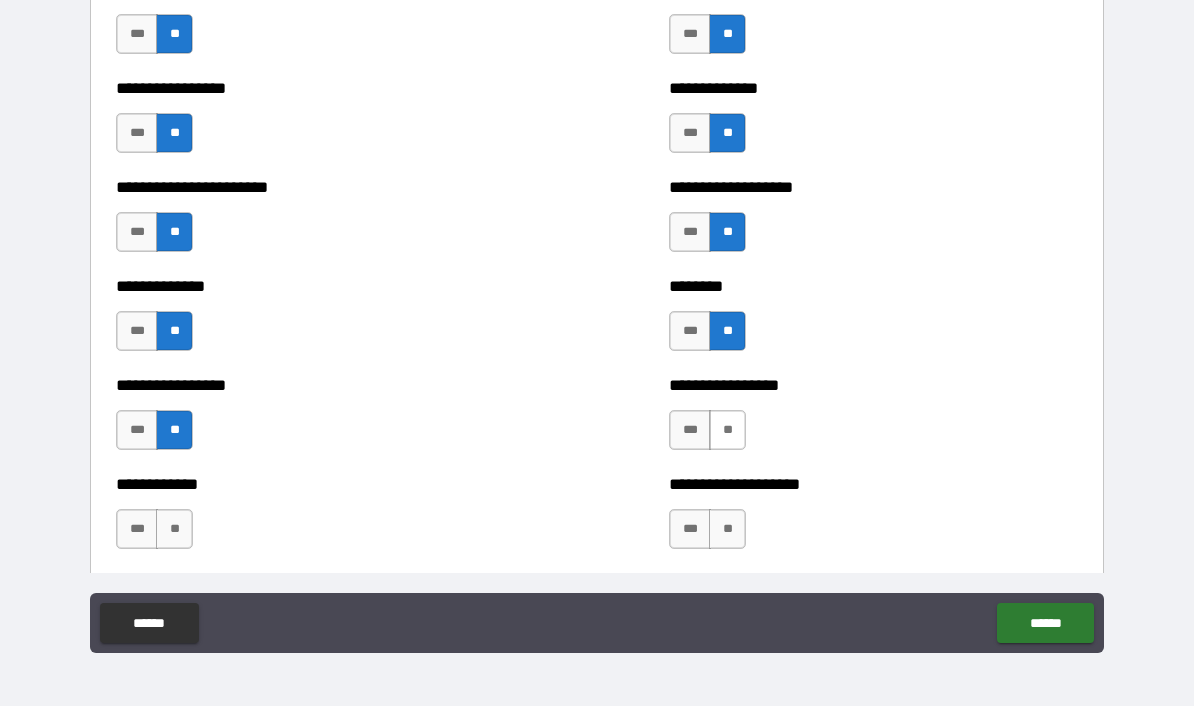click on "**" at bounding box center (727, 430) 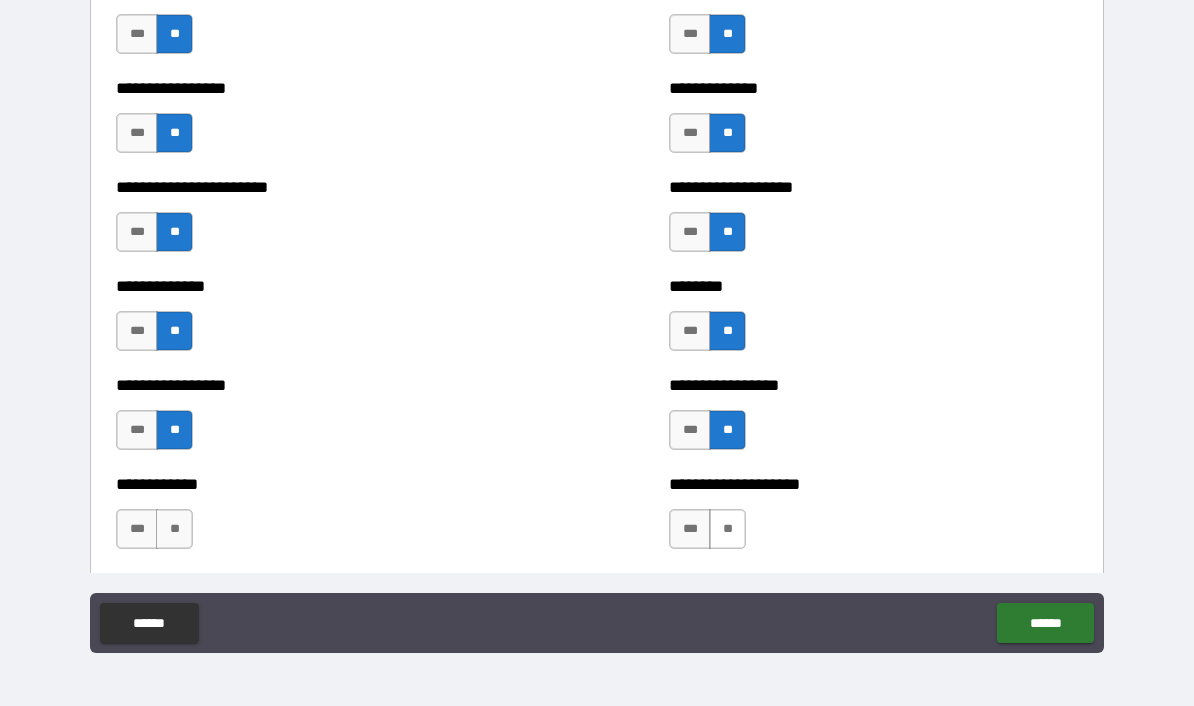 click on "**" at bounding box center [727, 529] 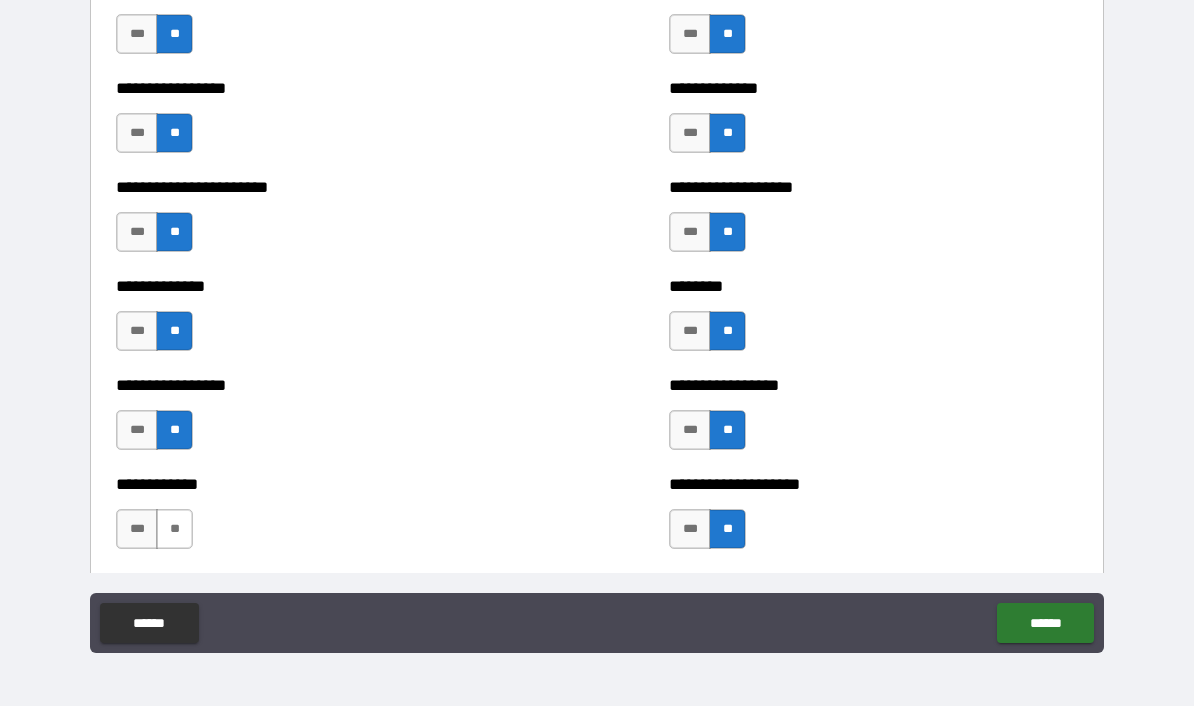 click on "**" at bounding box center (174, 529) 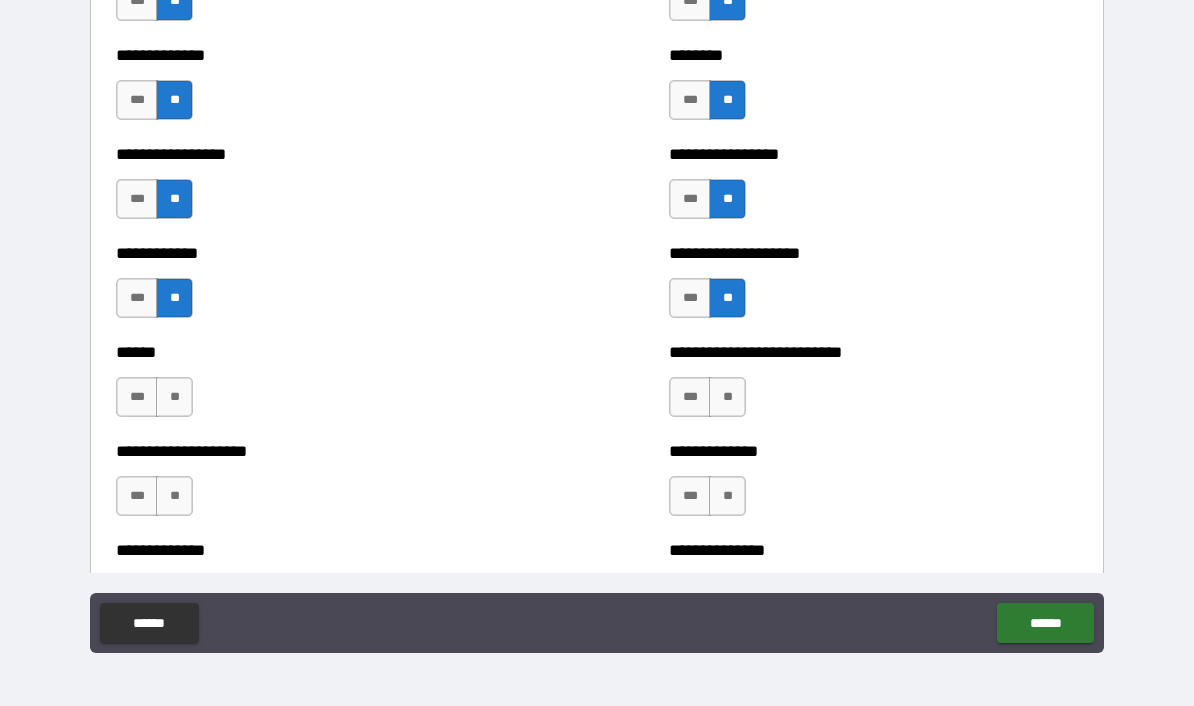 scroll, scrollTop: 3637, scrollLeft: 0, axis: vertical 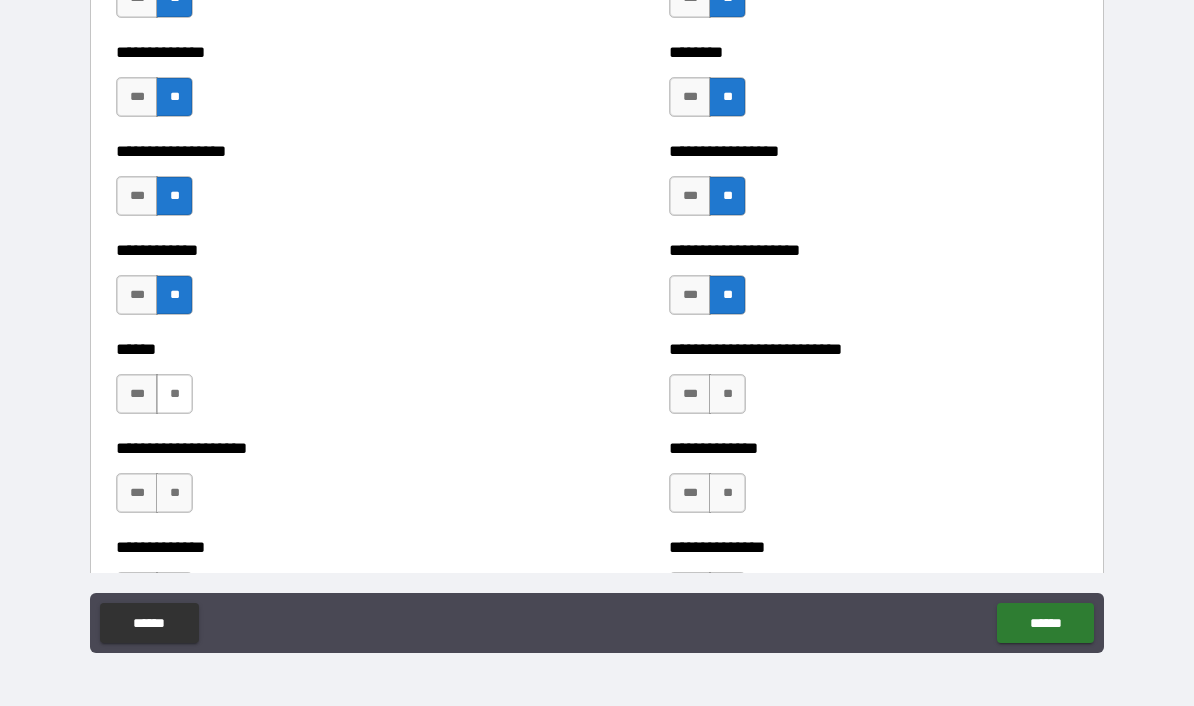 click on "**" at bounding box center [174, 394] 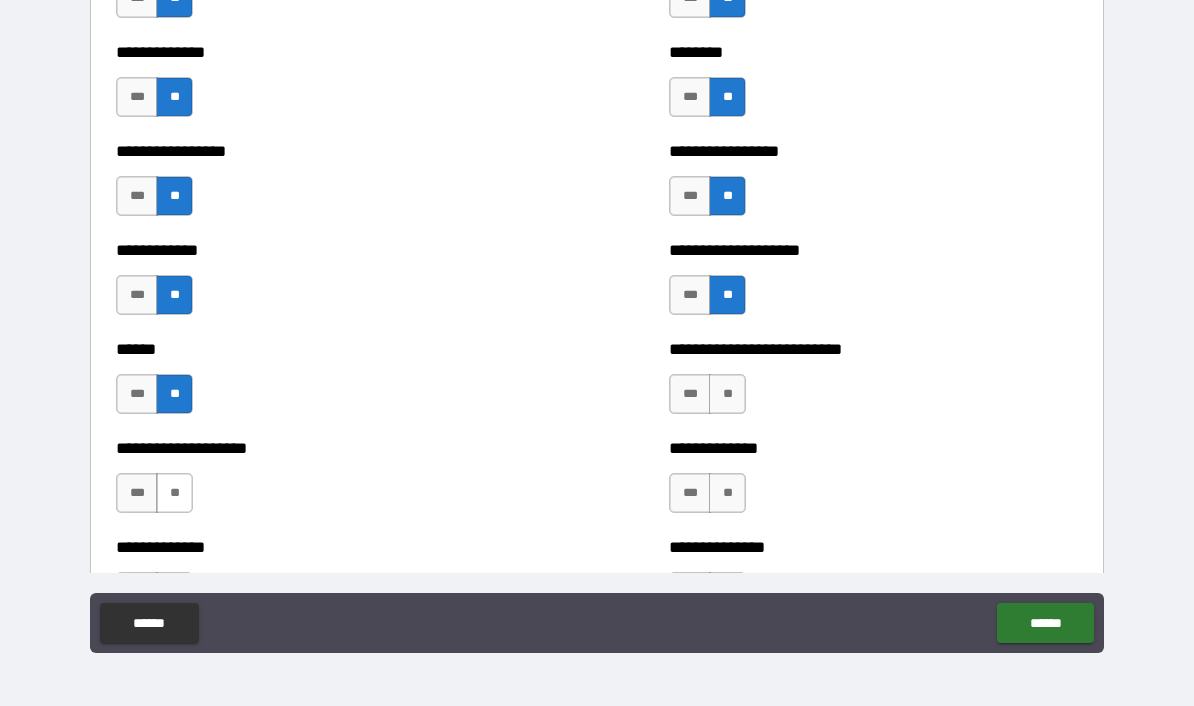 click on "**" at bounding box center (174, 493) 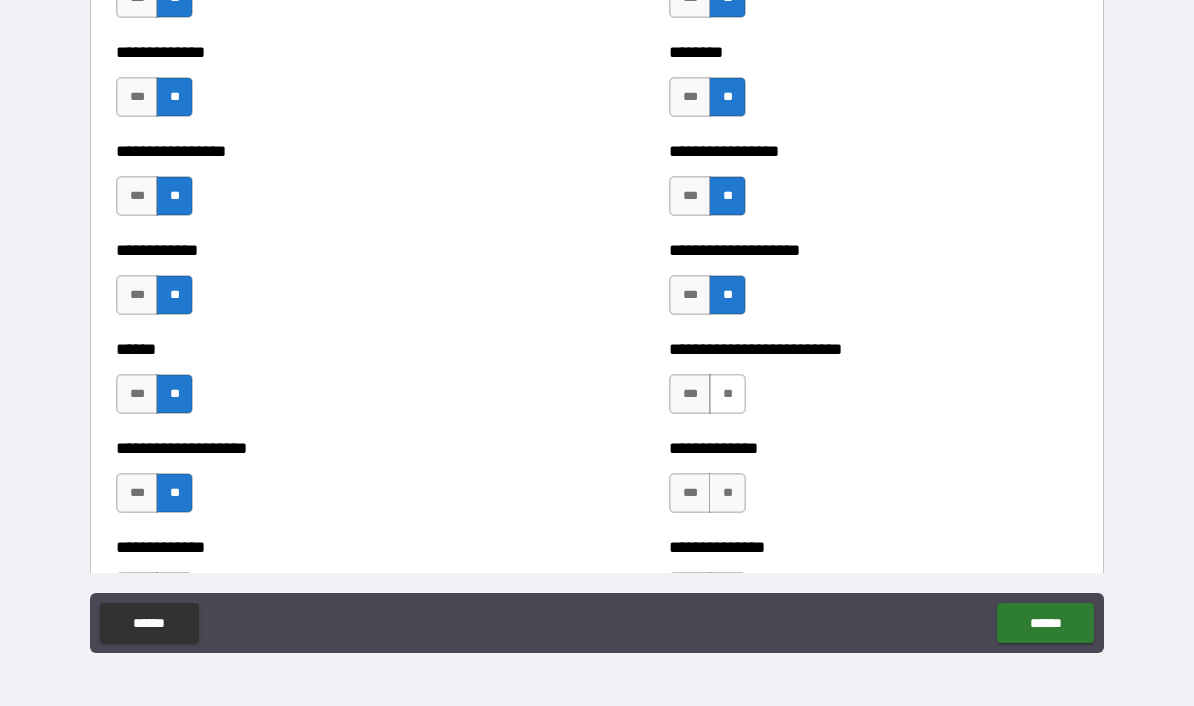 click on "**" at bounding box center (727, 394) 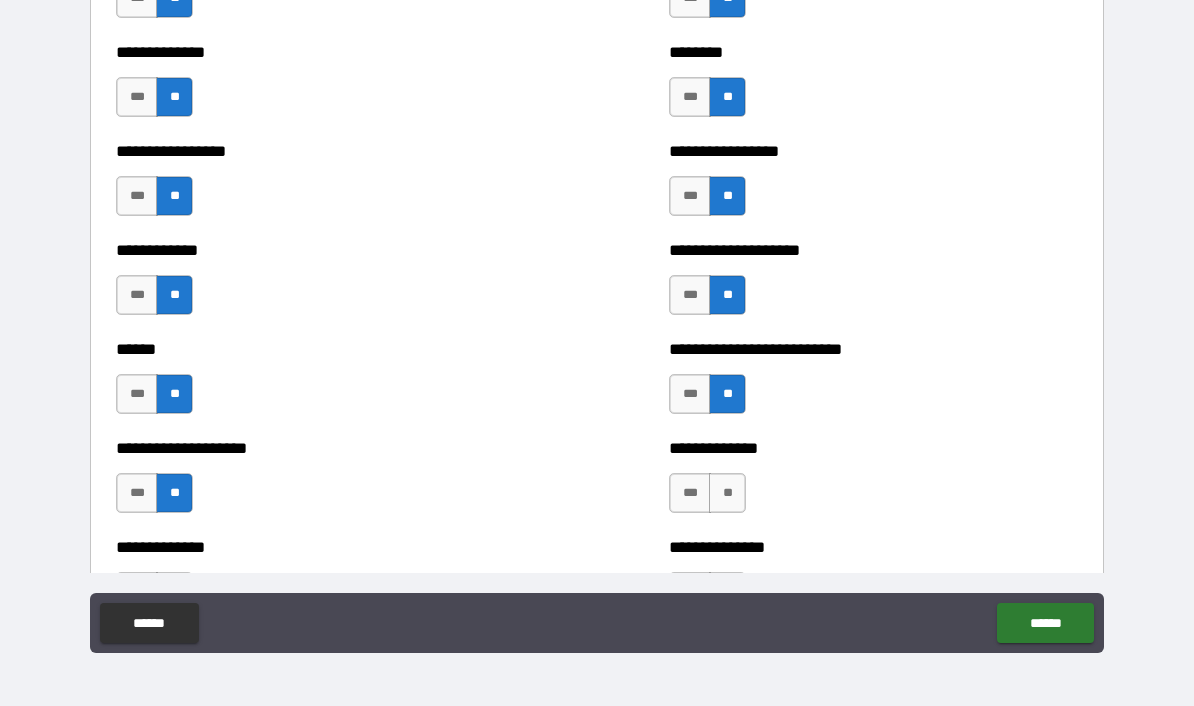 click on "*** **" at bounding box center (710, 498) 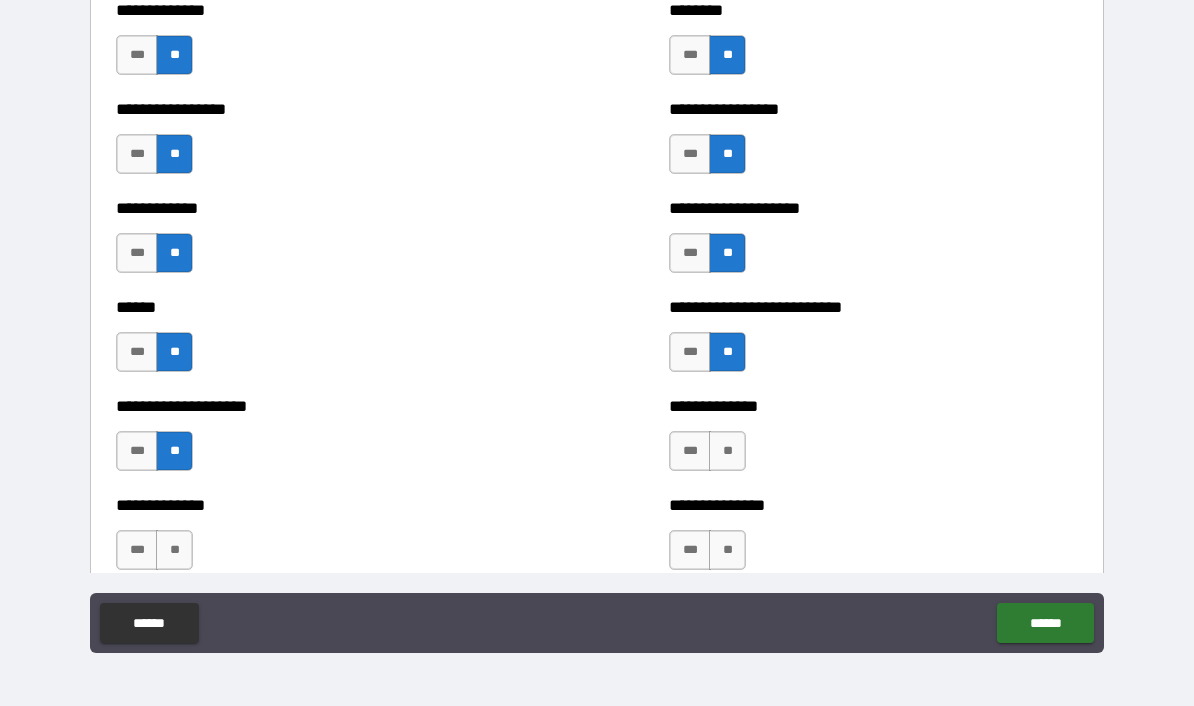 scroll, scrollTop: 3701, scrollLeft: 0, axis: vertical 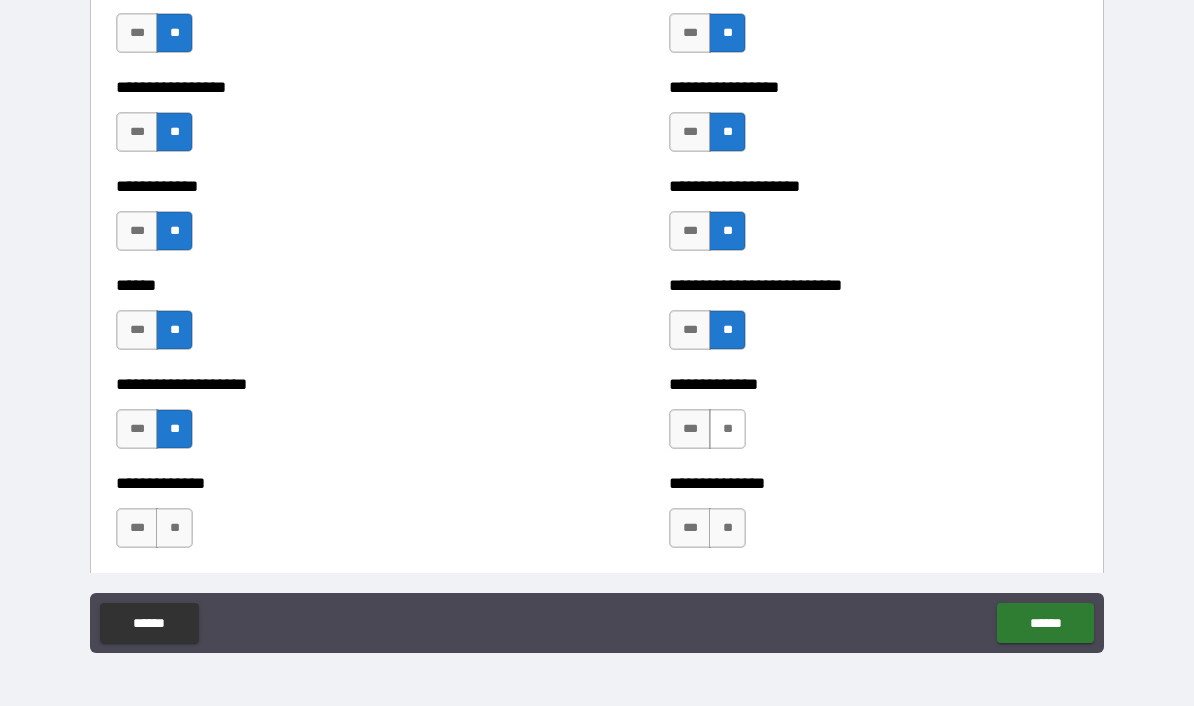 click on "**" at bounding box center [727, 429] 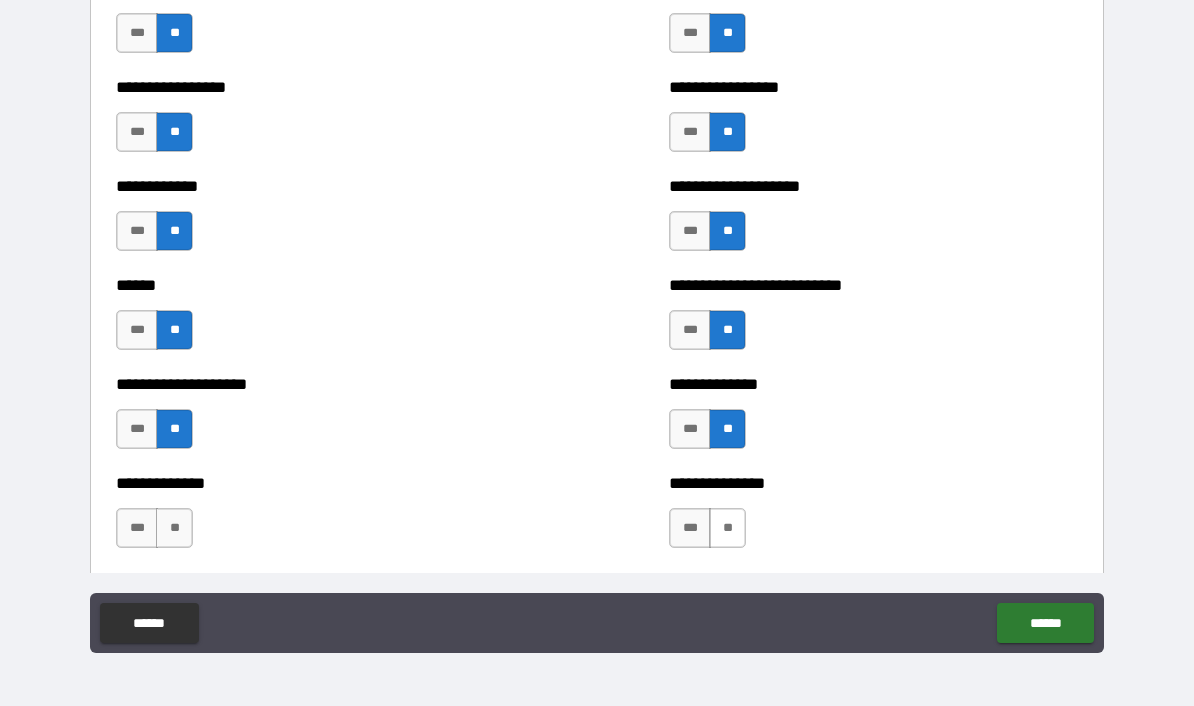 click on "**" at bounding box center [727, 528] 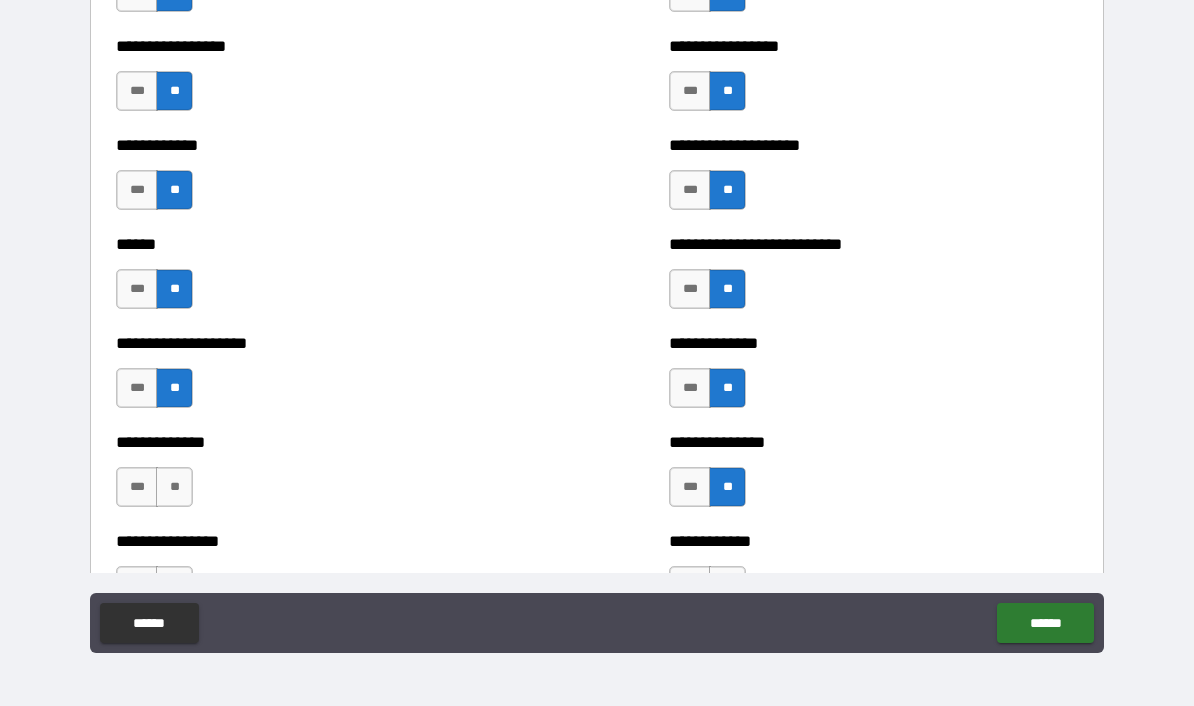 scroll, scrollTop: 3750, scrollLeft: 0, axis: vertical 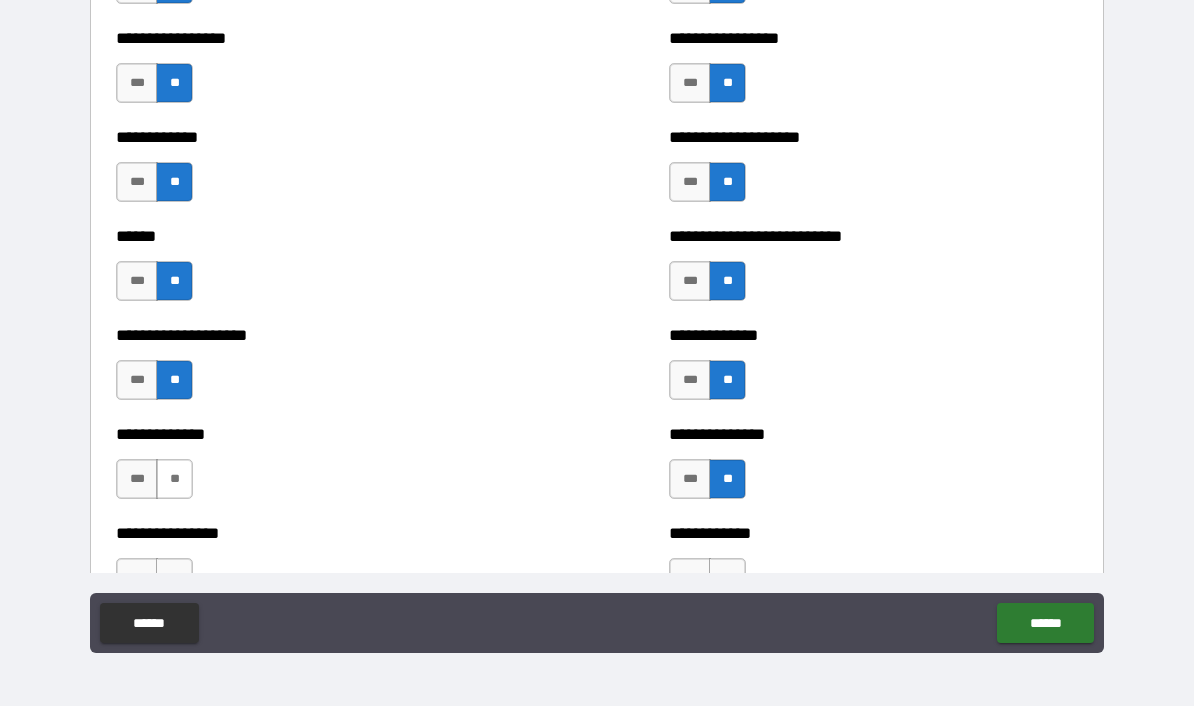 click on "**" at bounding box center [174, 479] 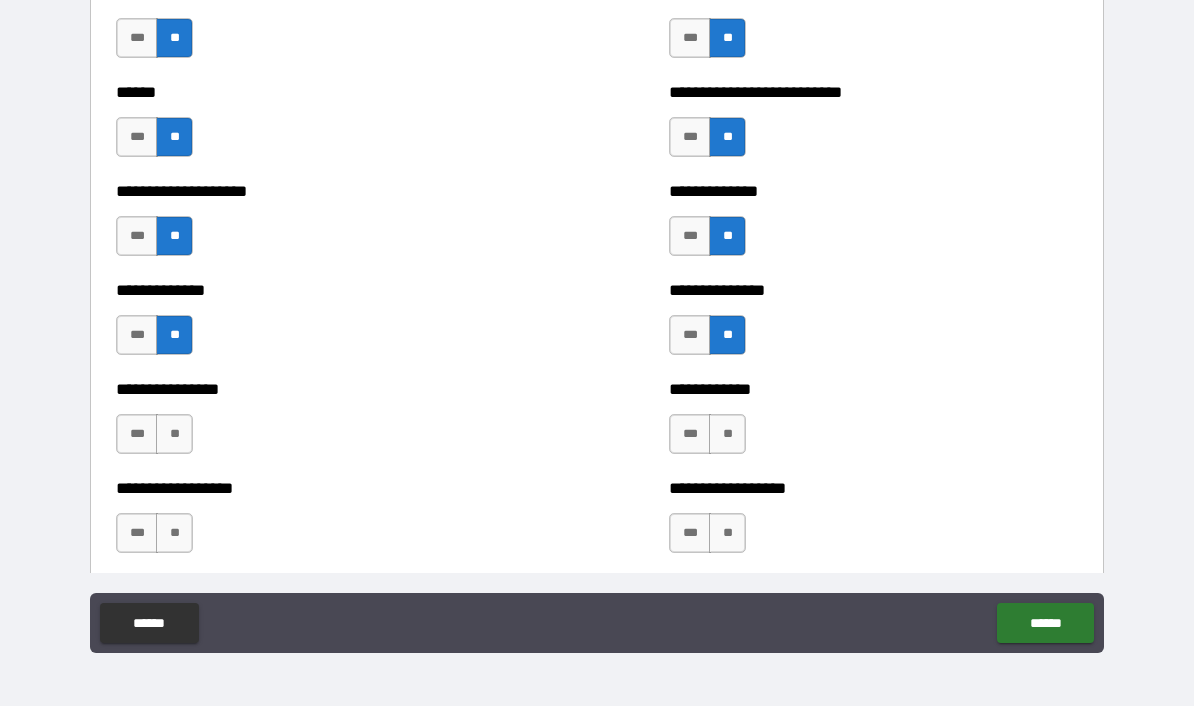 scroll, scrollTop: 3895, scrollLeft: 0, axis: vertical 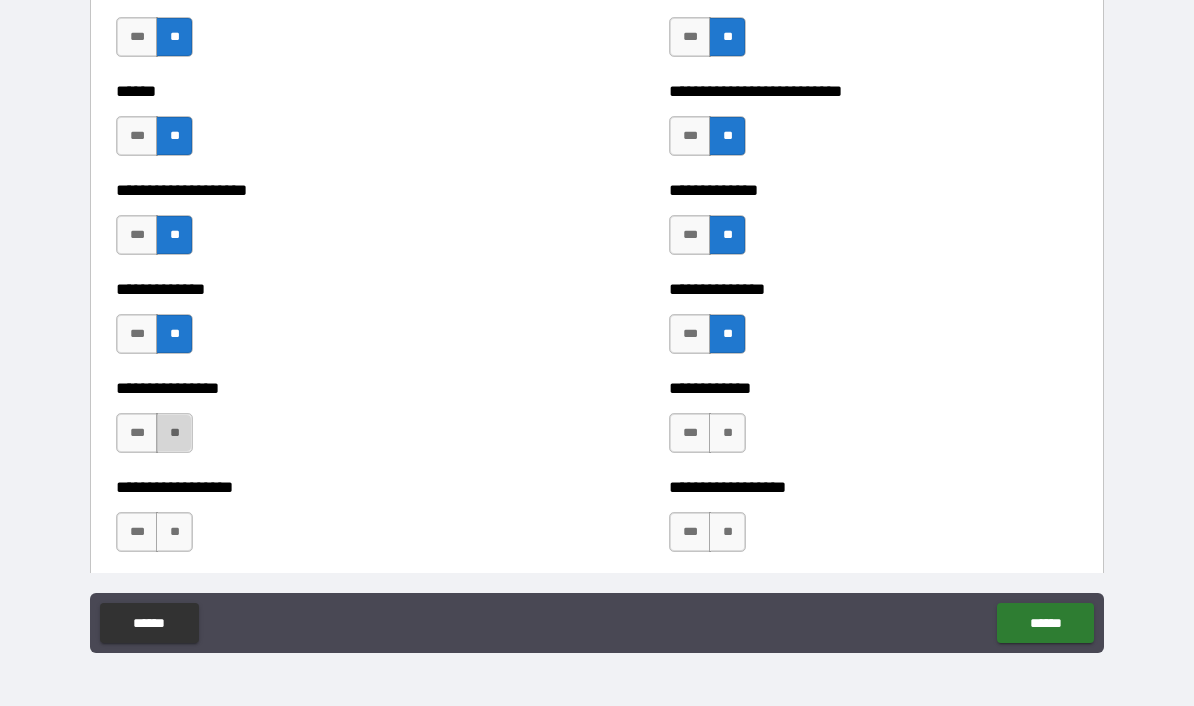 click on "**" at bounding box center (174, 433) 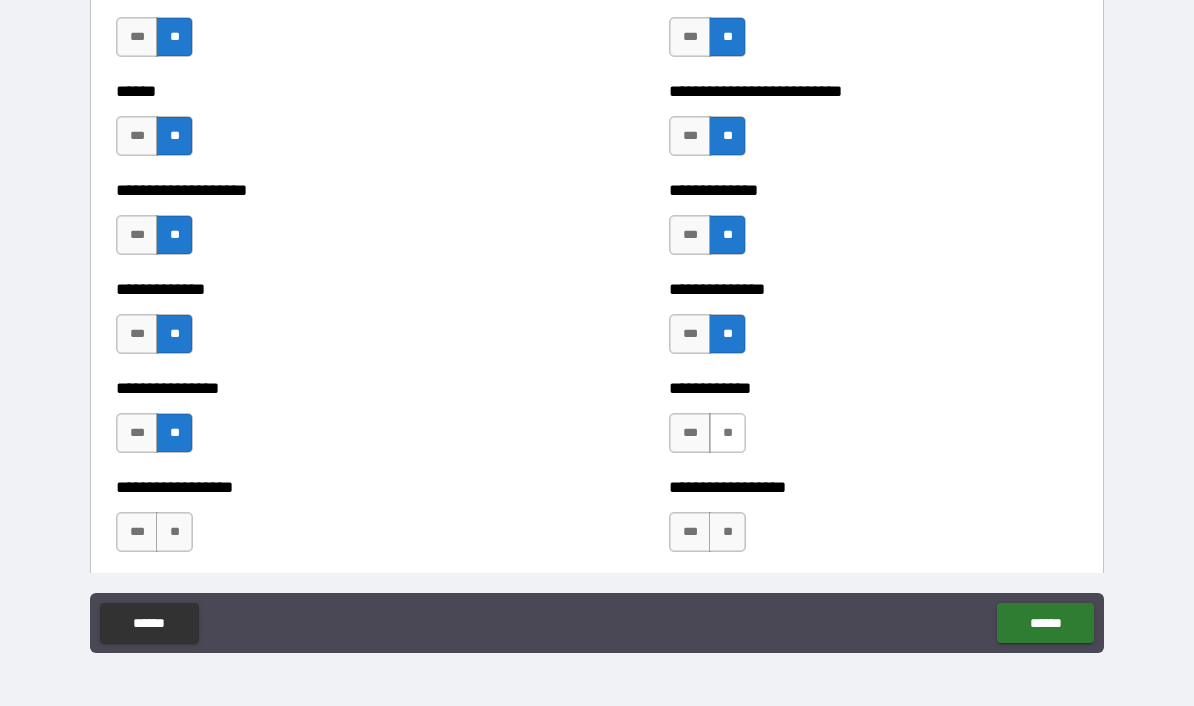 click on "**" at bounding box center (727, 433) 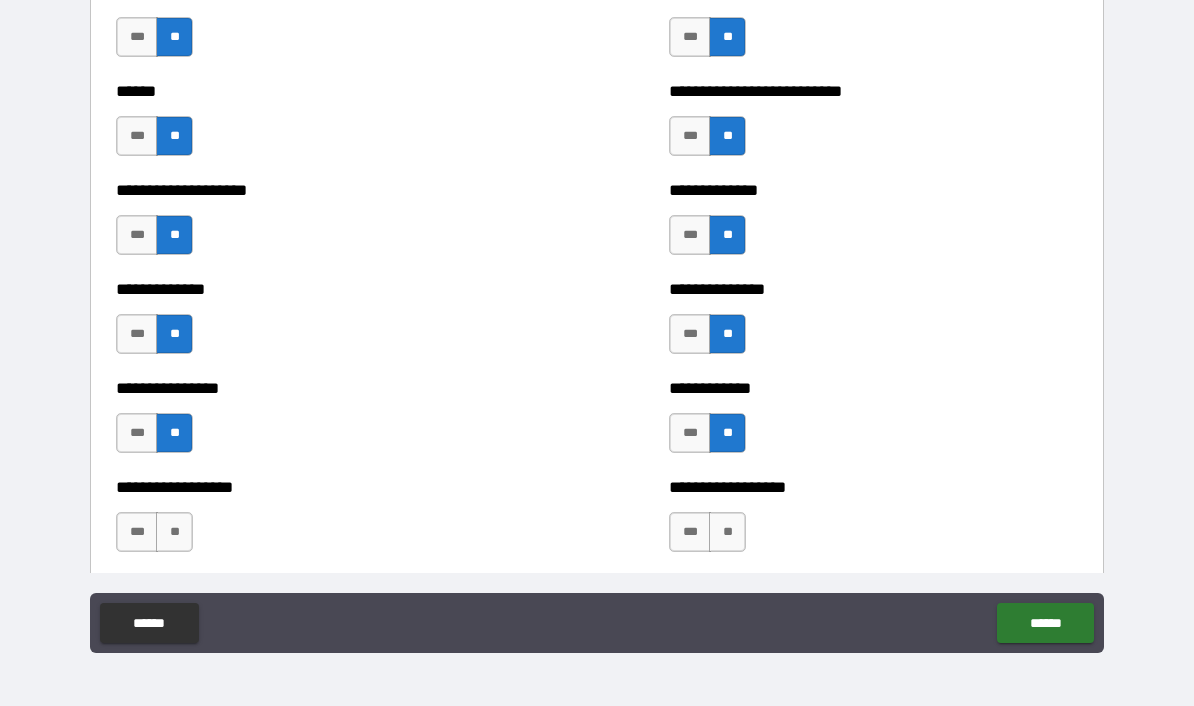 click on "**" at bounding box center [727, 532] 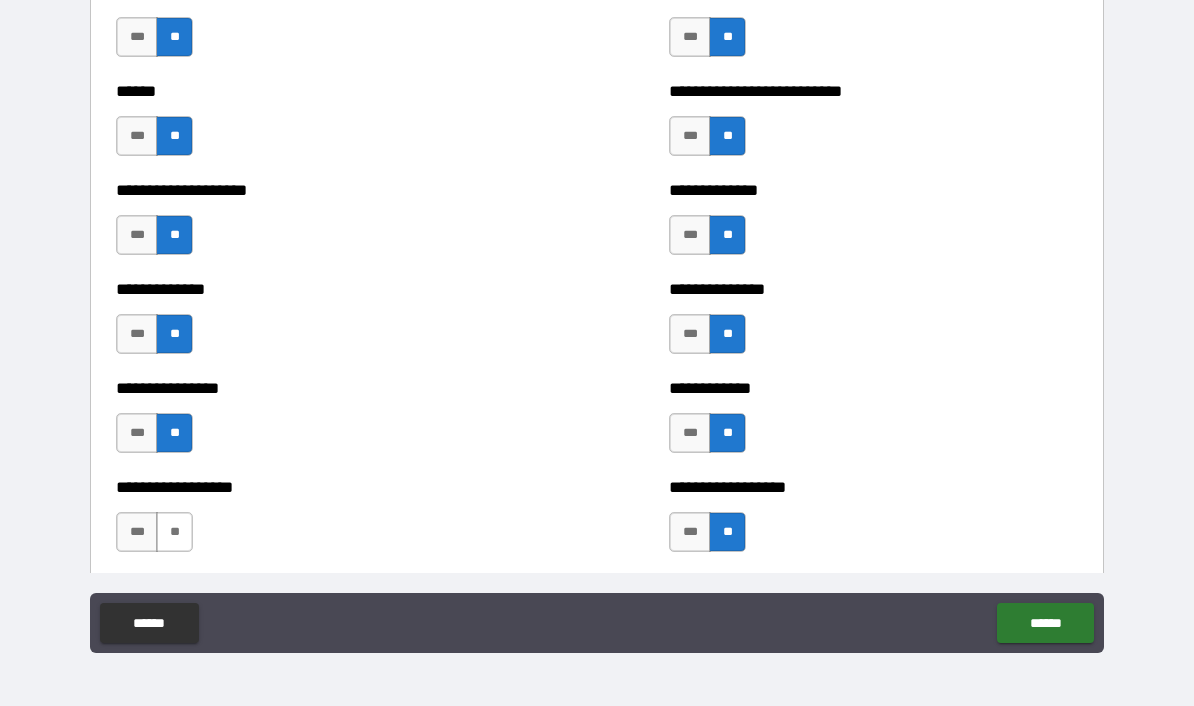 click on "**" at bounding box center [174, 532] 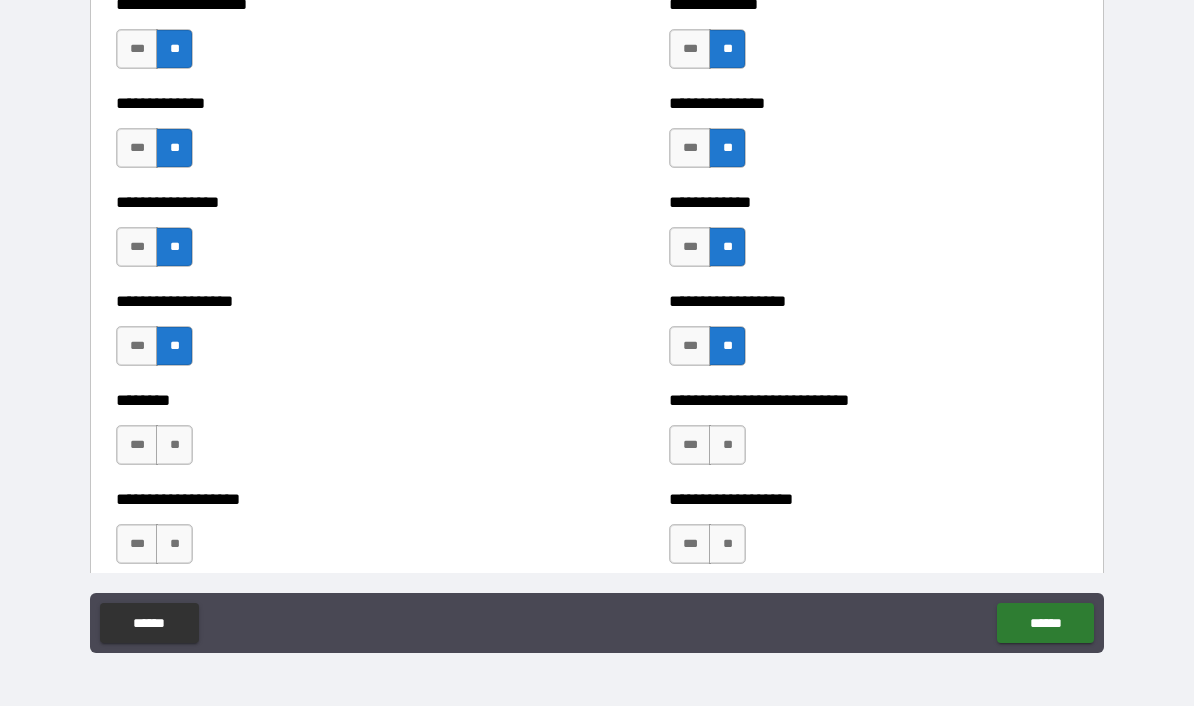 scroll, scrollTop: 4083, scrollLeft: 0, axis: vertical 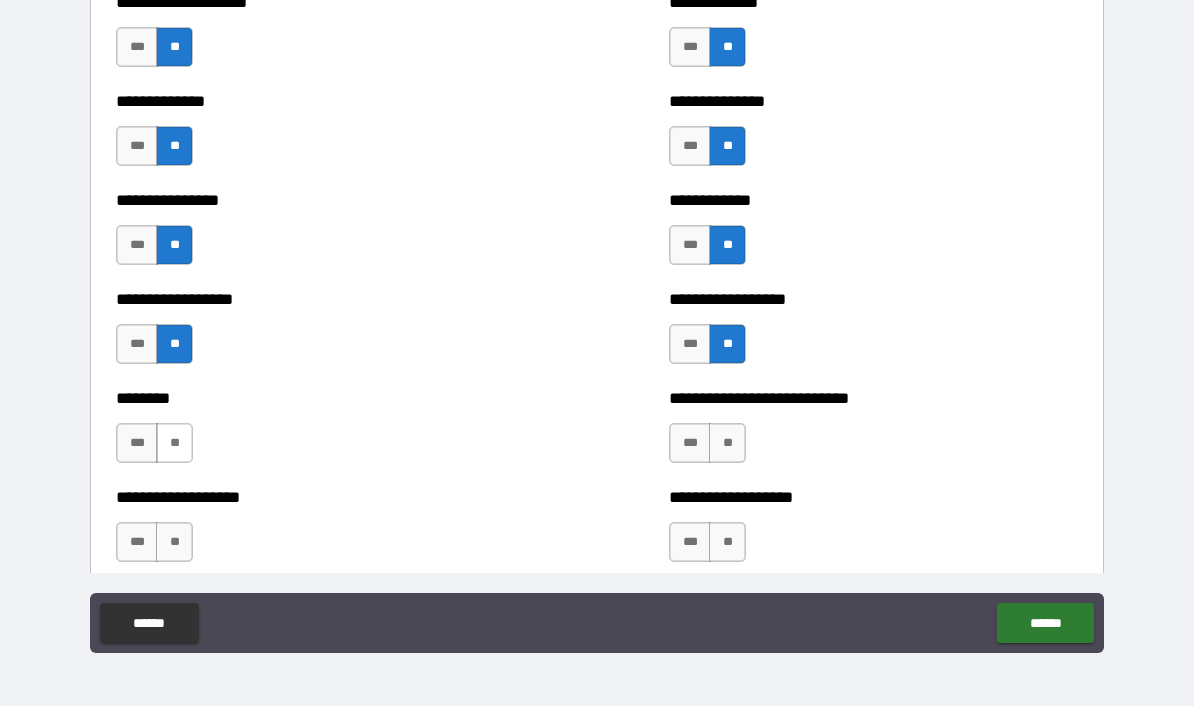 click on "**" at bounding box center (174, 443) 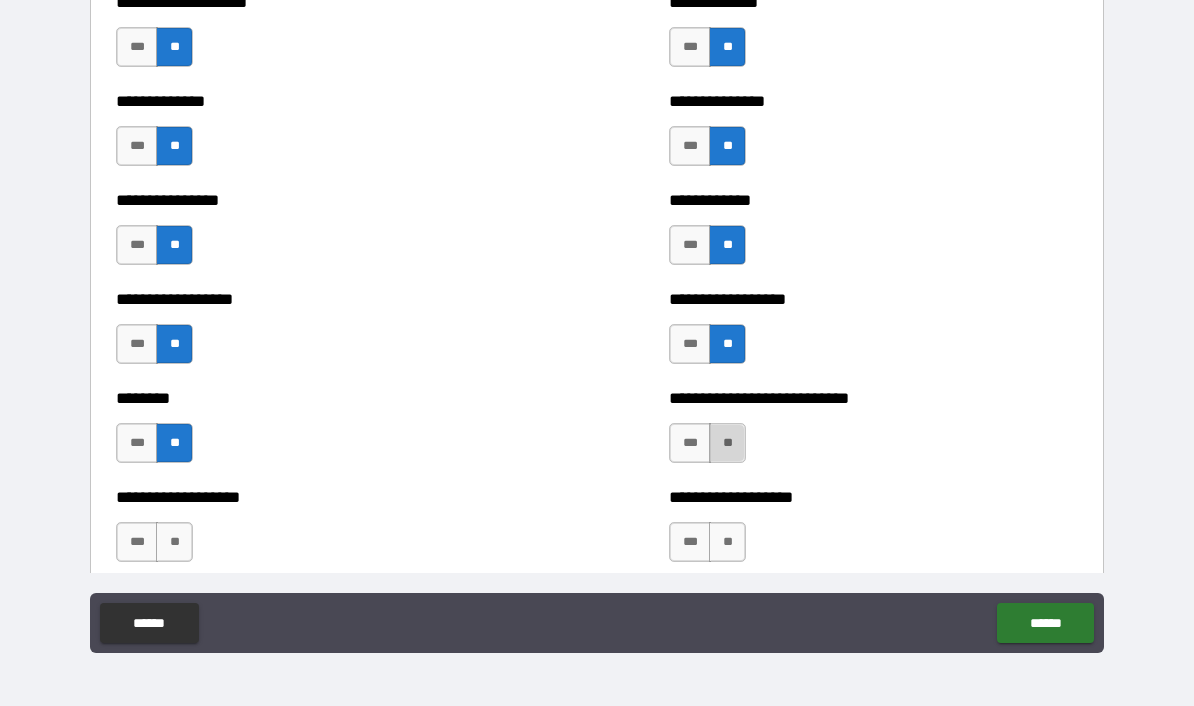 click on "**" at bounding box center [727, 443] 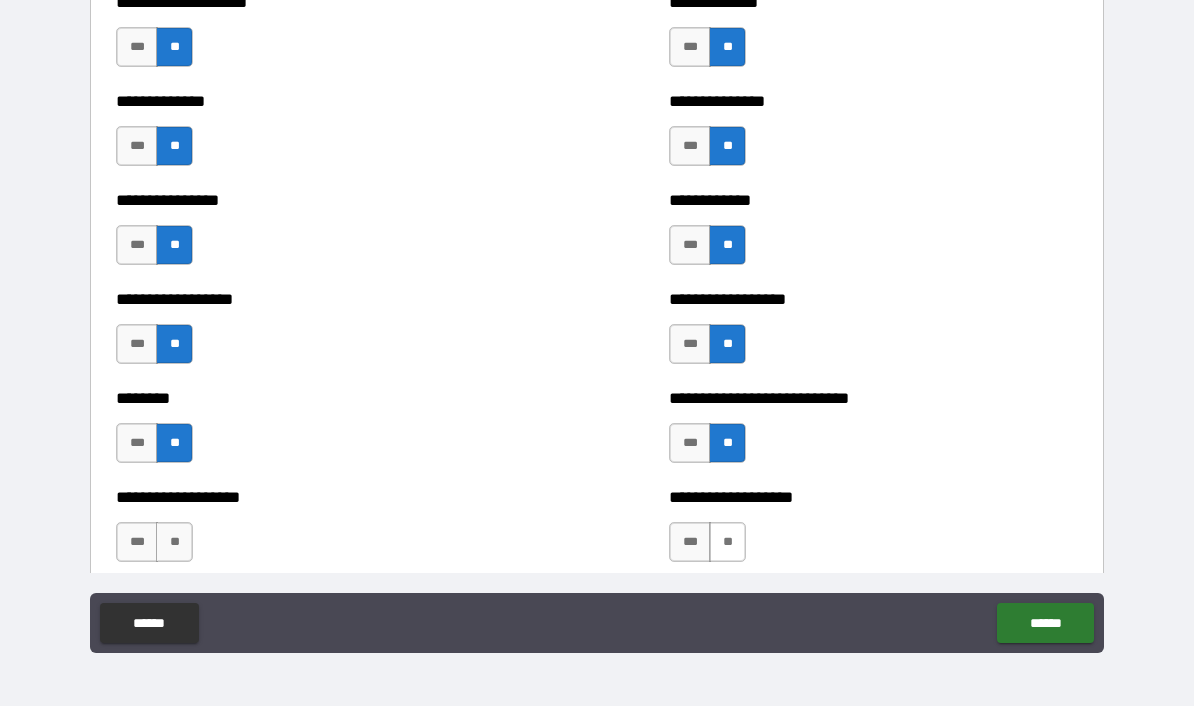 click on "**" at bounding box center [727, 542] 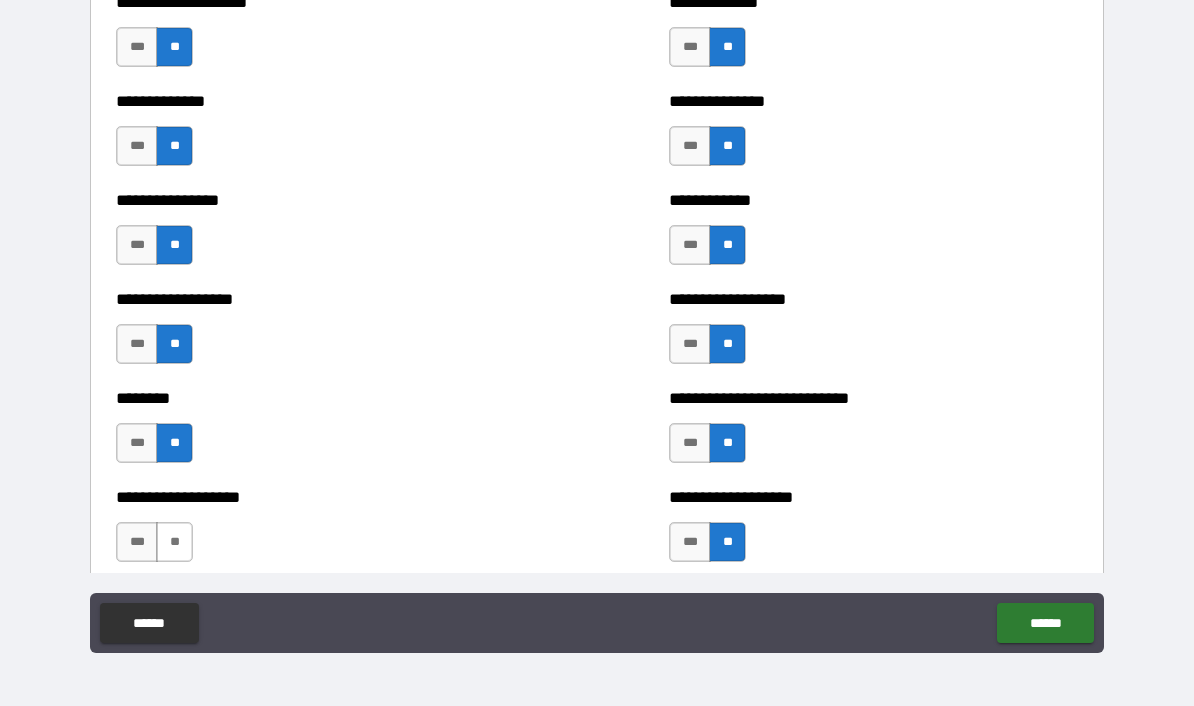 click on "**" at bounding box center (174, 542) 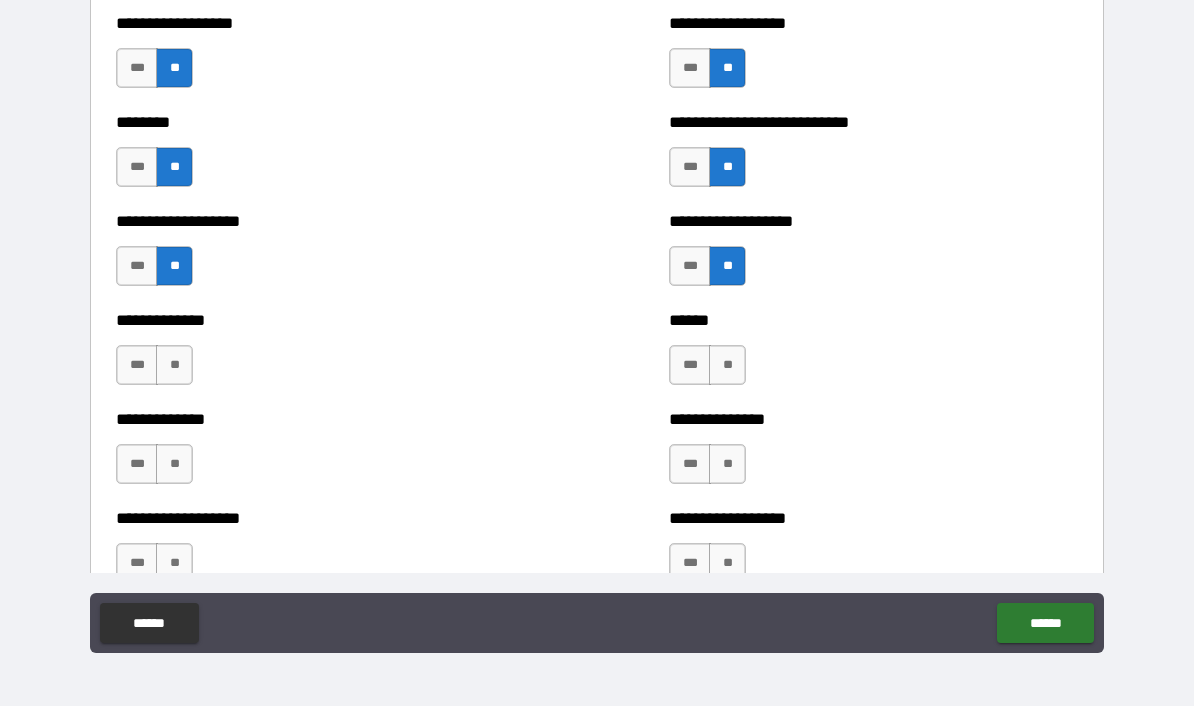 scroll, scrollTop: 4360, scrollLeft: 0, axis: vertical 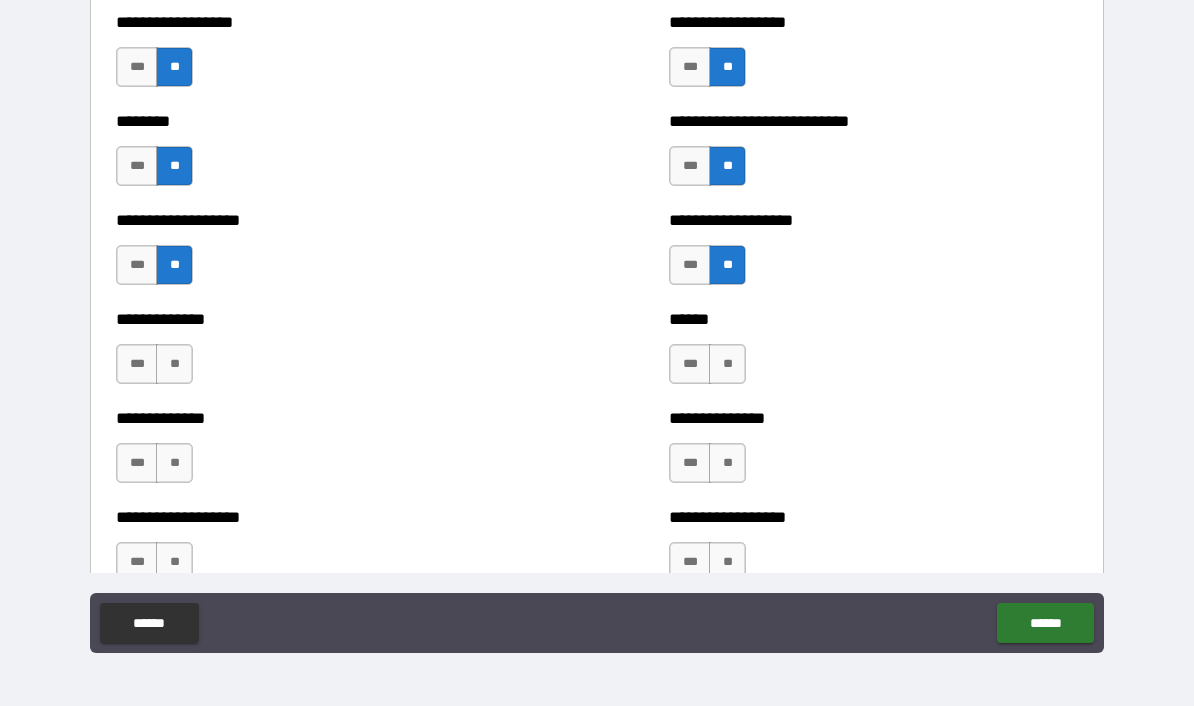 click on "**" at bounding box center (174, 364) 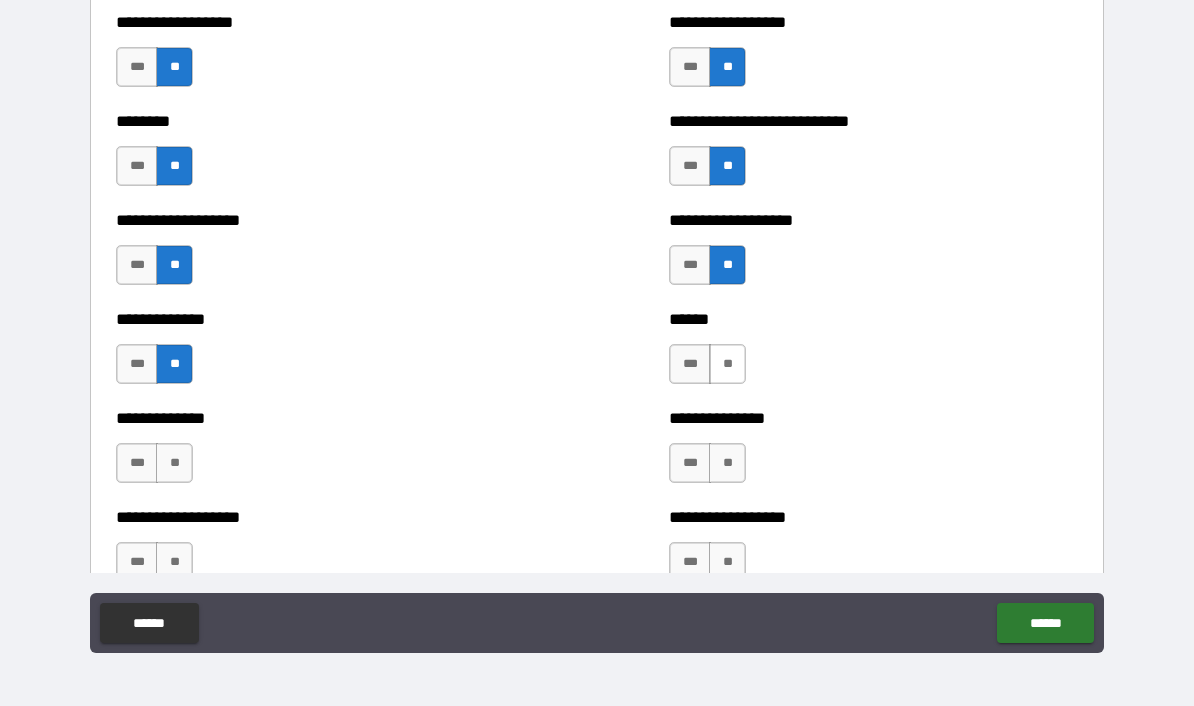 click on "**" at bounding box center (727, 364) 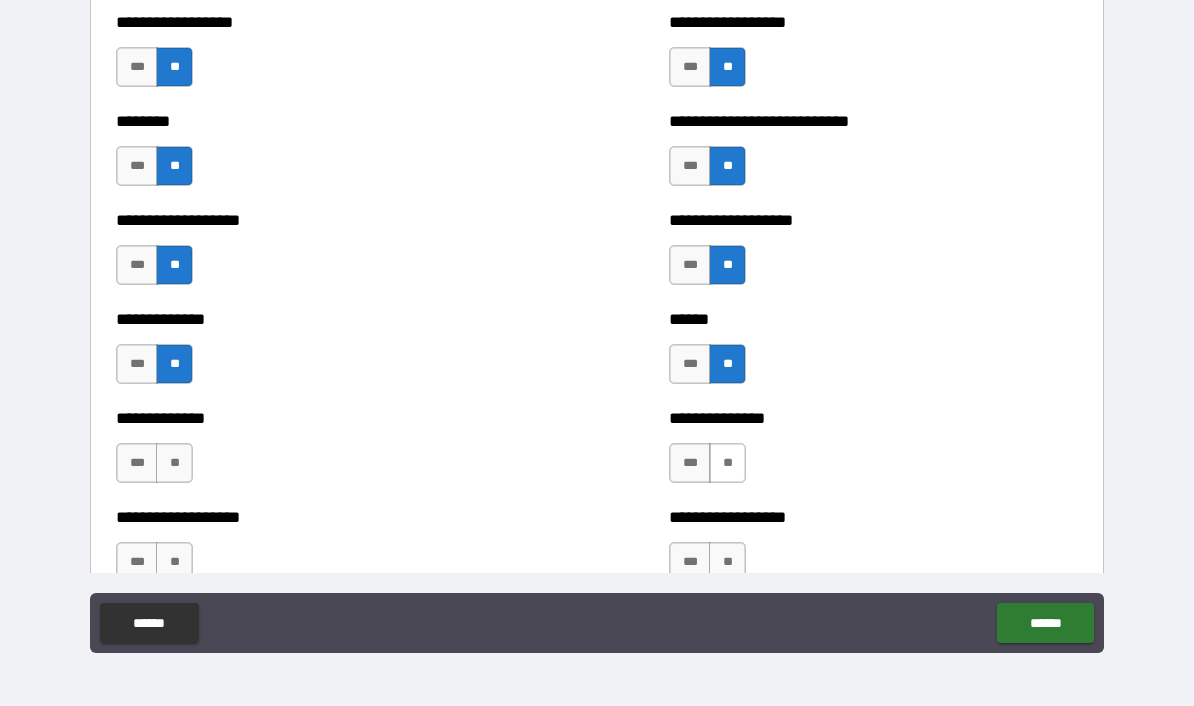 click on "**" at bounding box center [727, 463] 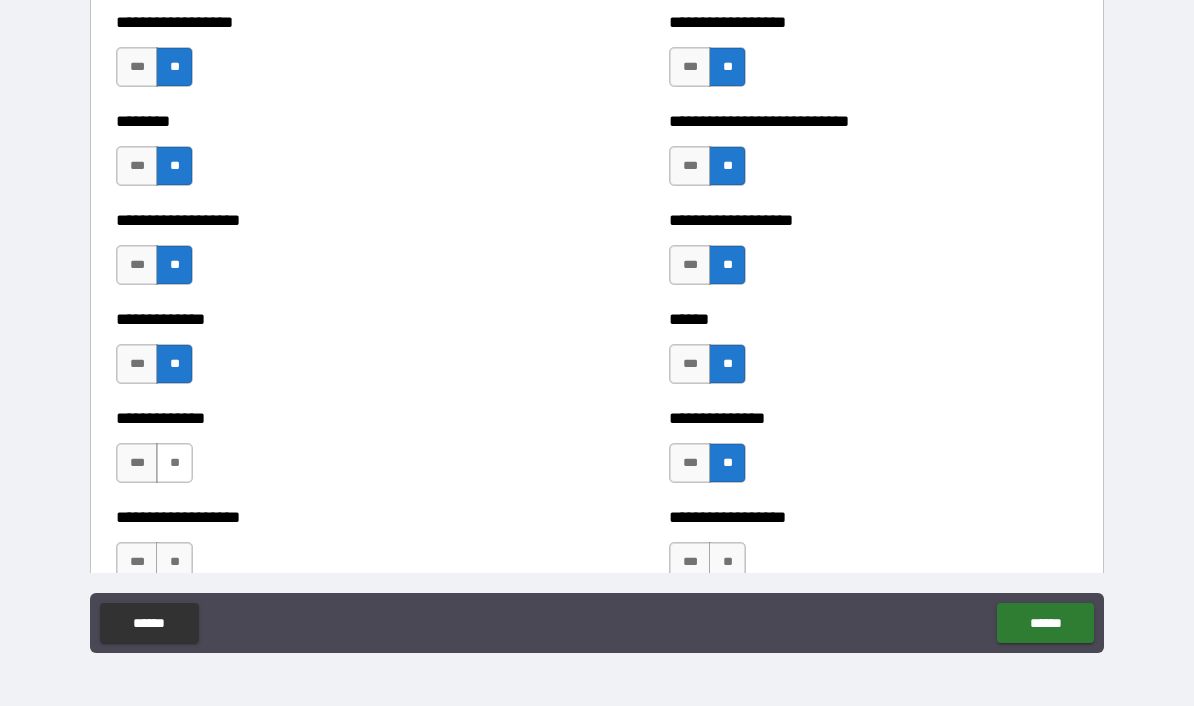 click on "**" at bounding box center (174, 463) 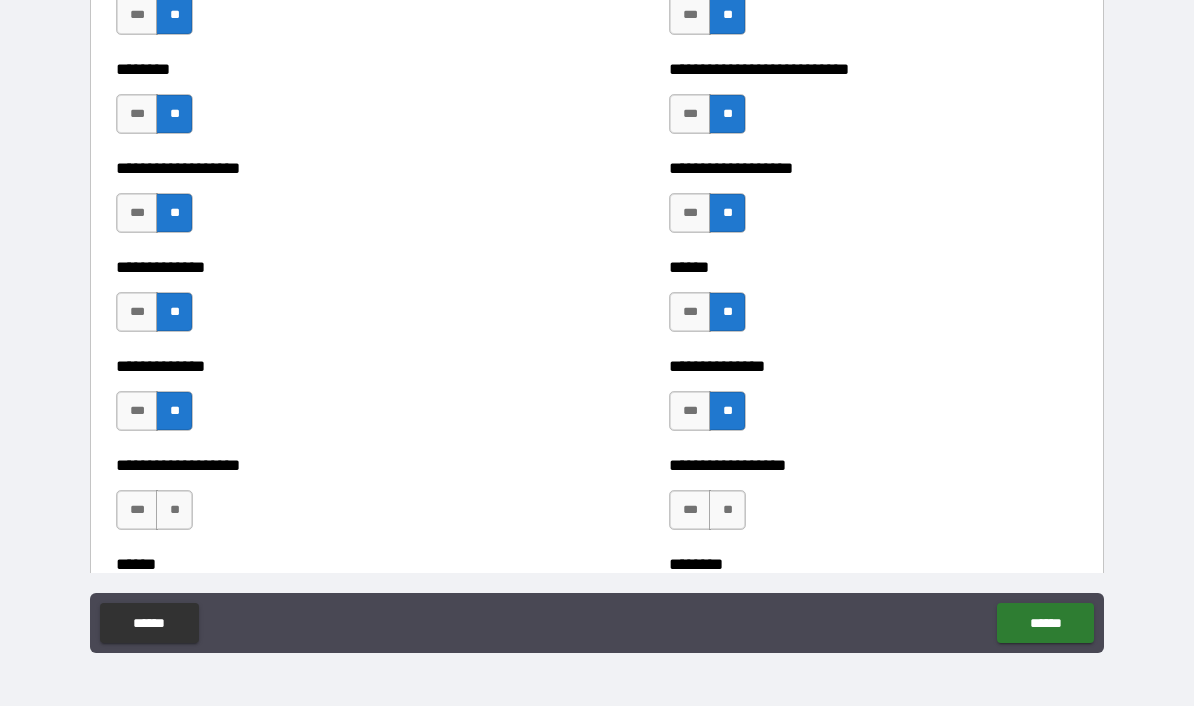 scroll, scrollTop: 4413, scrollLeft: 0, axis: vertical 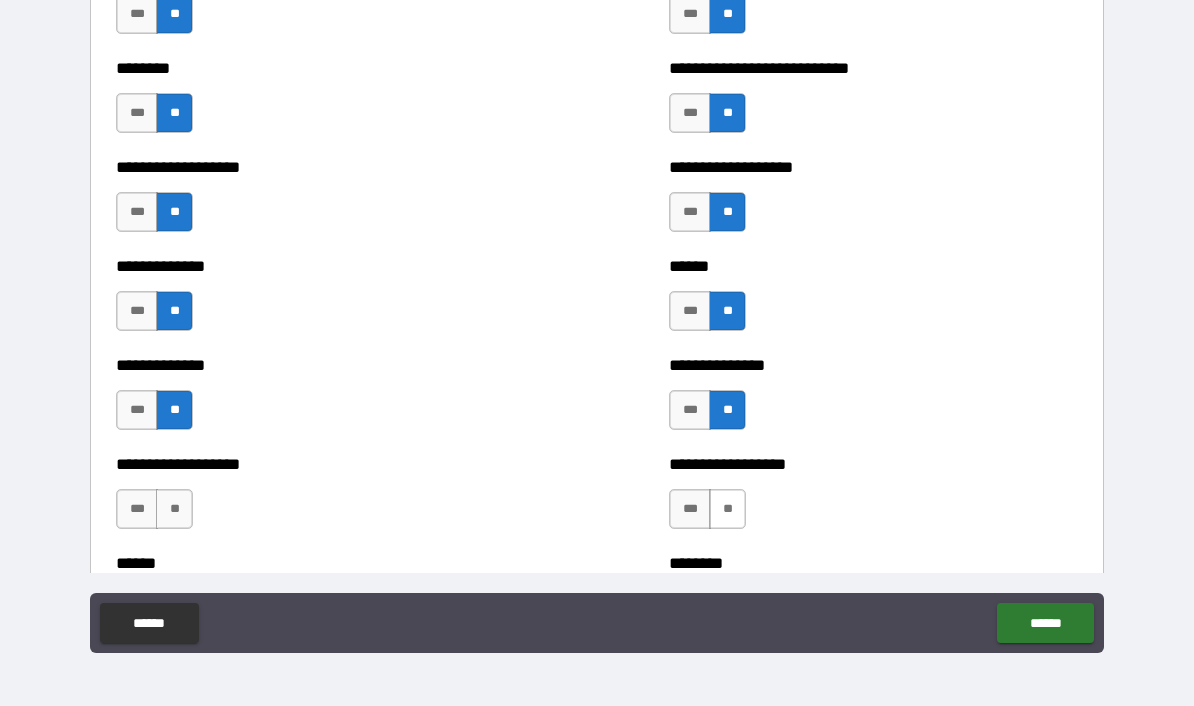 click on "**" at bounding box center (727, 509) 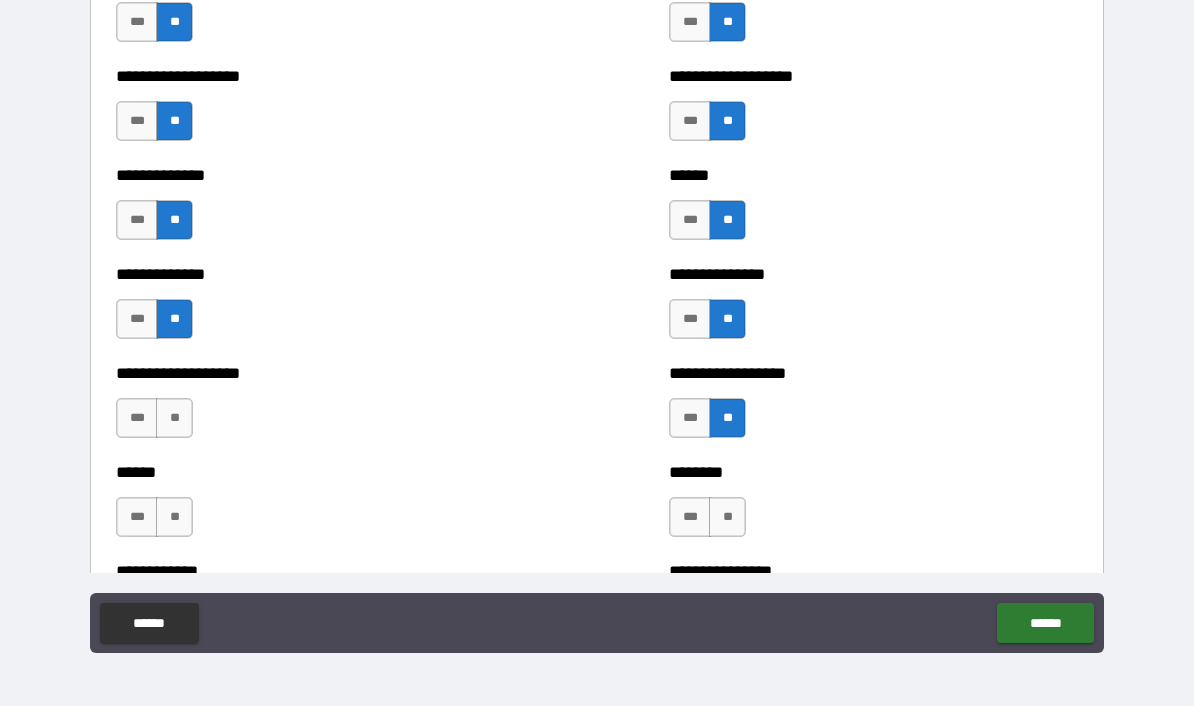scroll, scrollTop: 4506, scrollLeft: 0, axis: vertical 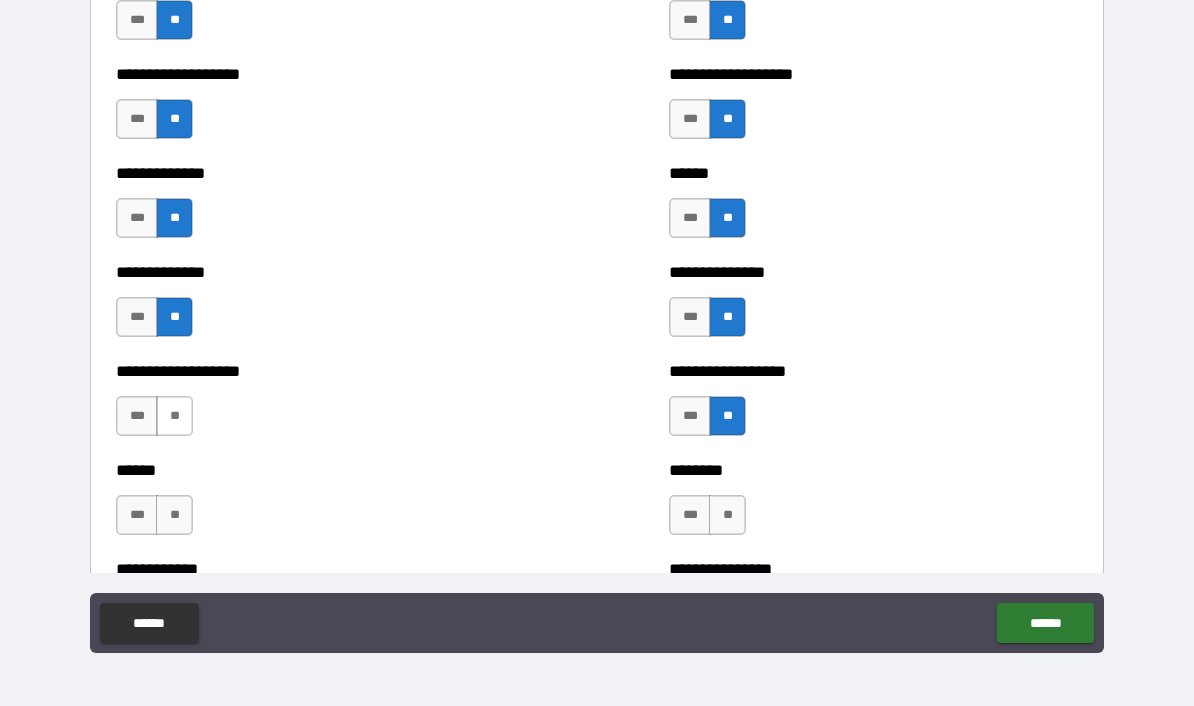 click on "**" at bounding box center [174, 416] 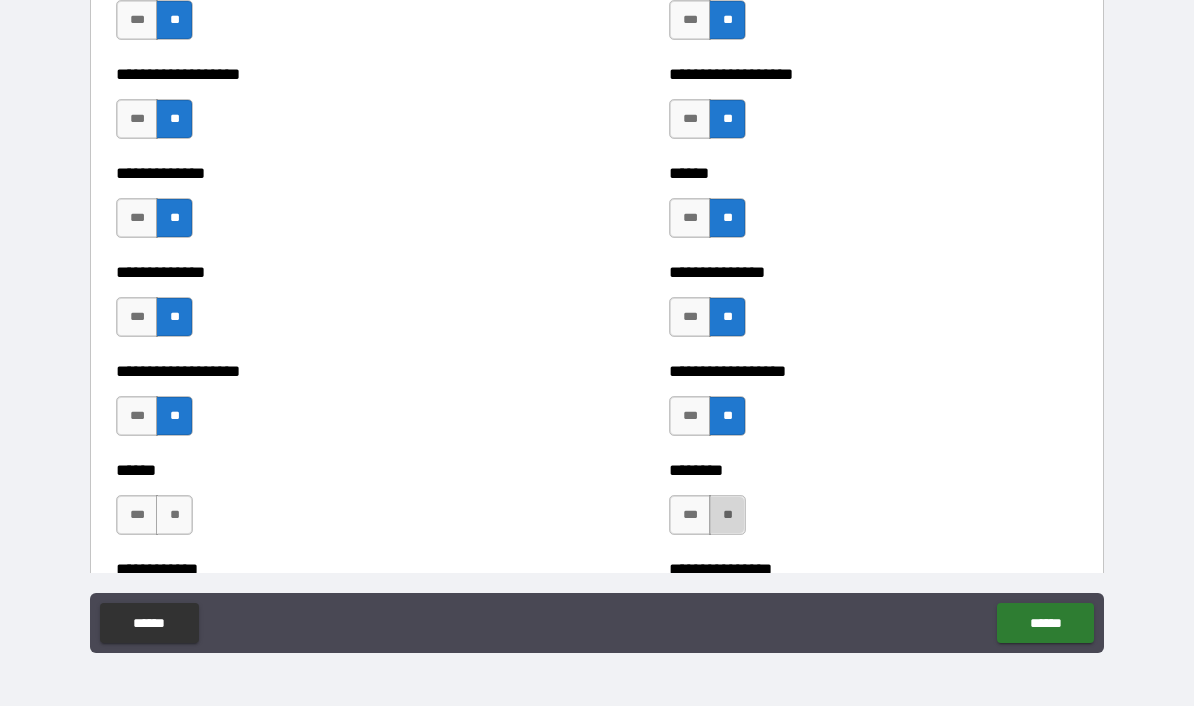 click on "**" at bounding box center [727, 515] 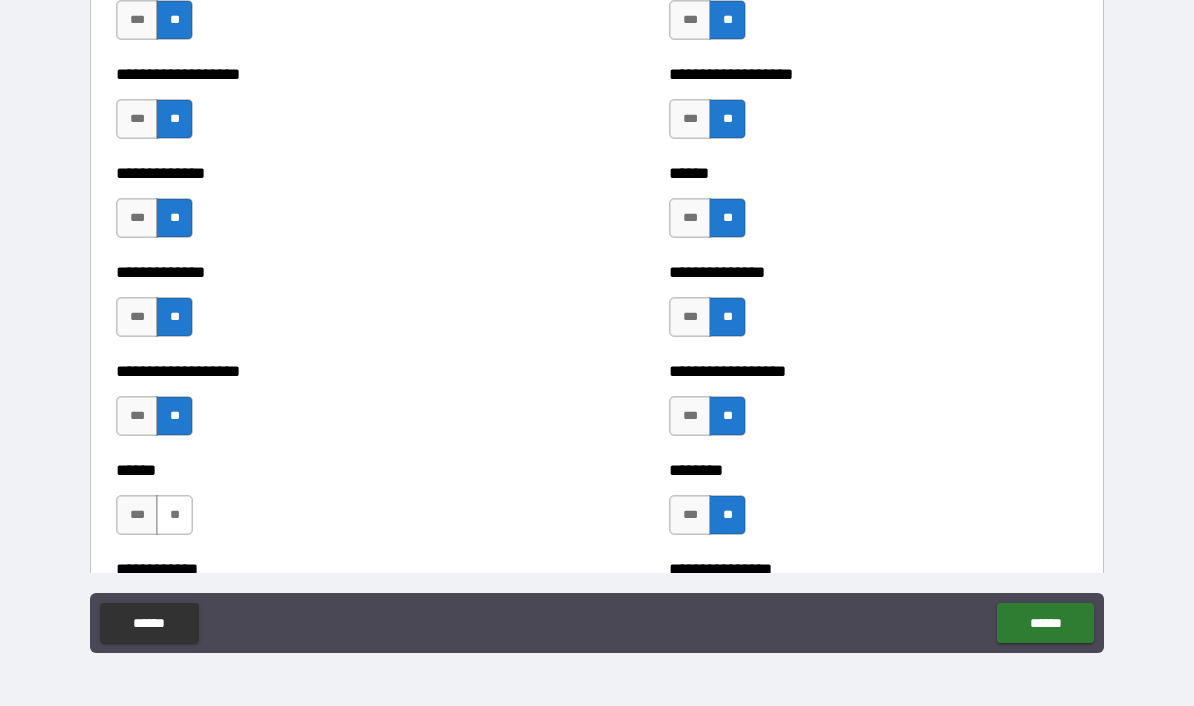 click on "**" at bounding box center (174, 515) 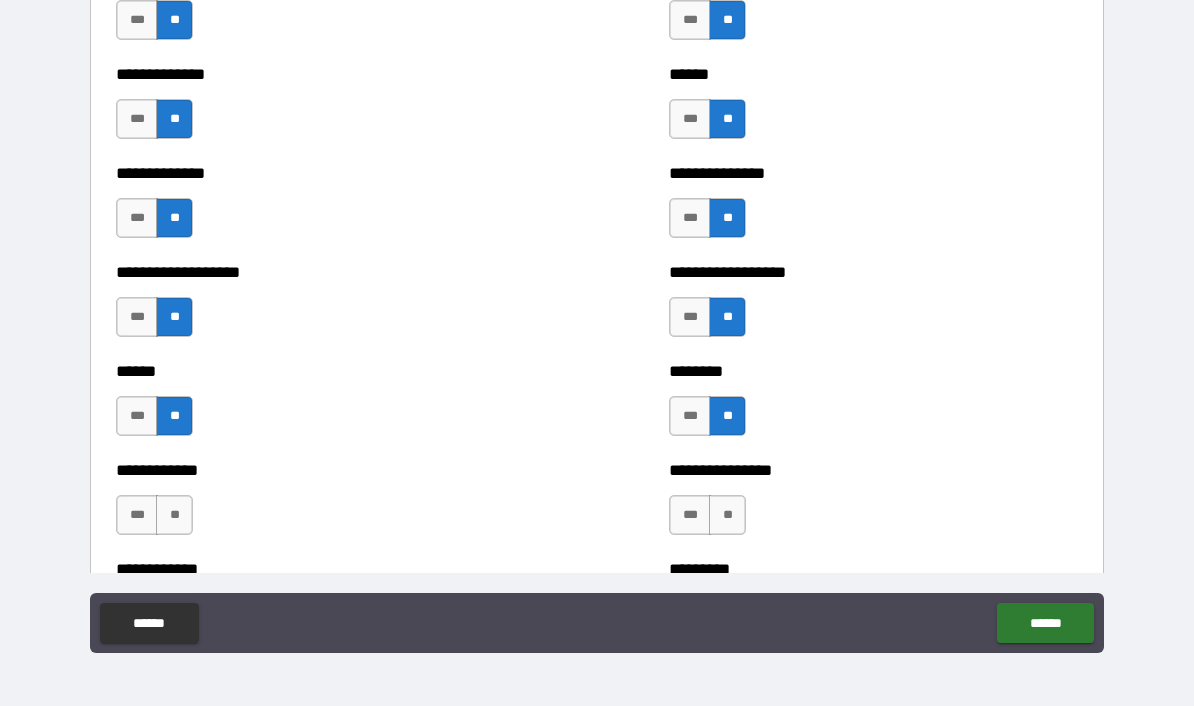 scroll, scrollTop: 4608, scrollLeft: 0, axis: vertical 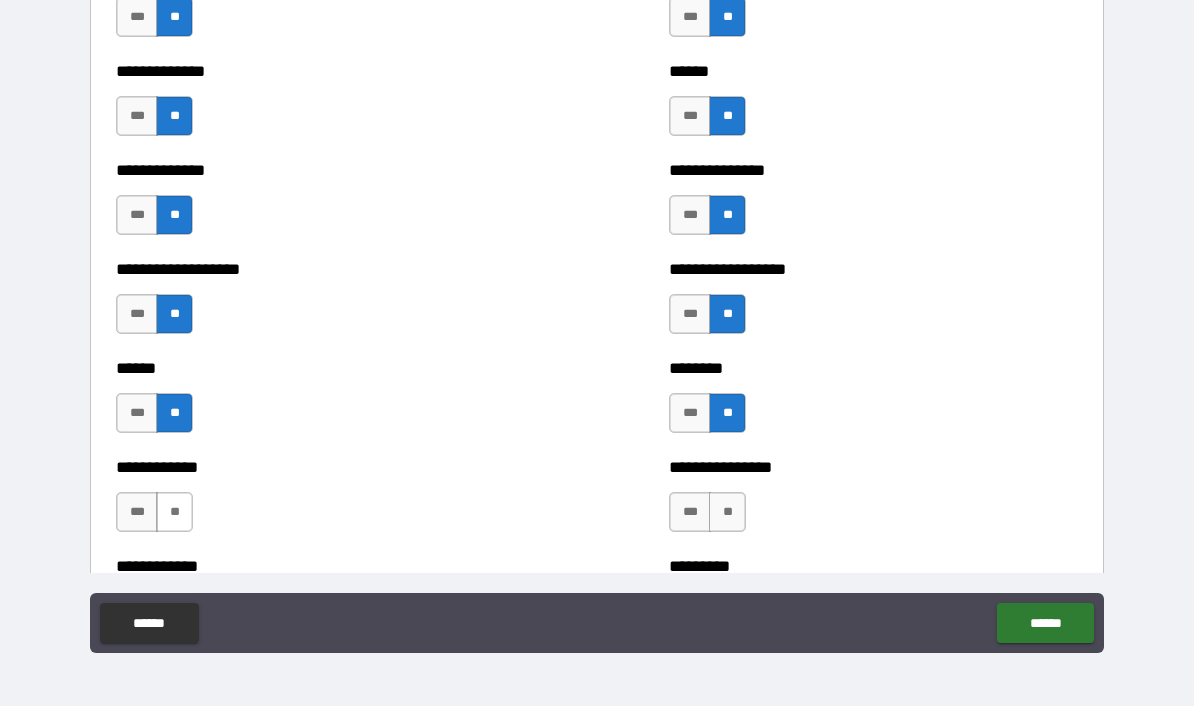 click on "**" at bounding box center (174, 512) 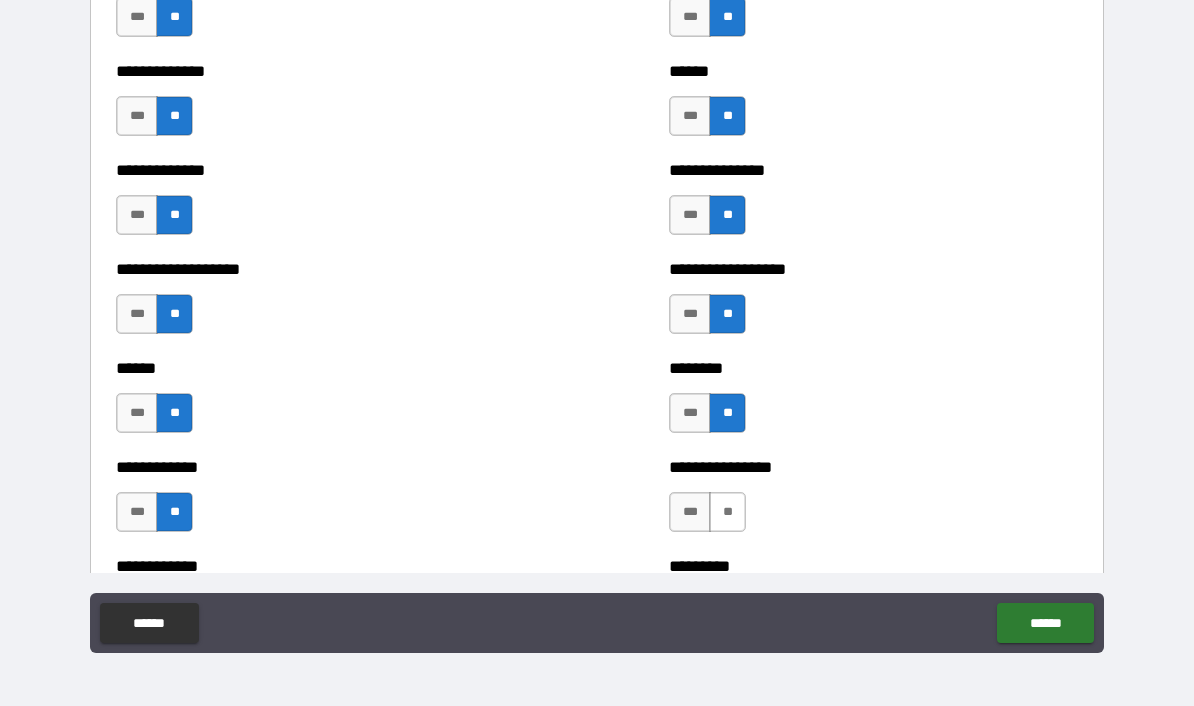 click on "**" at bounding box center [727, 512] 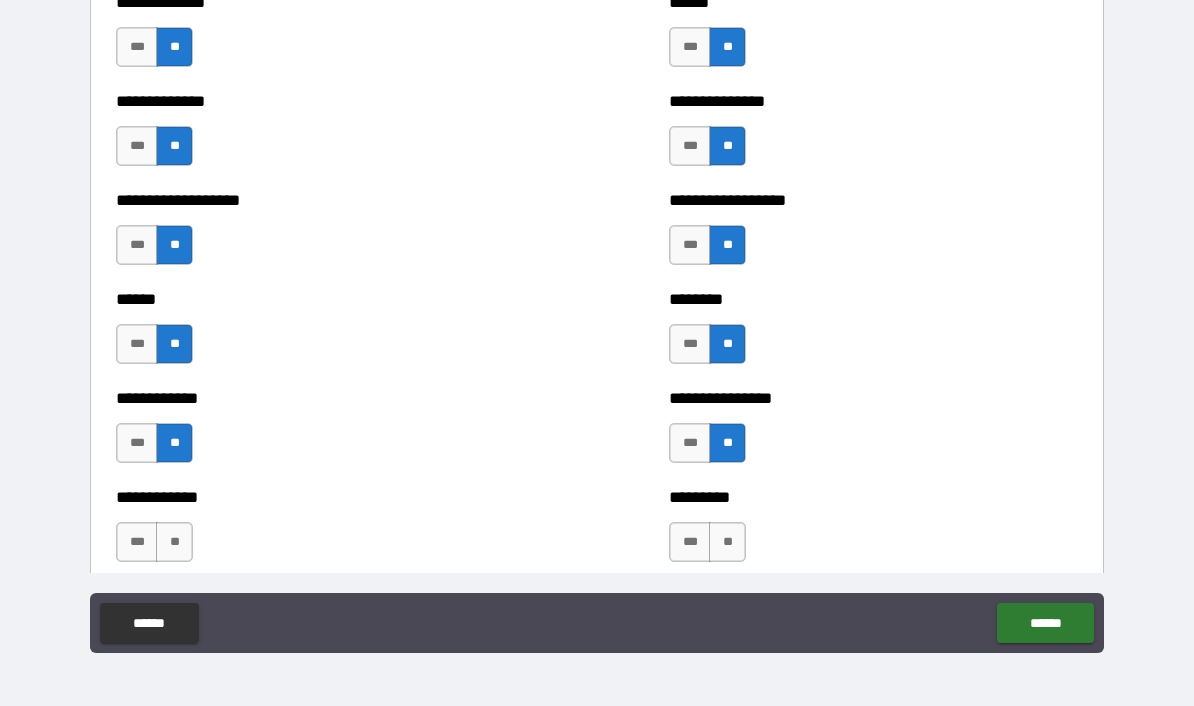 scroll, scrollTop: 4684, scrollLeft: 0, axis: vertical 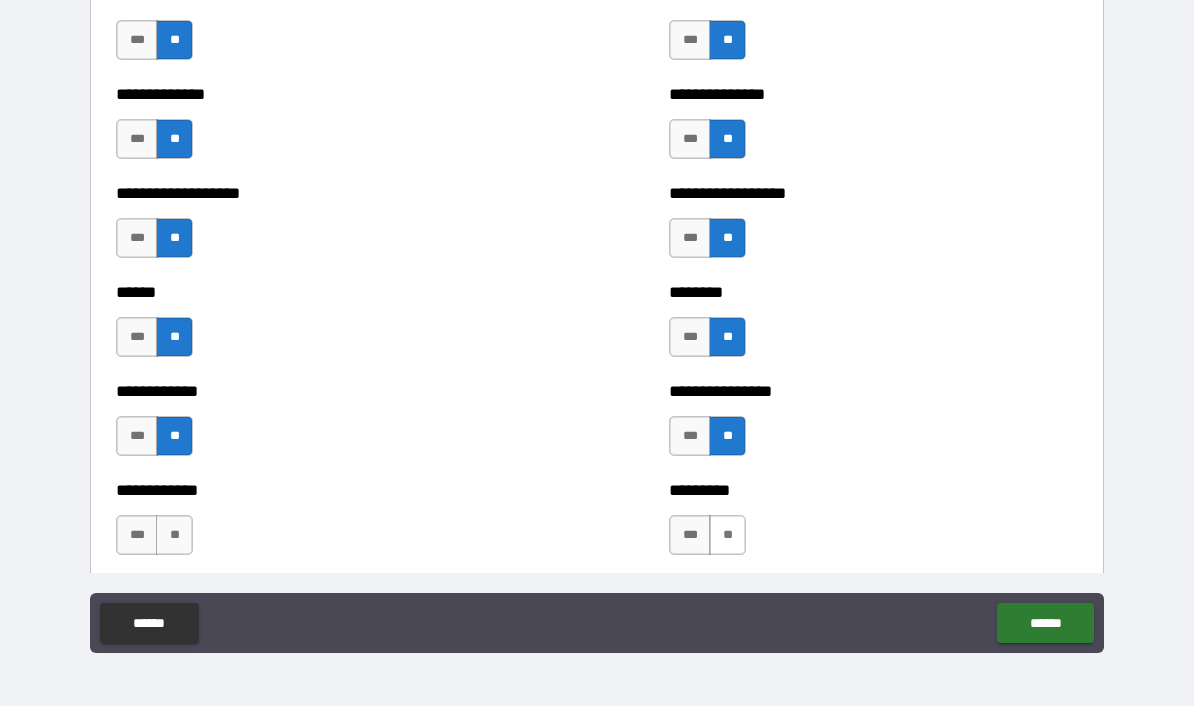 click on "**" at bounding box center [727, 535] 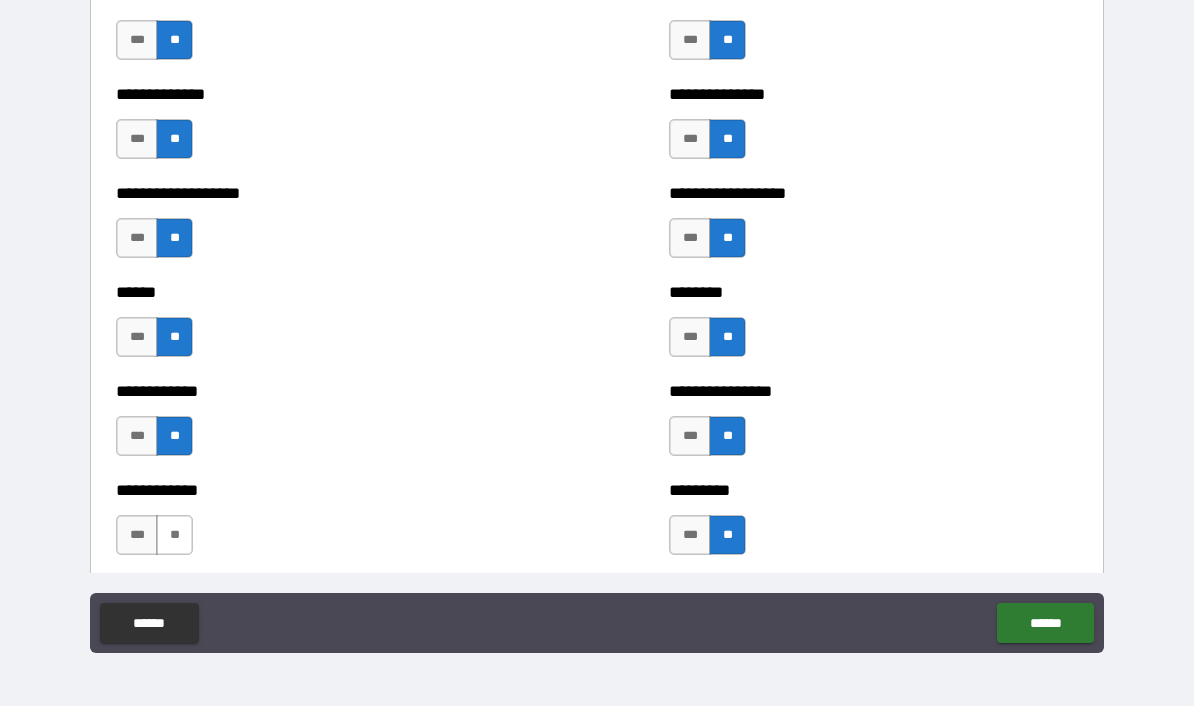 click on "**" at bounding box center (174, 535) 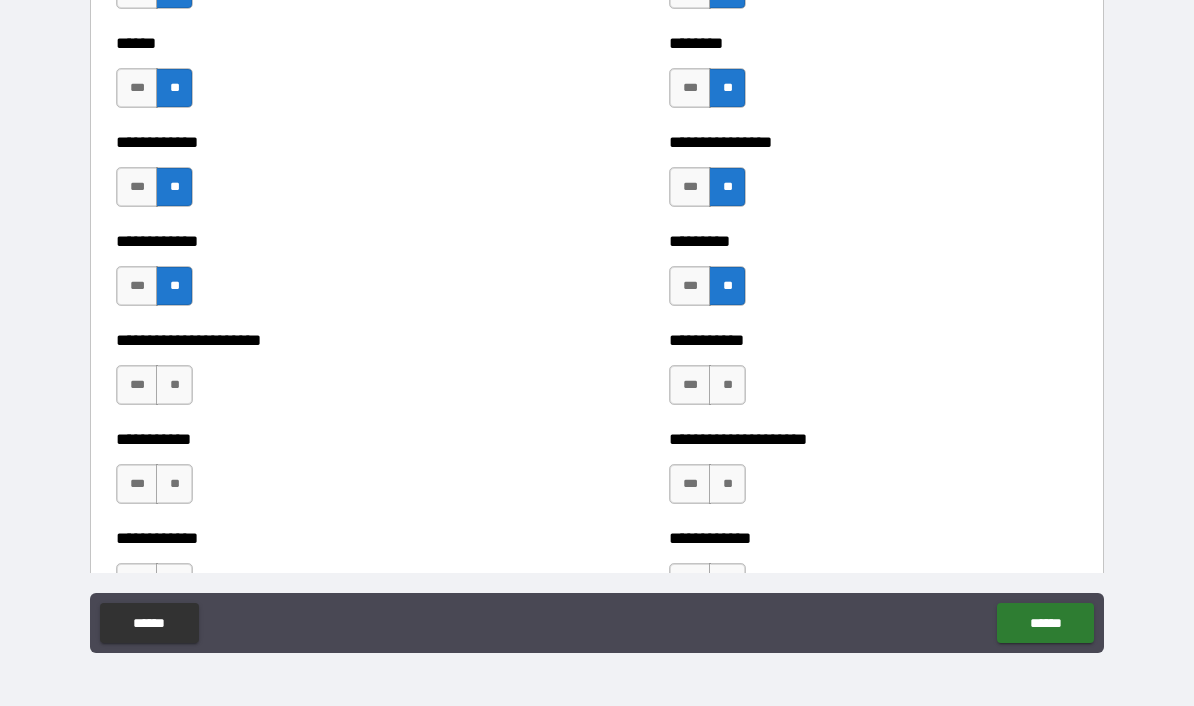 scroll, scrollTop: 4934, scrollLeft: 0, axis: vertical 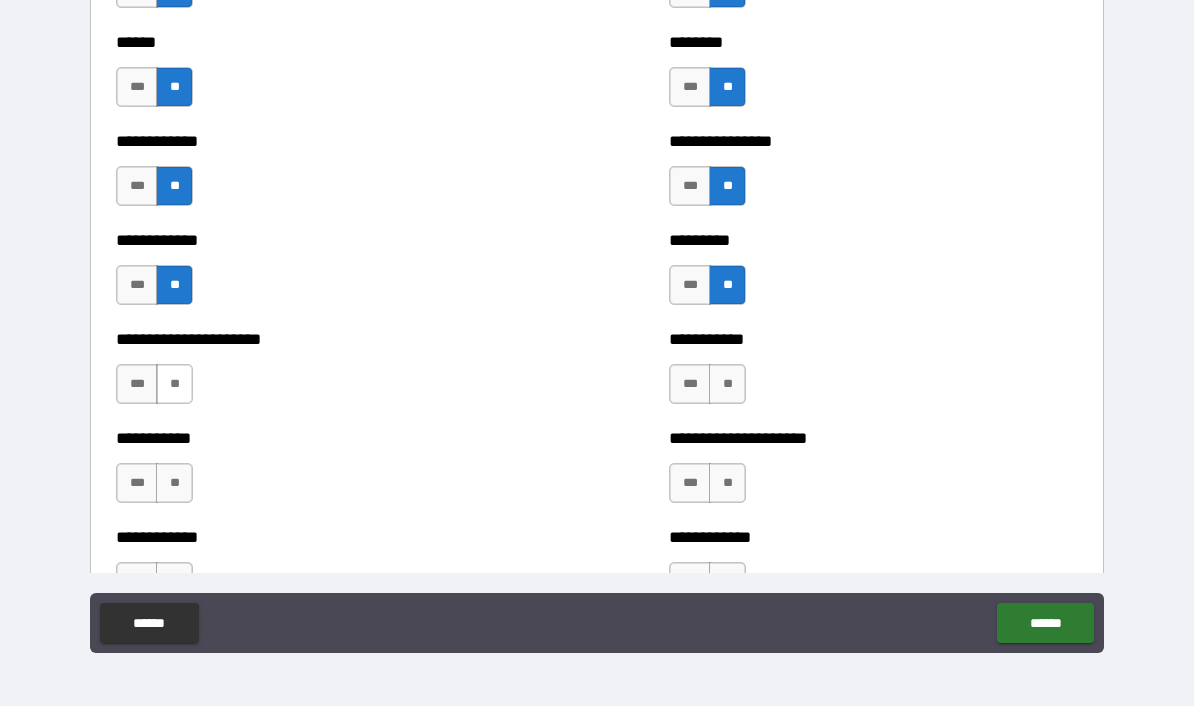 click on "**" at bounding box center [174, 384] 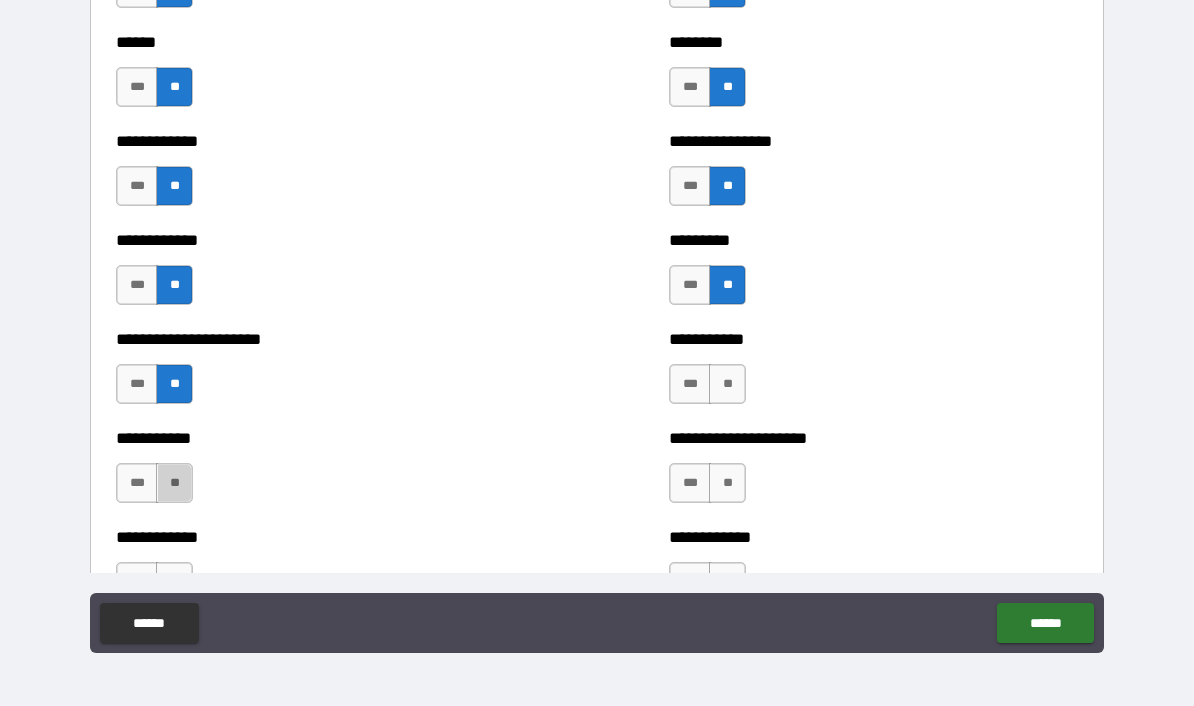 click on "**" at bounding box center (174, 483) 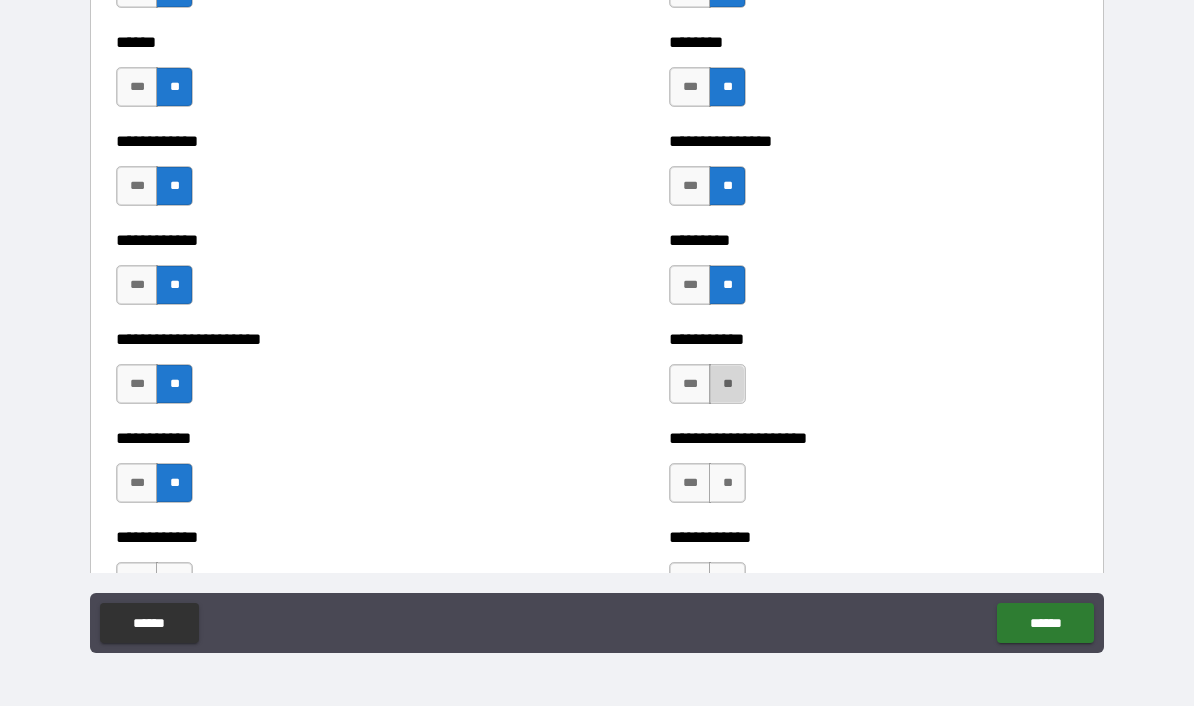 click on "**" at bounding box center (727, 384) 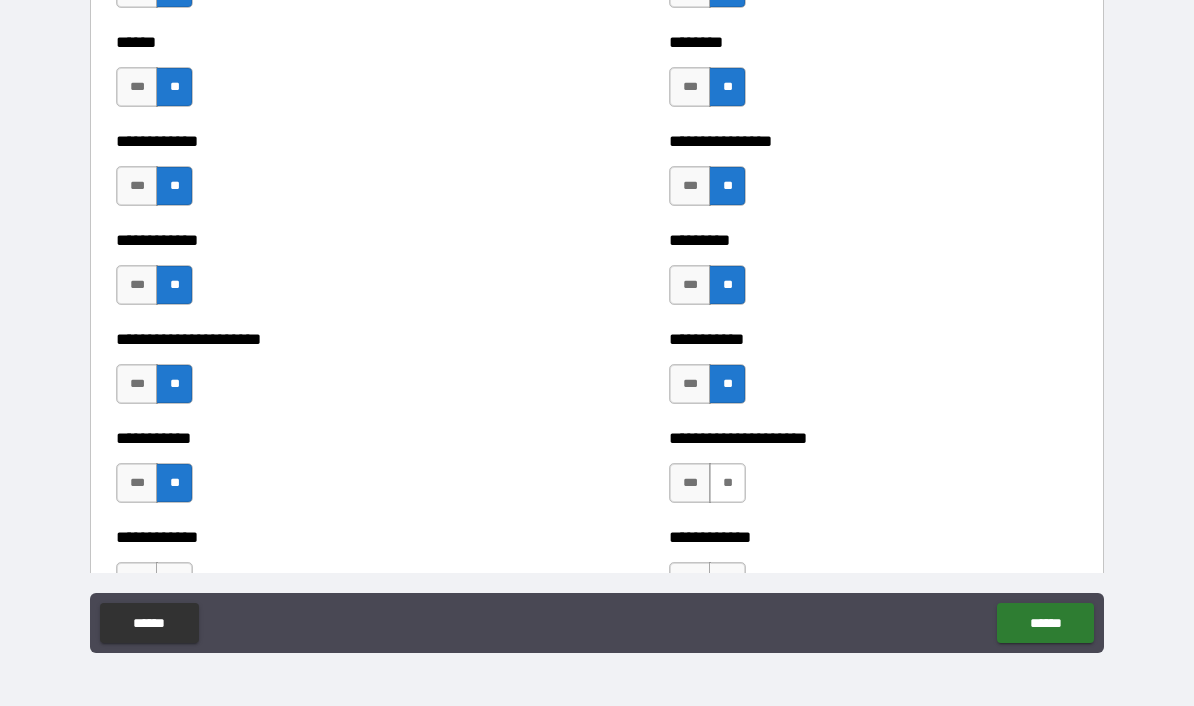 click on "**" at bounding box center [727, 483] 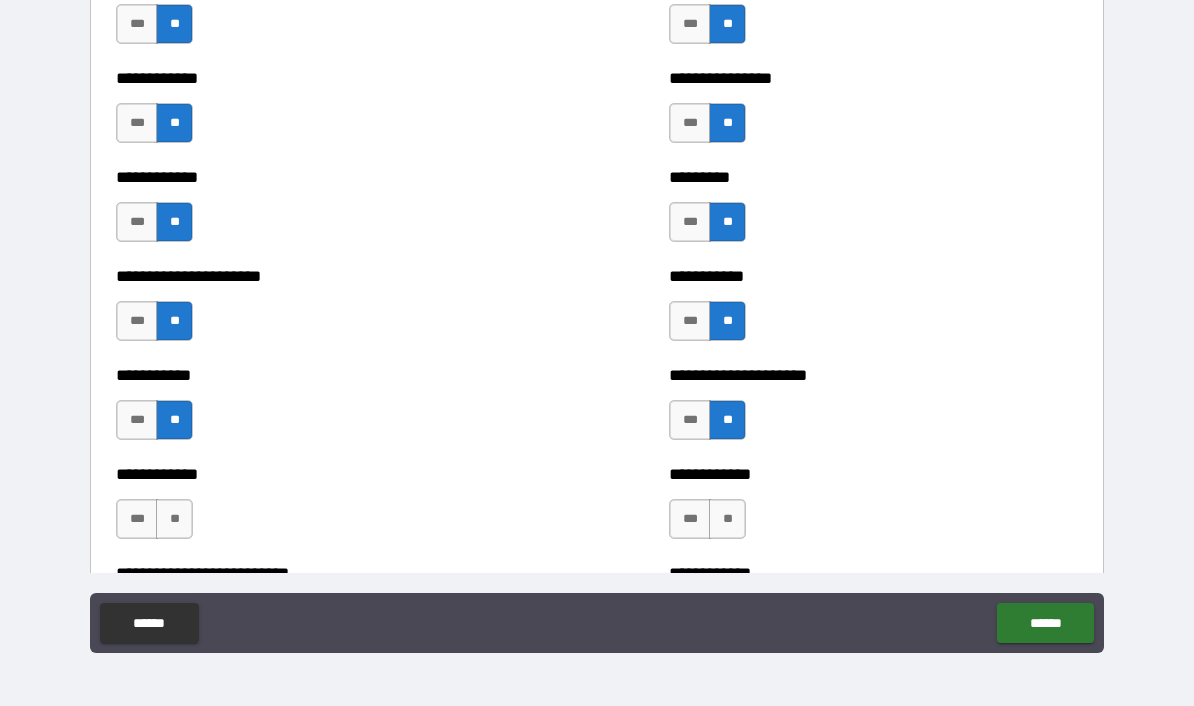 scroll, scrollTop: 5004, scrollLeft: 0, axis: vertical 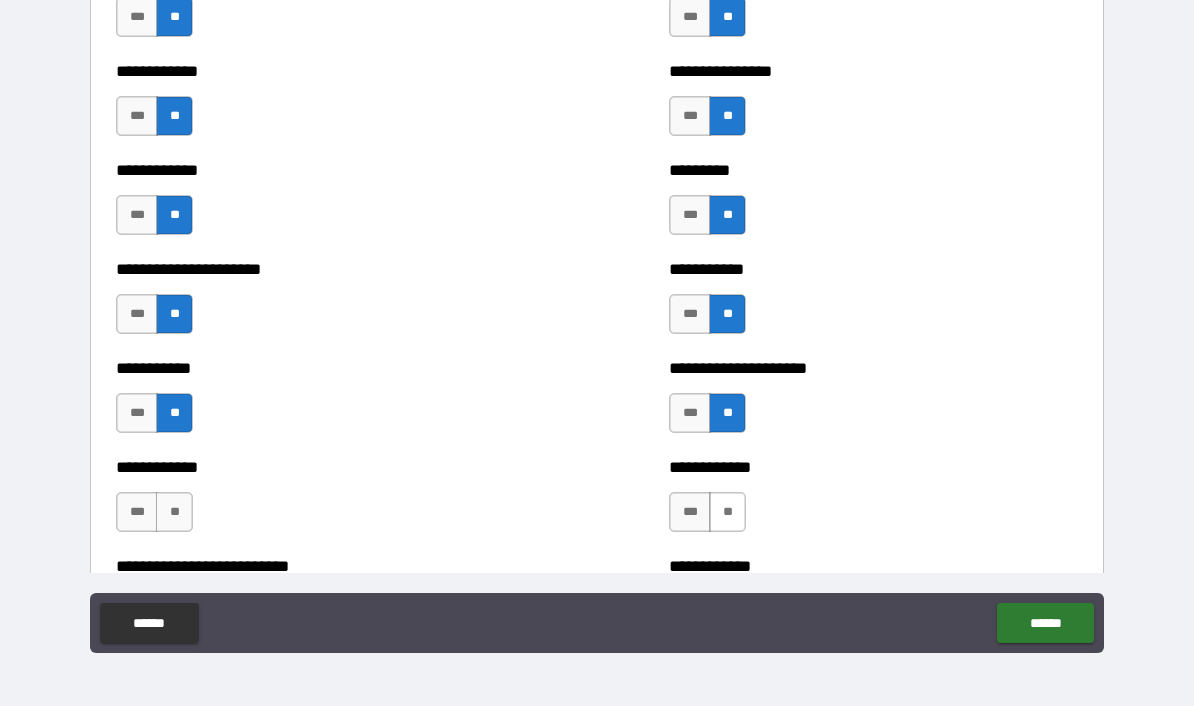 click on "**" at bounding box center [727, 512] 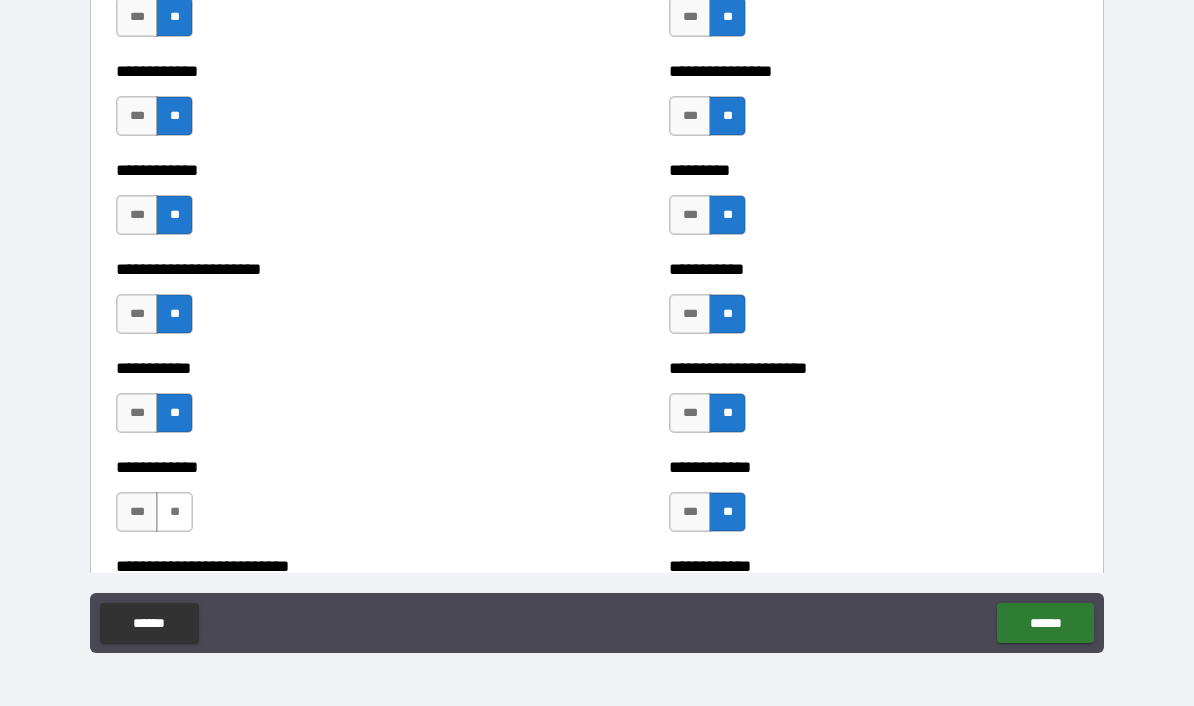 click on "**" at bounding box center [174, 512] 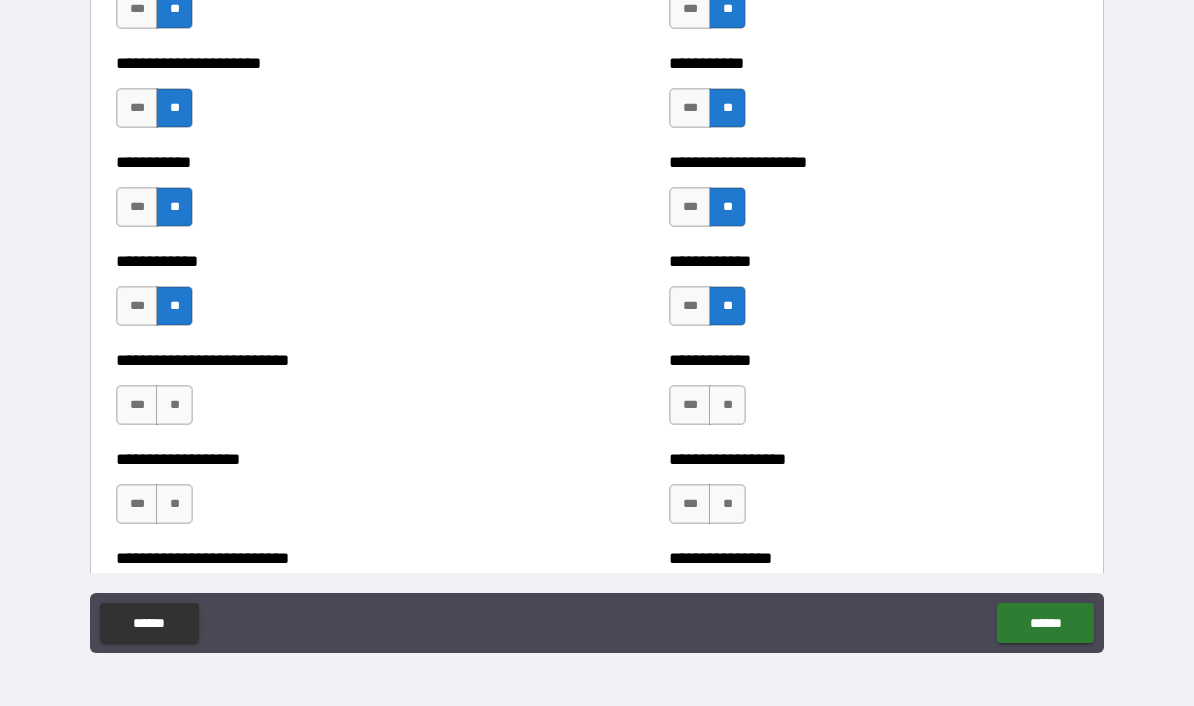 scroll, scrollTop: 5212, scrollLeft: 0, axis: vertical 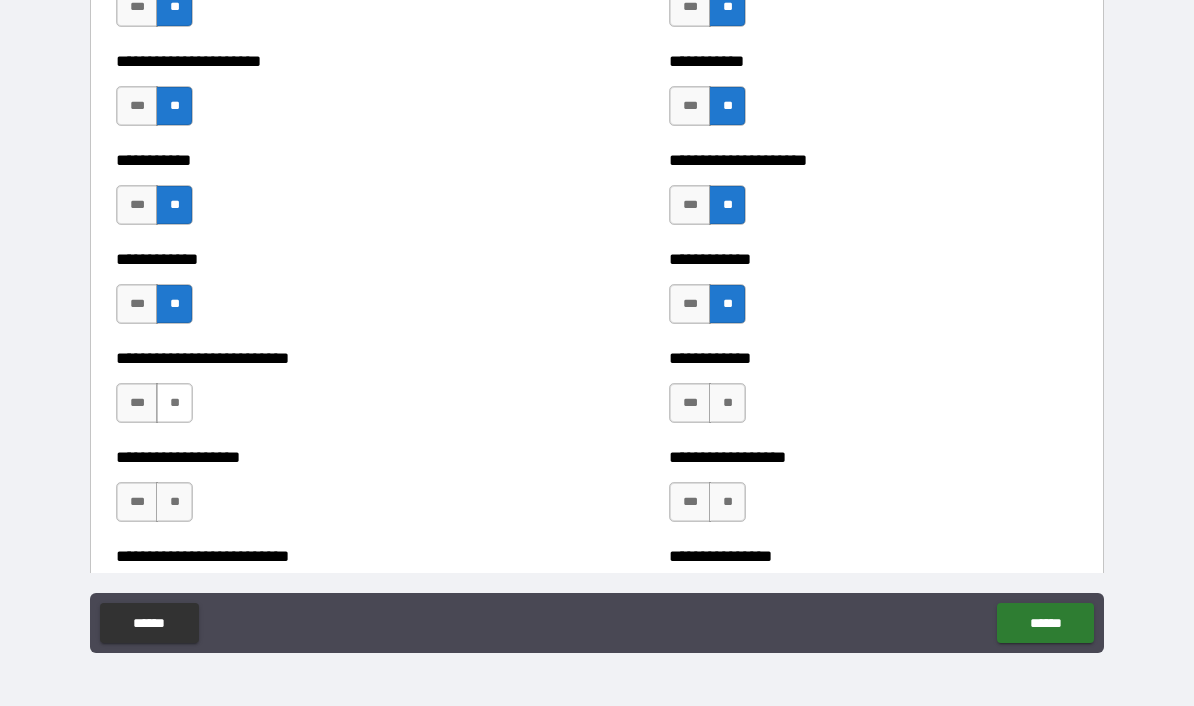 click on "**" at bounding box center (174, 403) 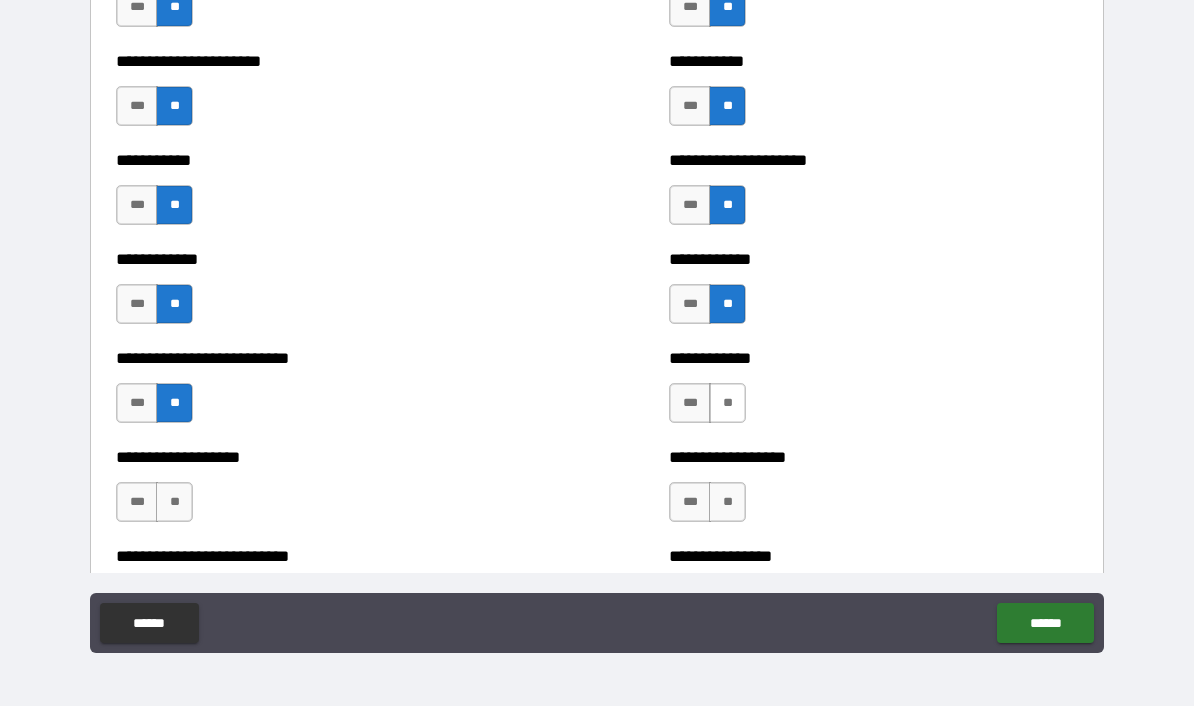 click on "**" at bounding box center (727, 403) 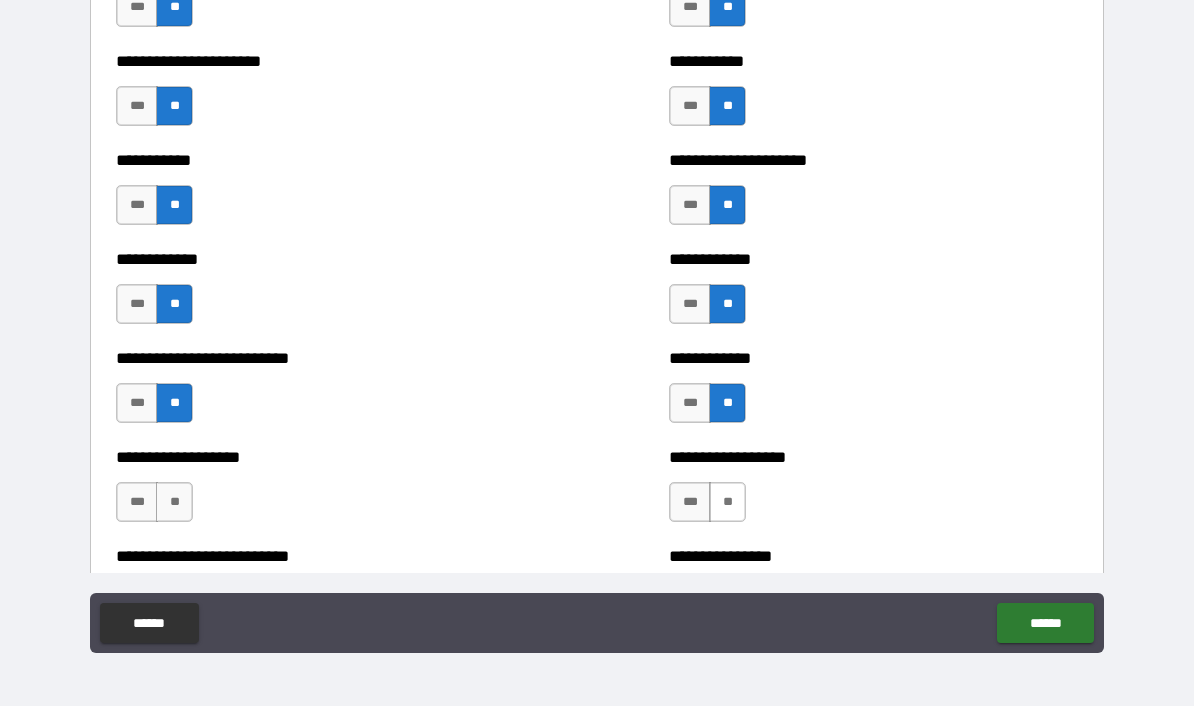 click on "**" at bounding box center [727, 502] 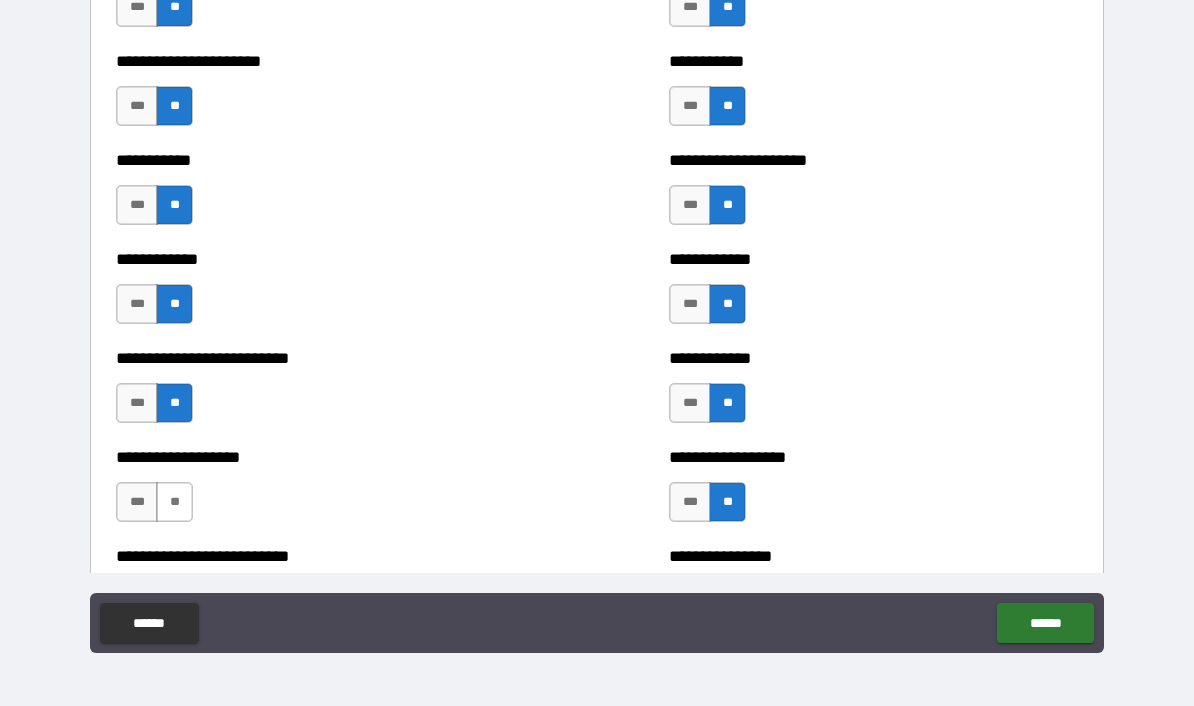click on "**" at bounding box center (174, 502) 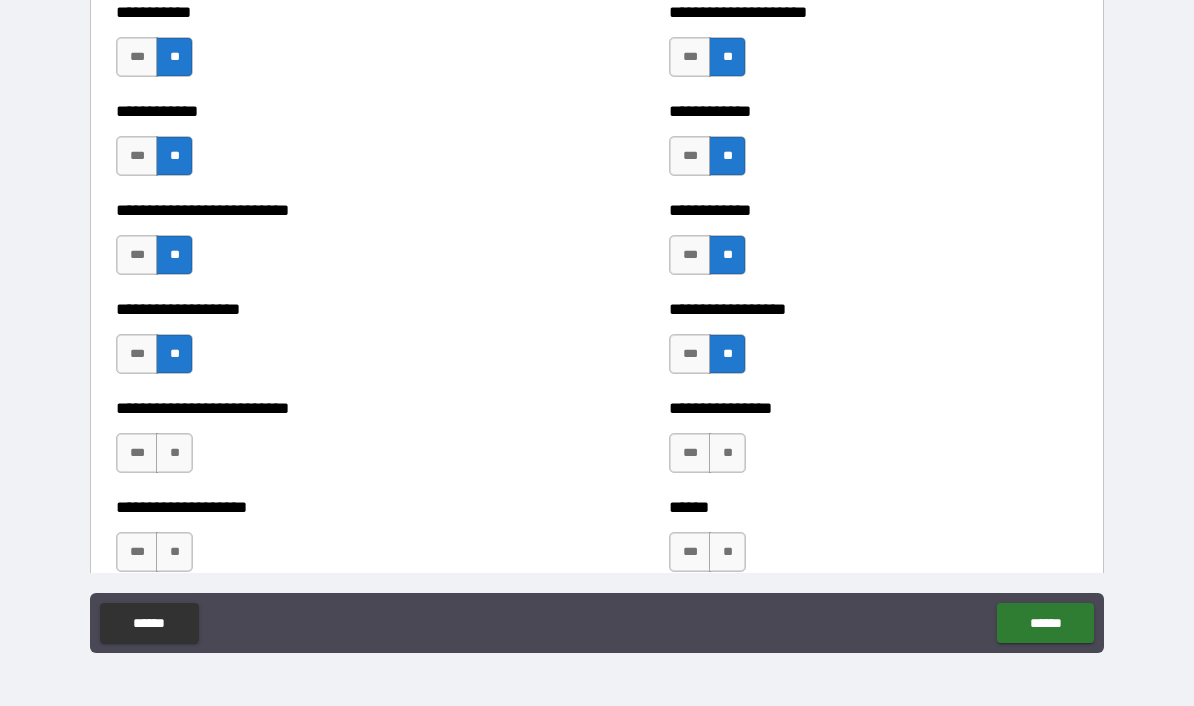 scroll, scrollTop: 5393, scrollLeft: 0, axis: vertical 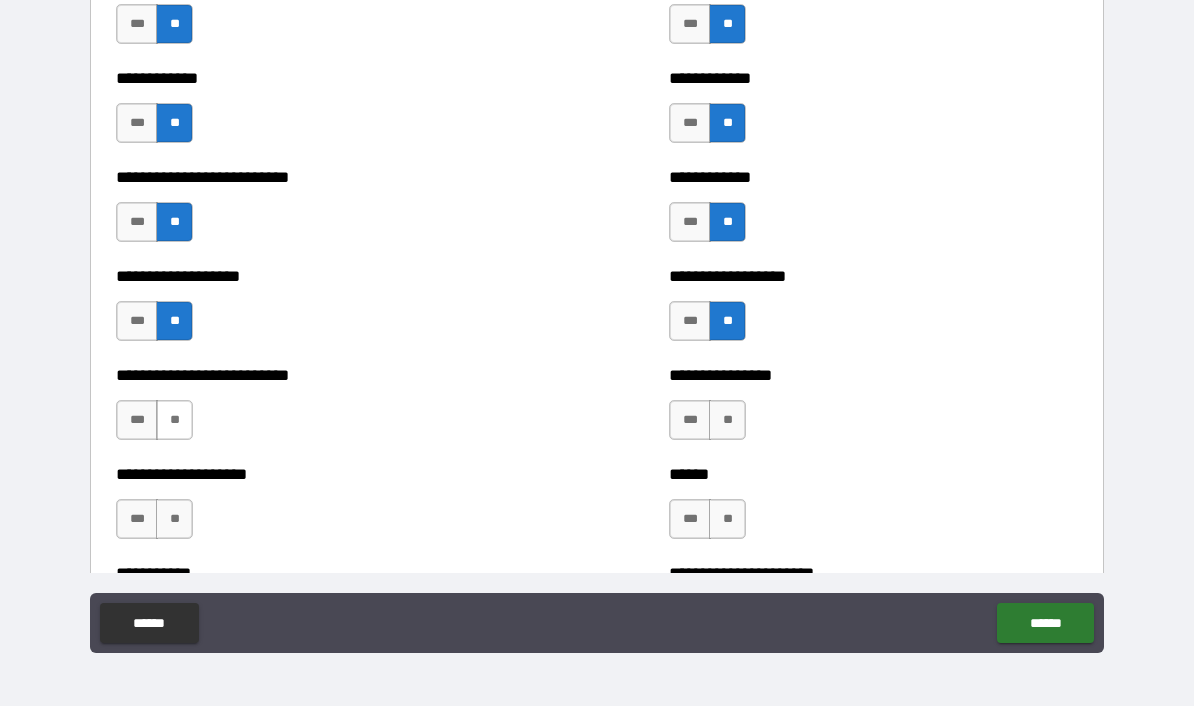 click on "**" at bounding box center (174, 420) 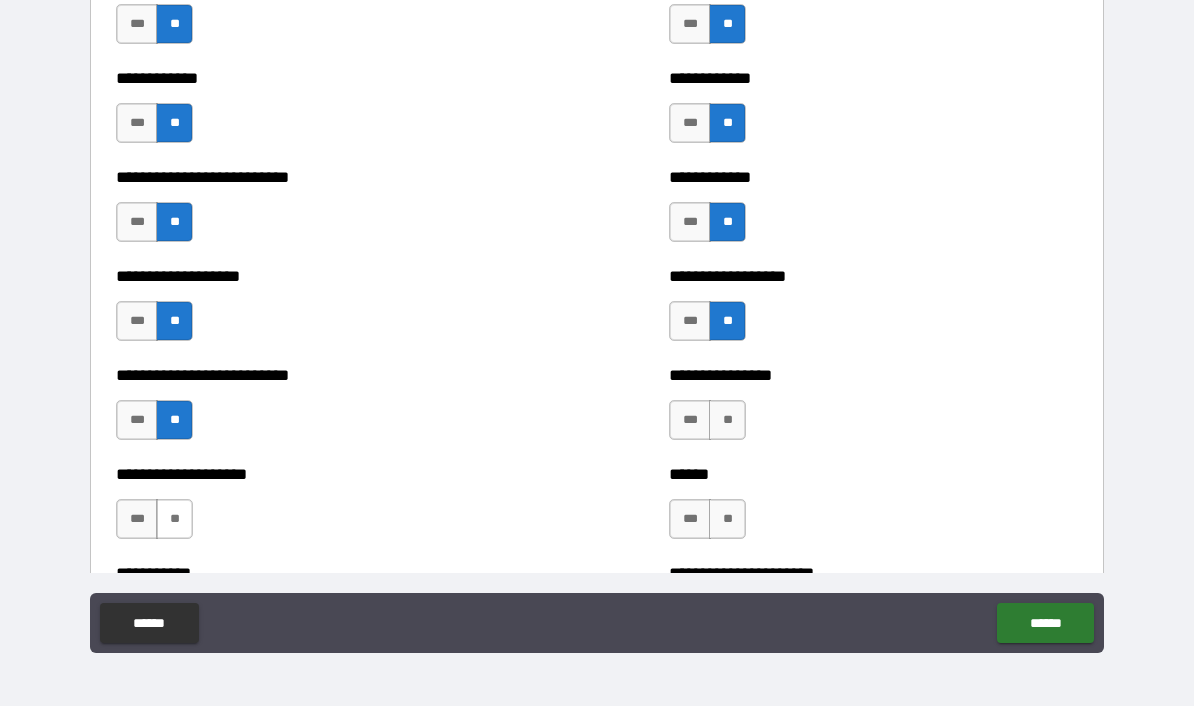 click on "**" at bounding box center [174, 519] 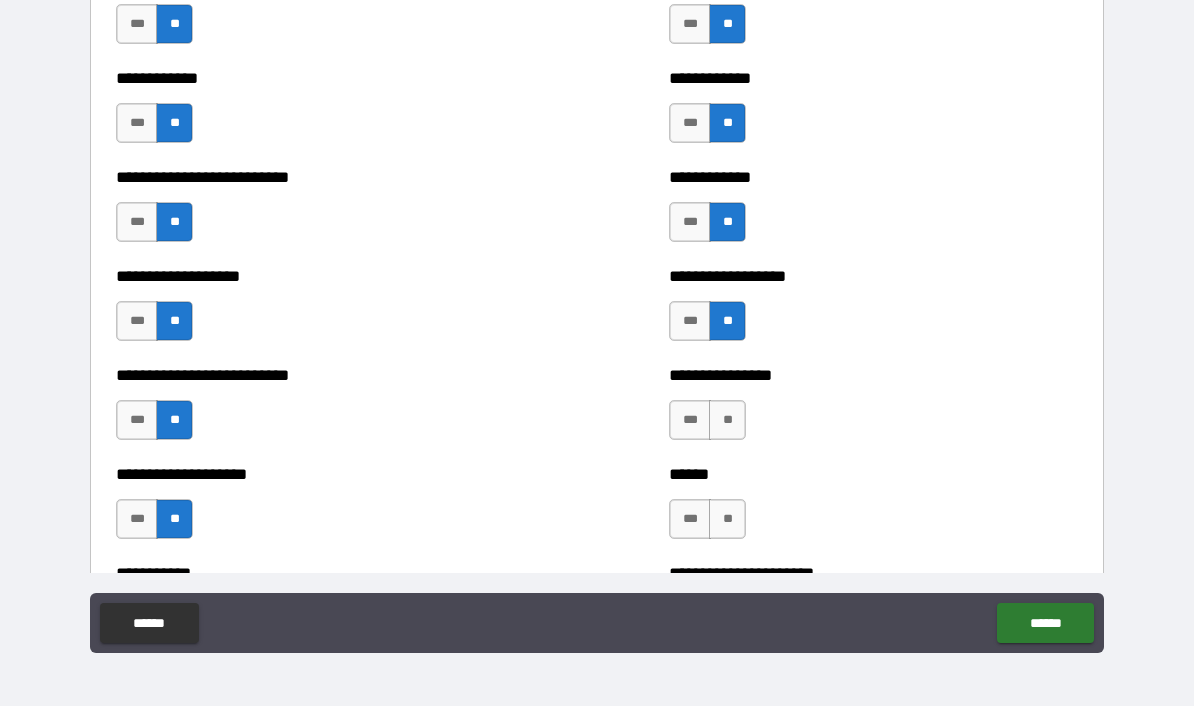 click on "**" at bounding box center (727, 420) 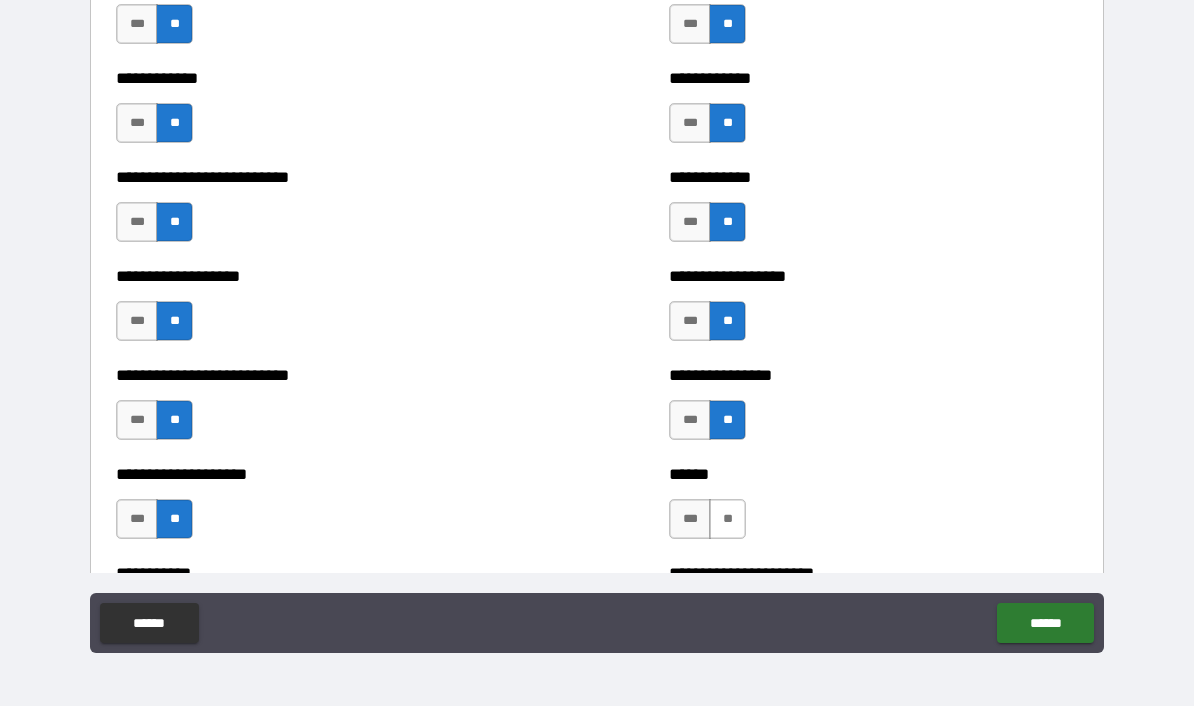 click on "**" at bounding box center [727, 519] 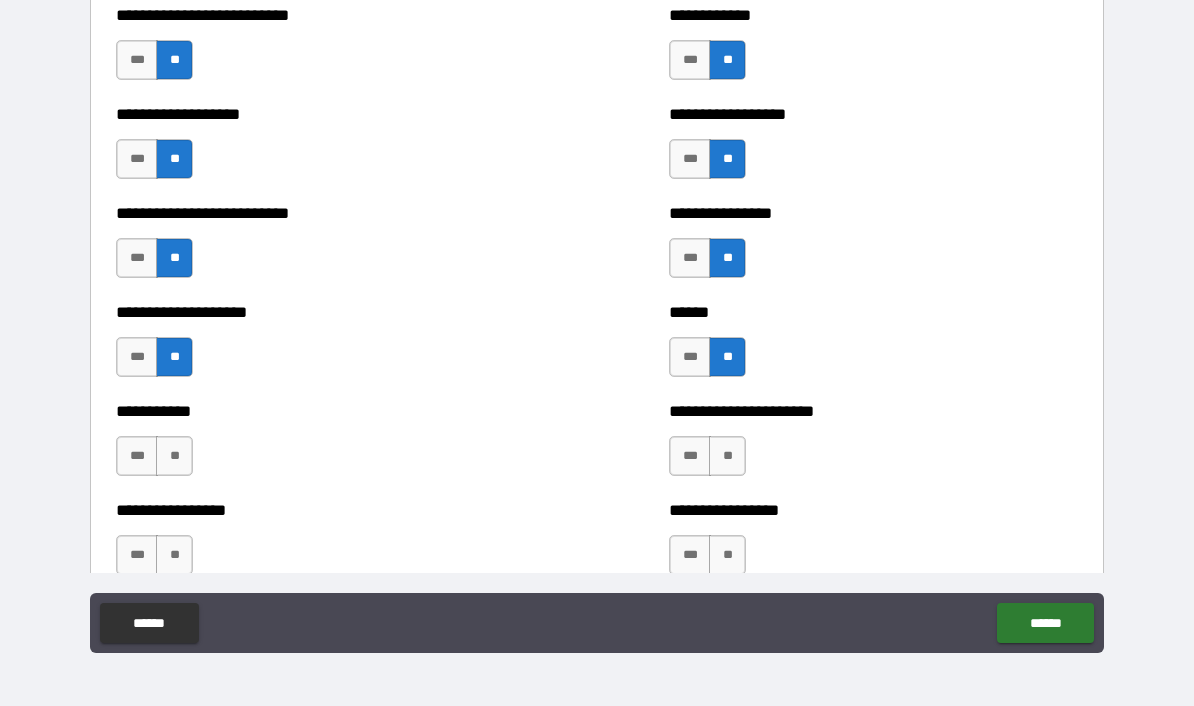 scroll, scrollTop: 5556, scrollLeft: 0, axis: vertical 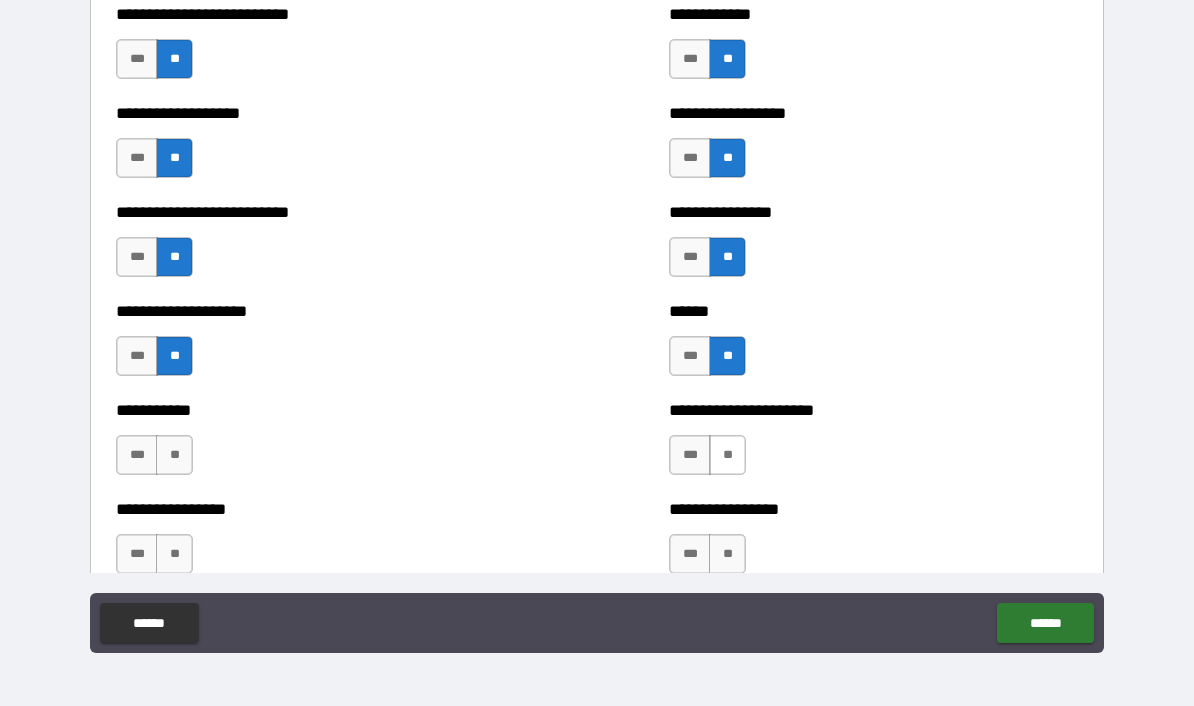 click on "**" at bounding box center (727, 455) 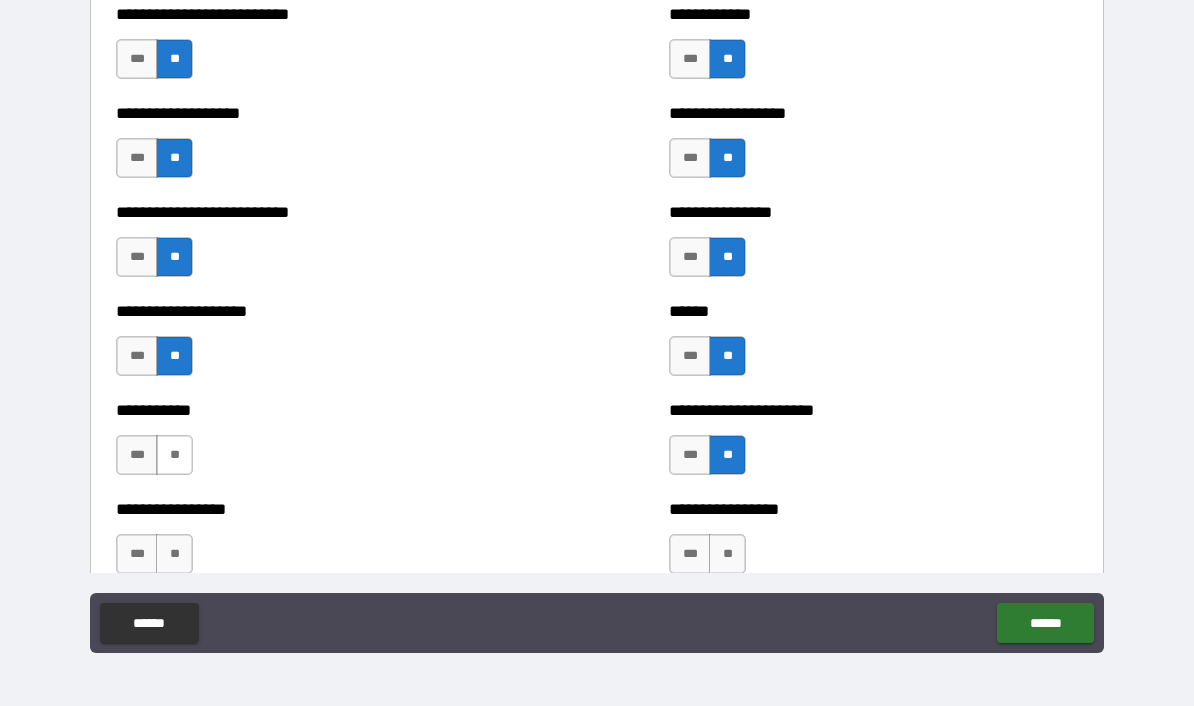 click on "**" at bounding box center (174, 455) 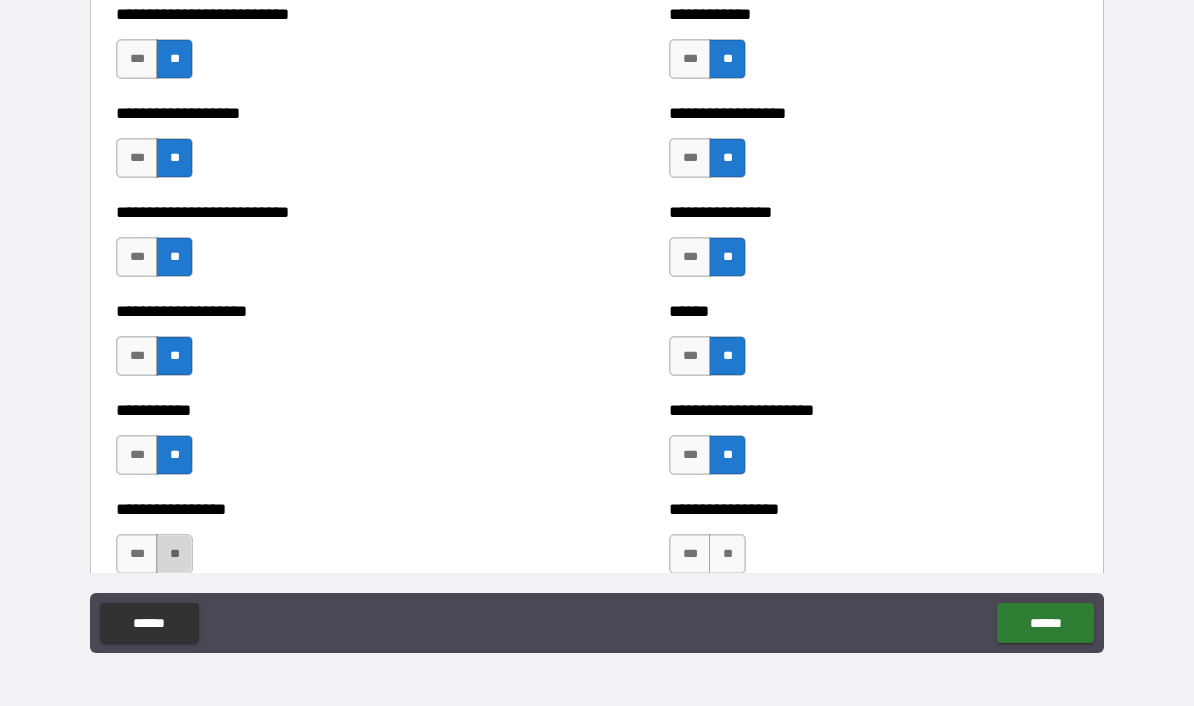 click on "**" at bounding box center [174, 554] 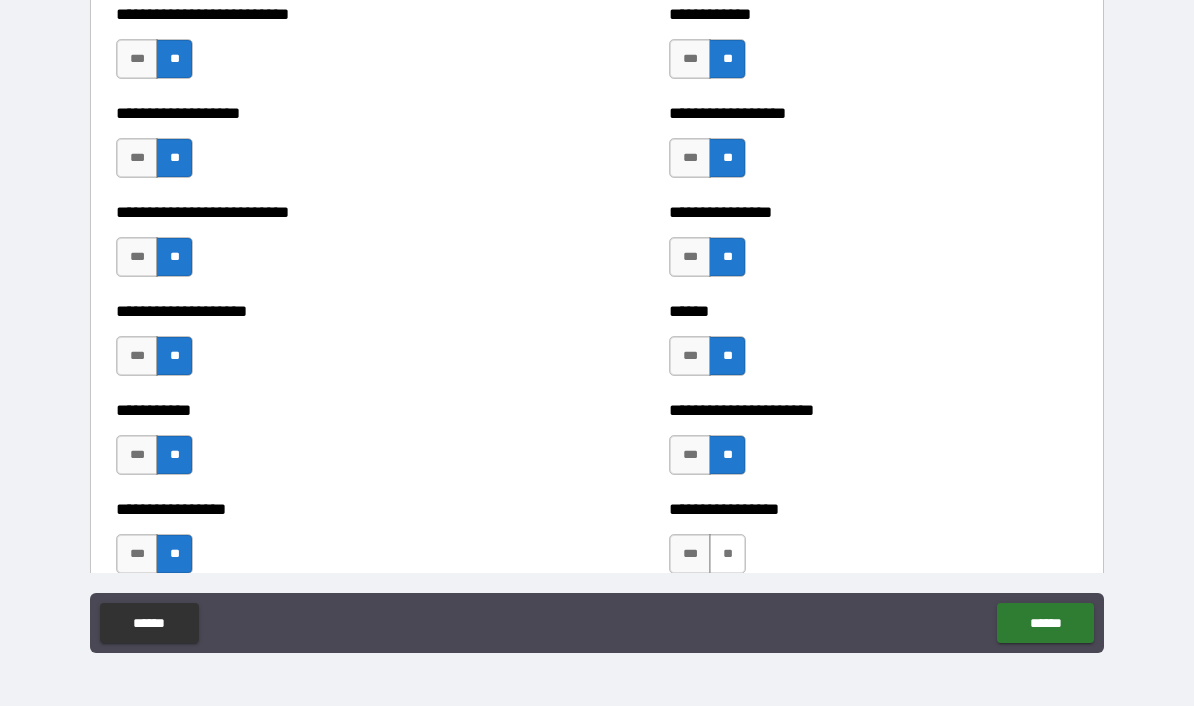 click on "**" at bounding box center (727, 554) 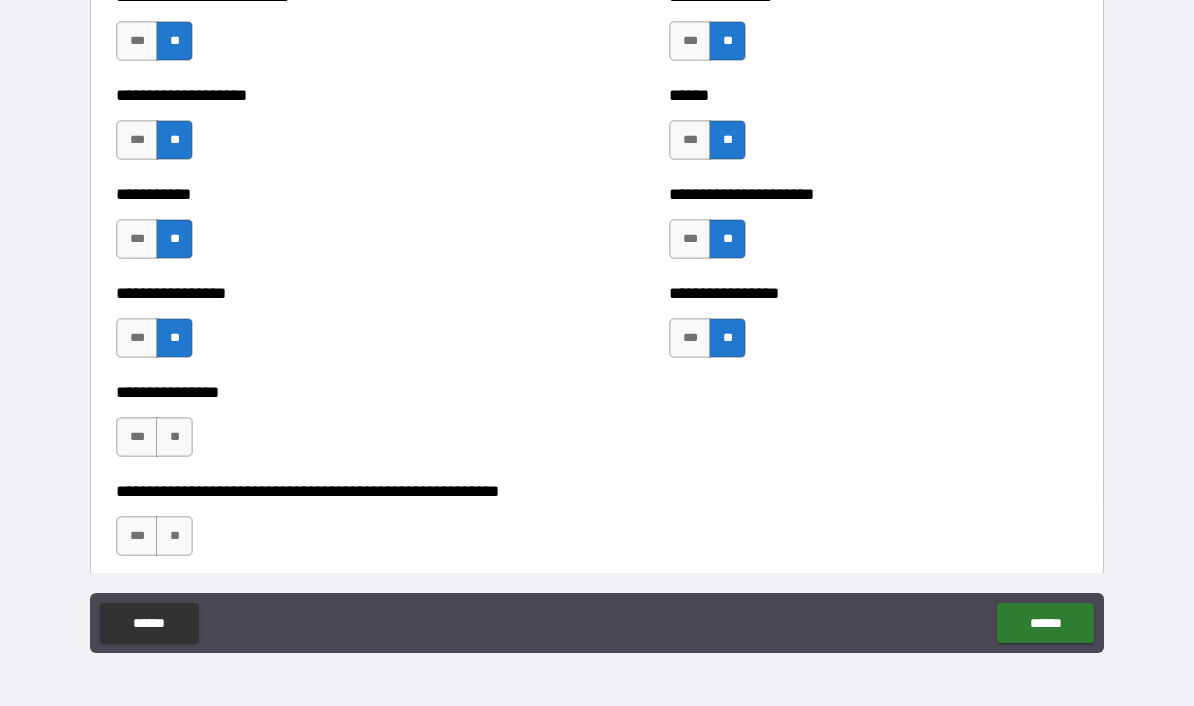 scroll, scrollTop: 5798, scrollLeft: 0, axis: vertical 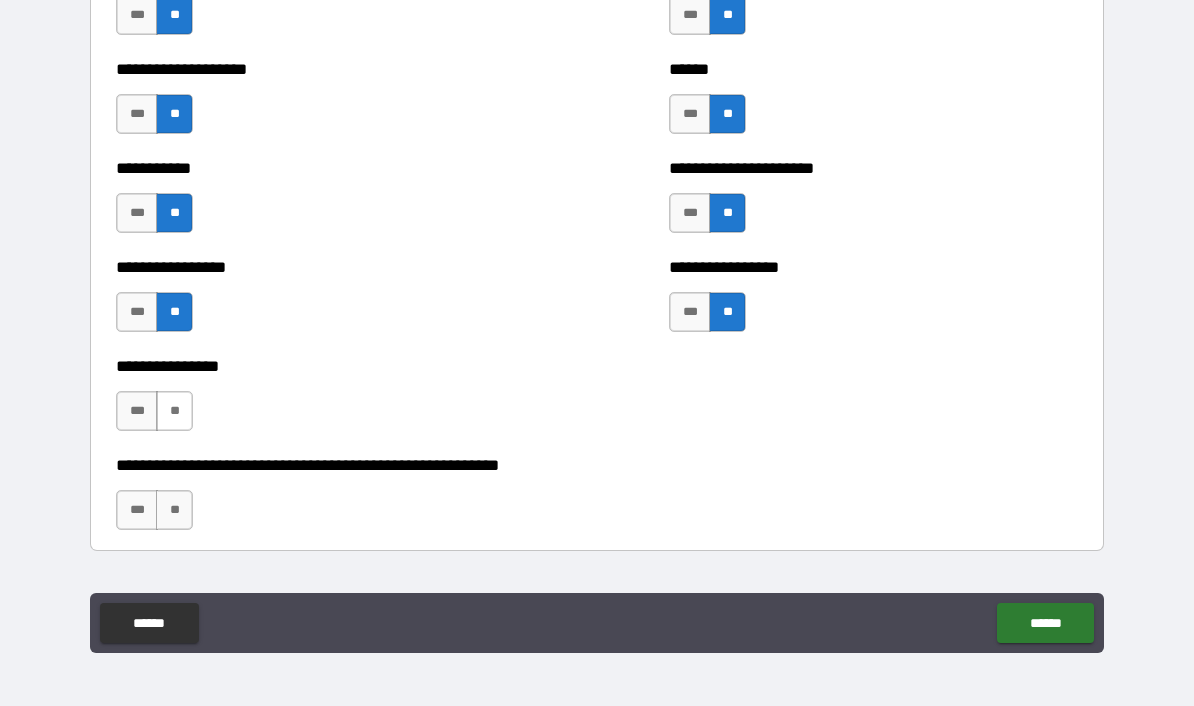 click on "**" at bounding box center [174, 411] 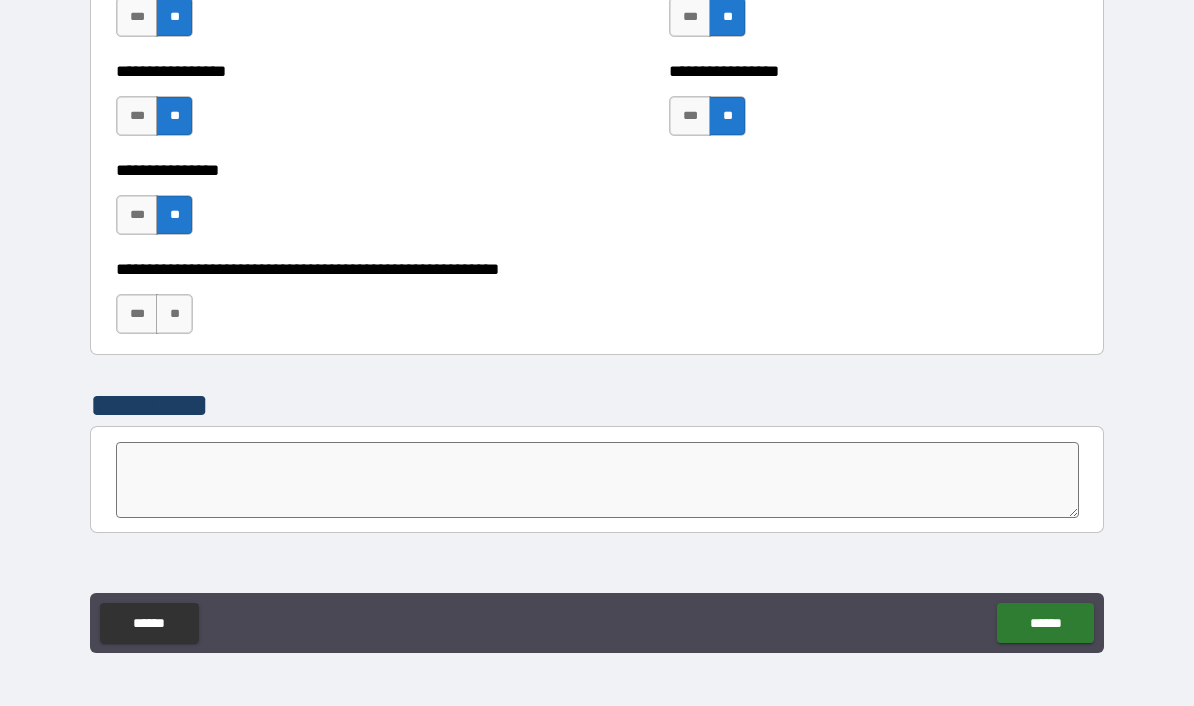 scroll, scrollTop: 6049, scrollLeft: 0, axis: vertical 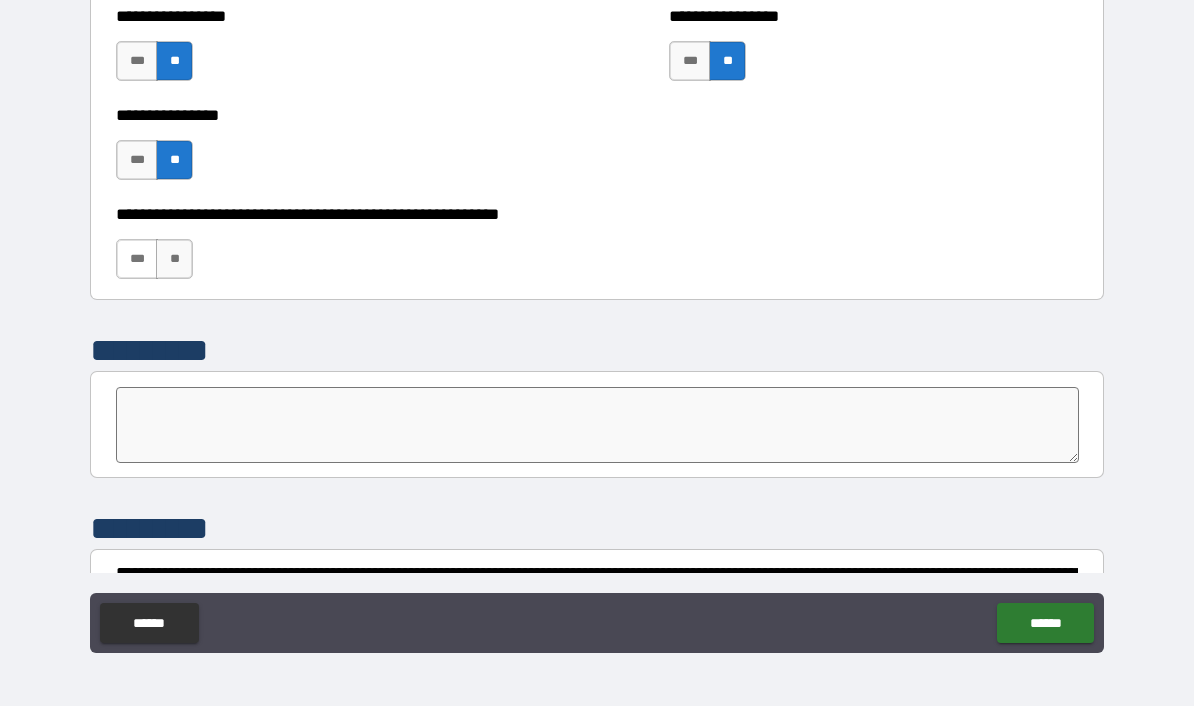 click on "***" at bounding box center (137, 259) 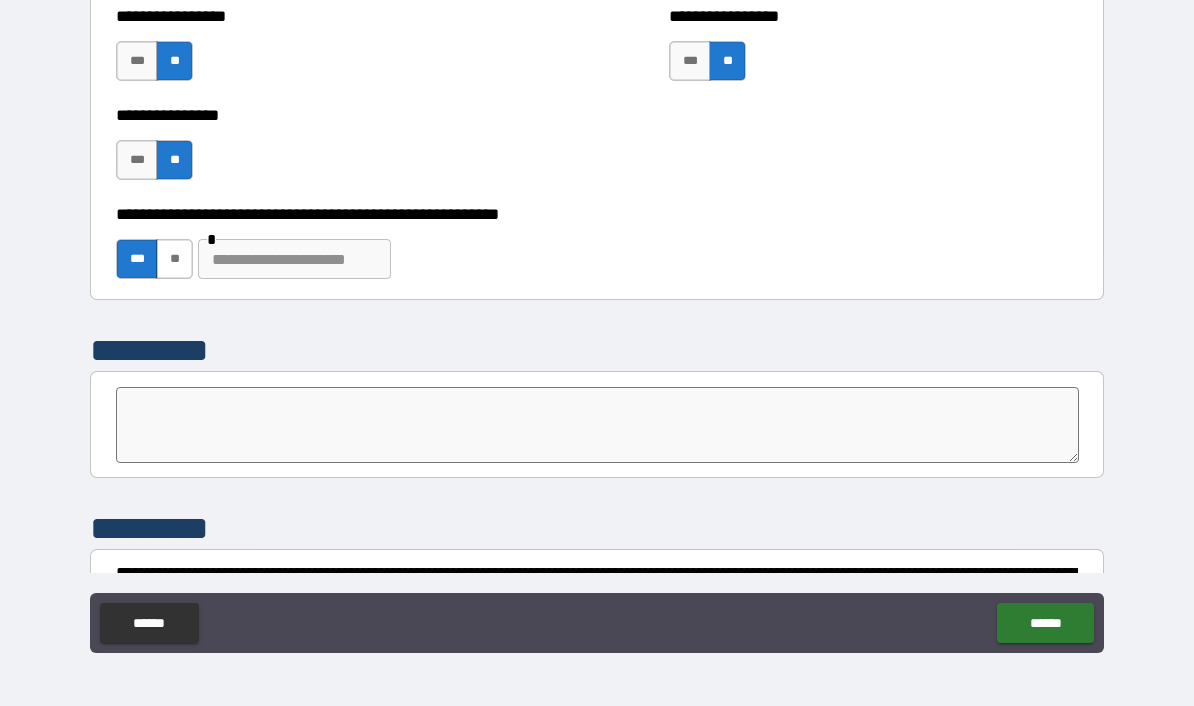 click on "**" at bounding box center (174, 259) 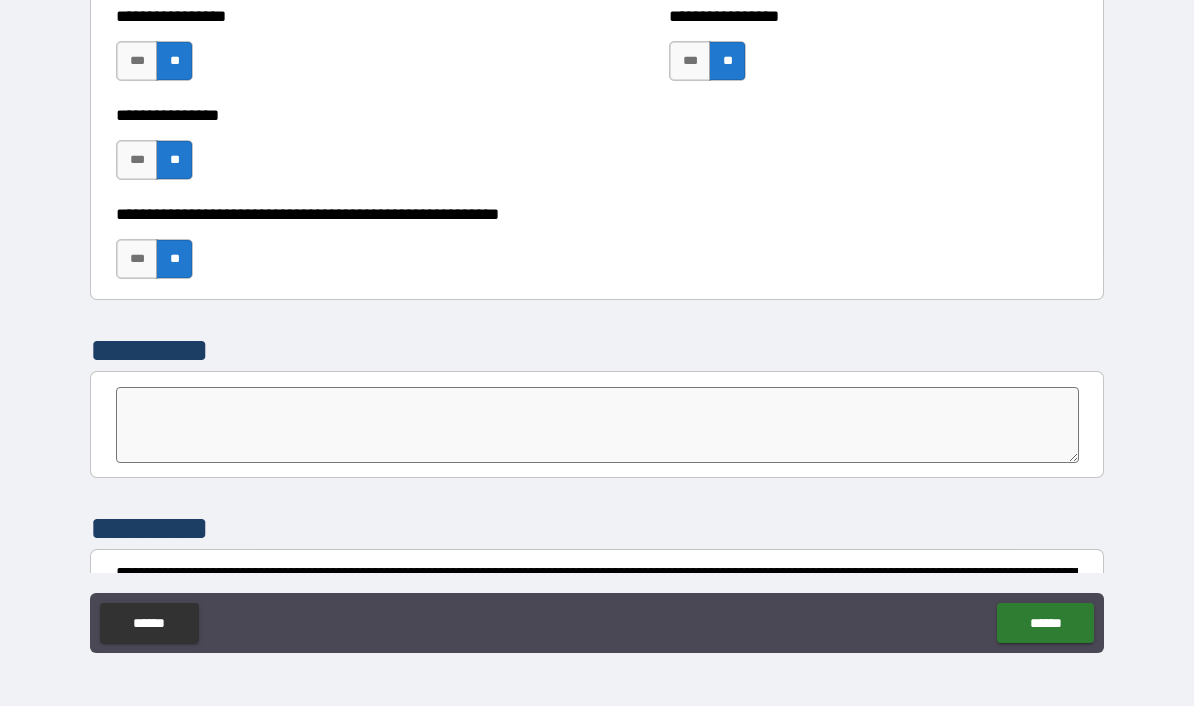 click at bounding box center [597, 425] 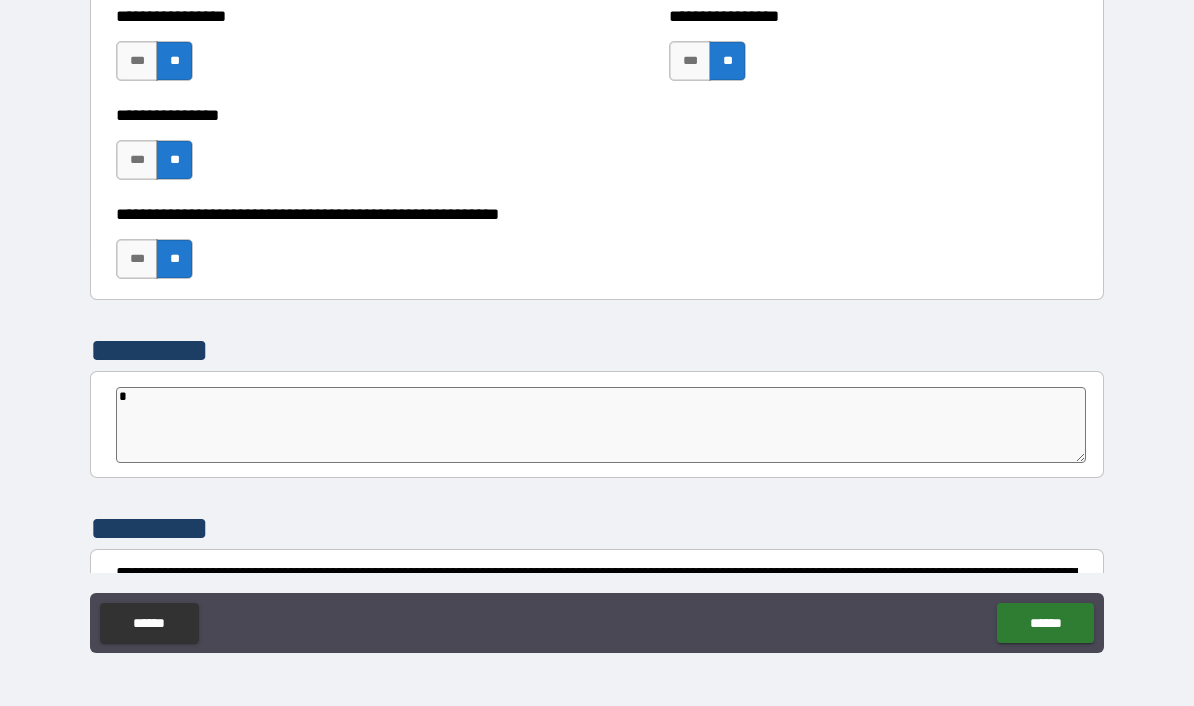 type on "*" 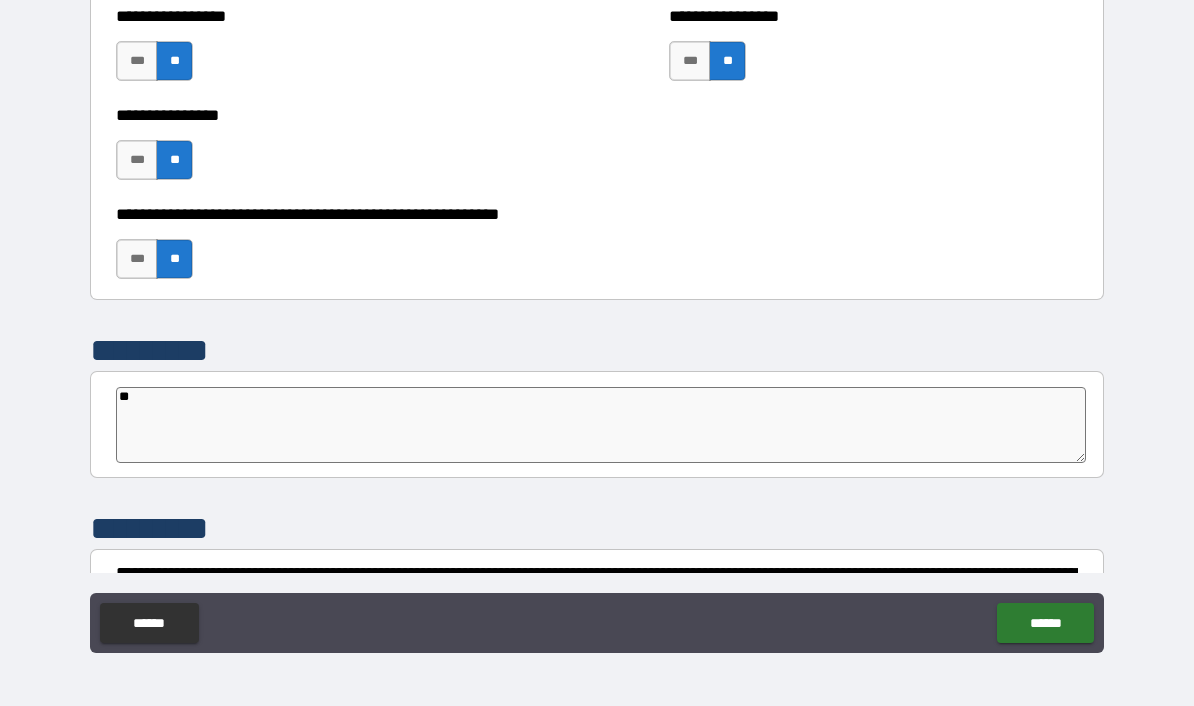 type on "***" 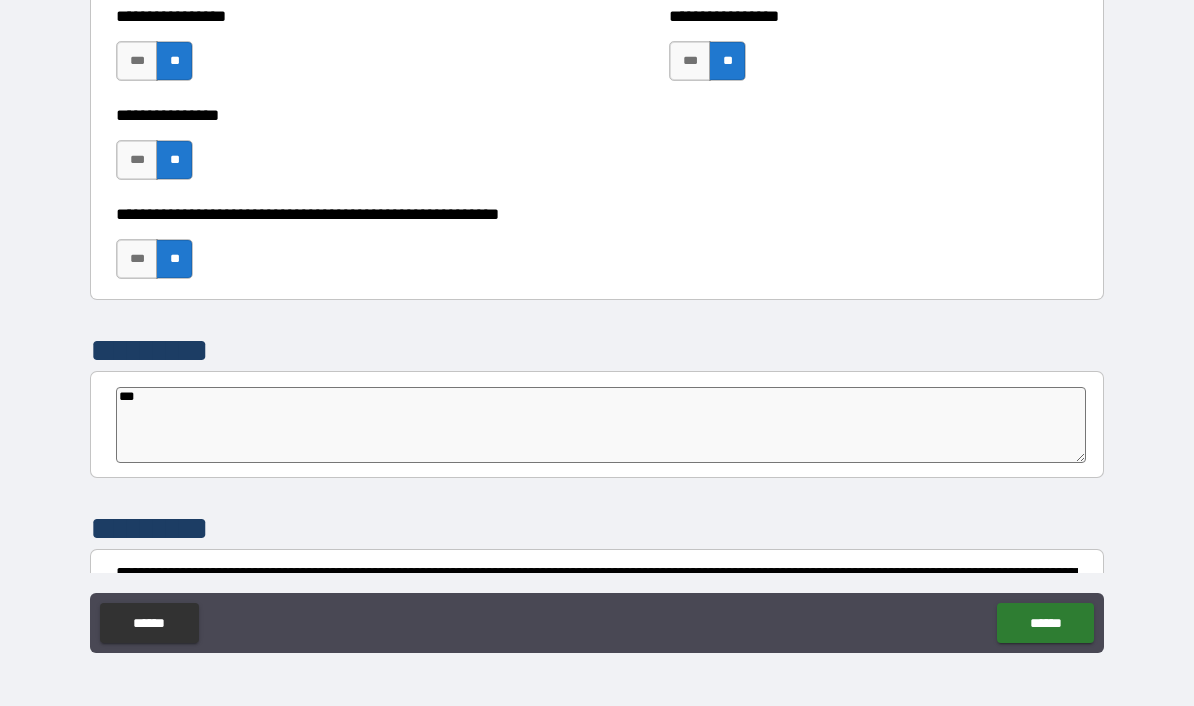 type on "****" 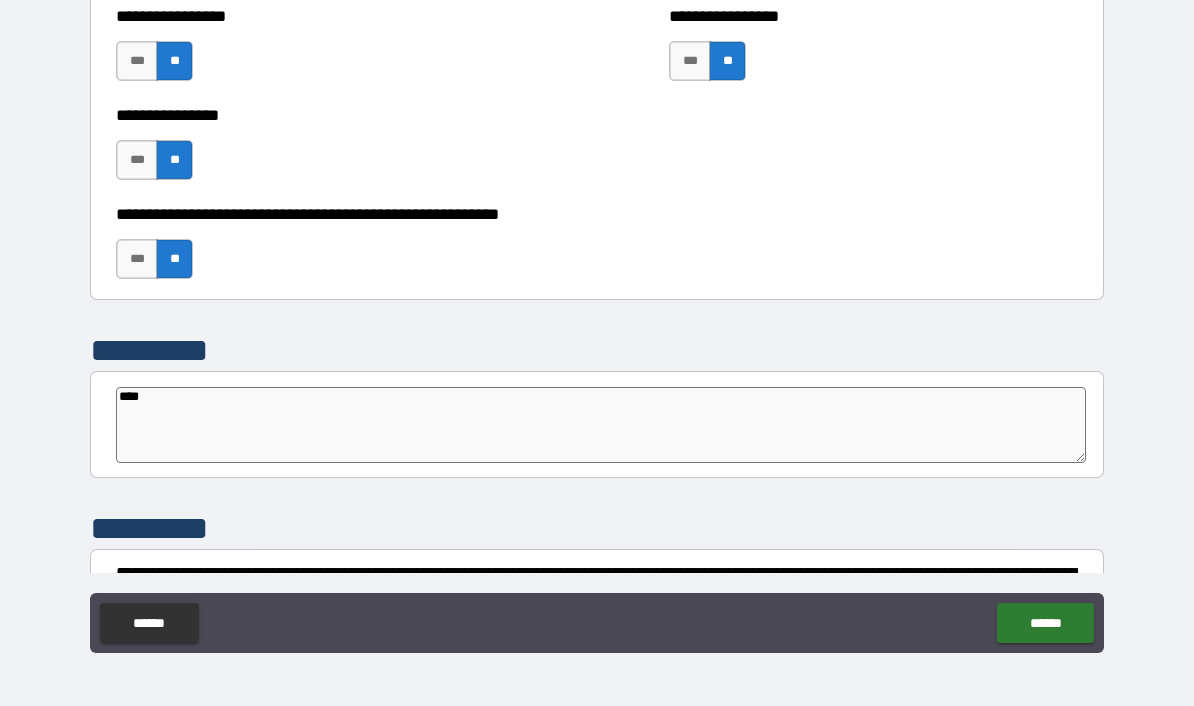 type on "****" 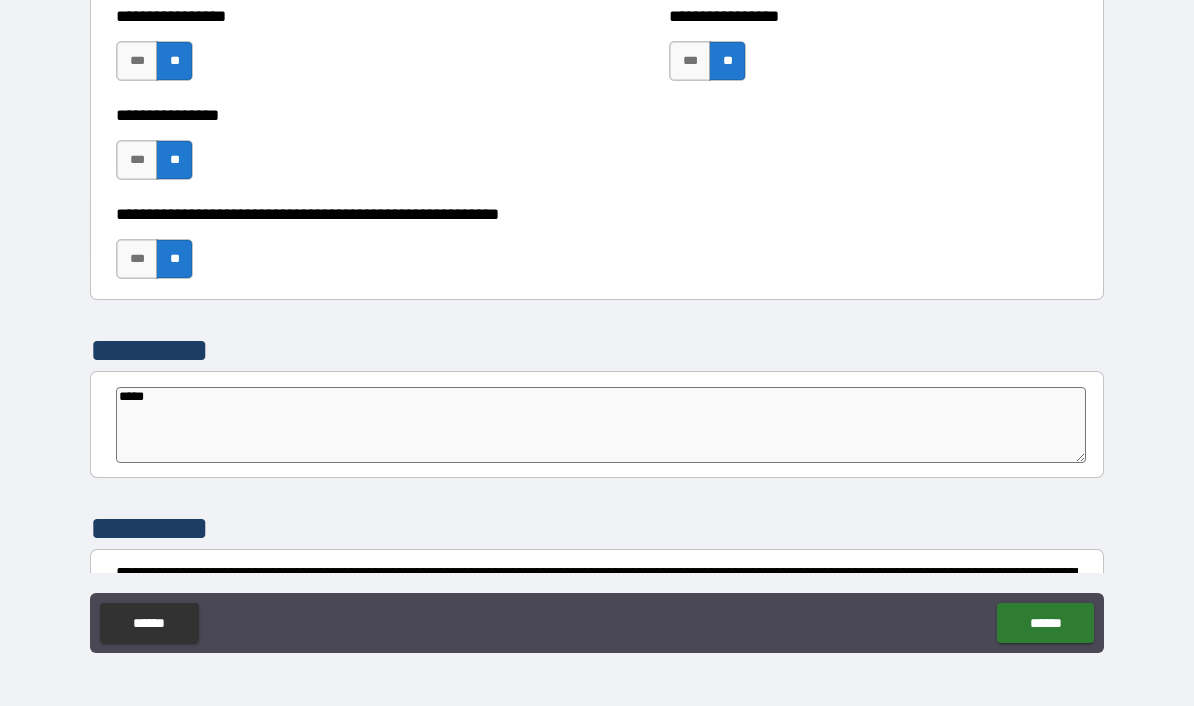 type on "******" 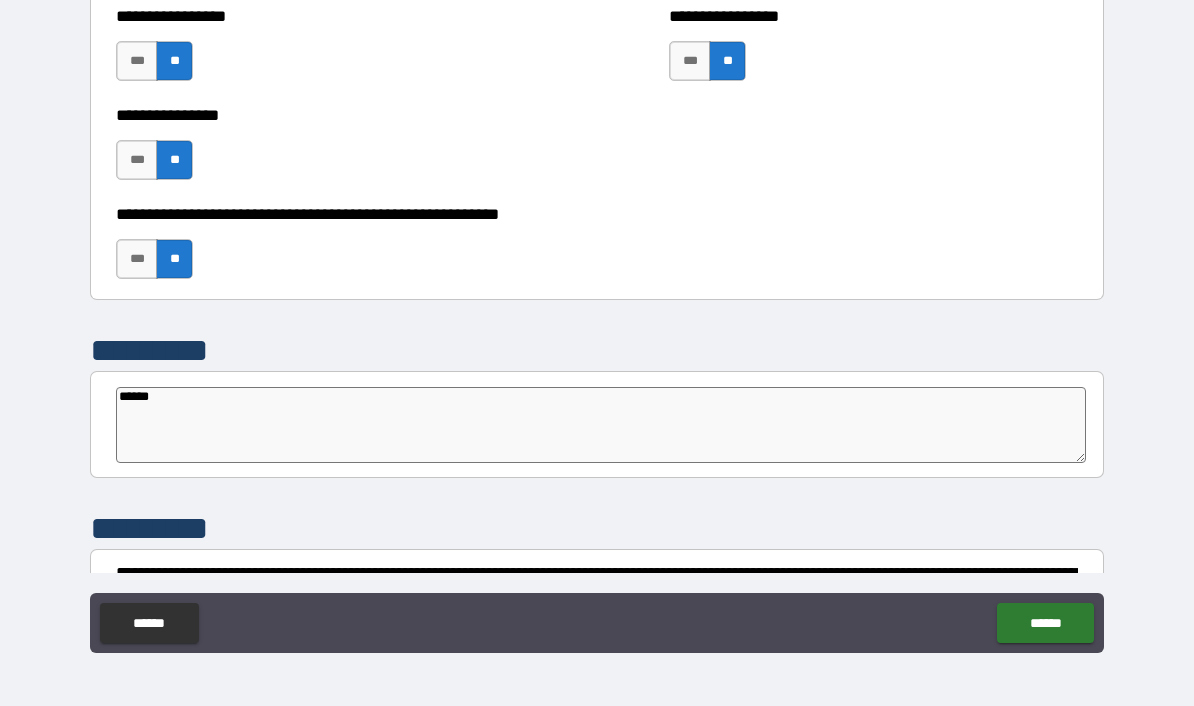 type on "******" 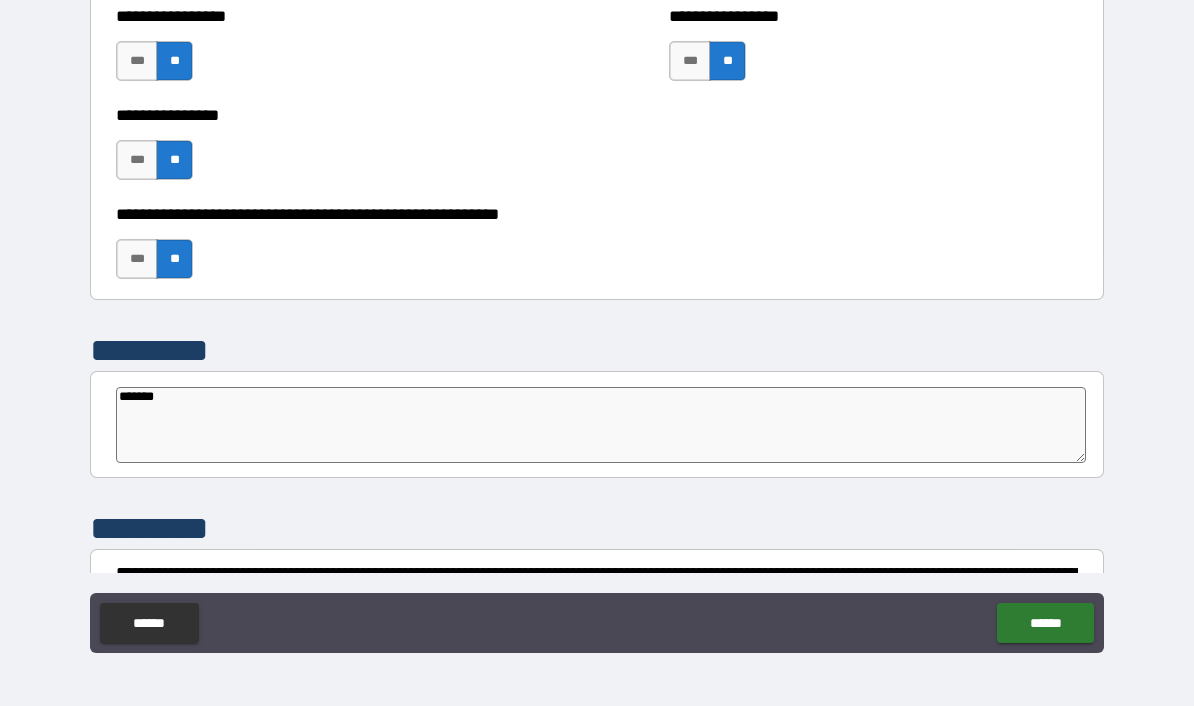 type on "*" 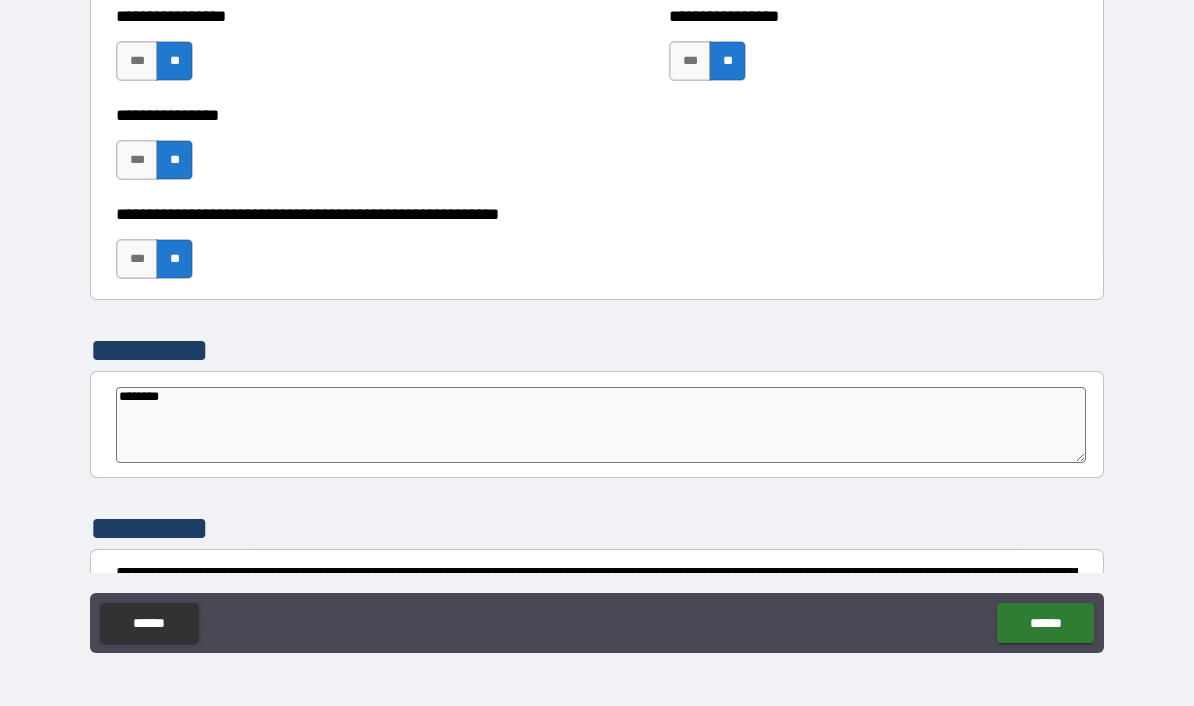 type on "*" 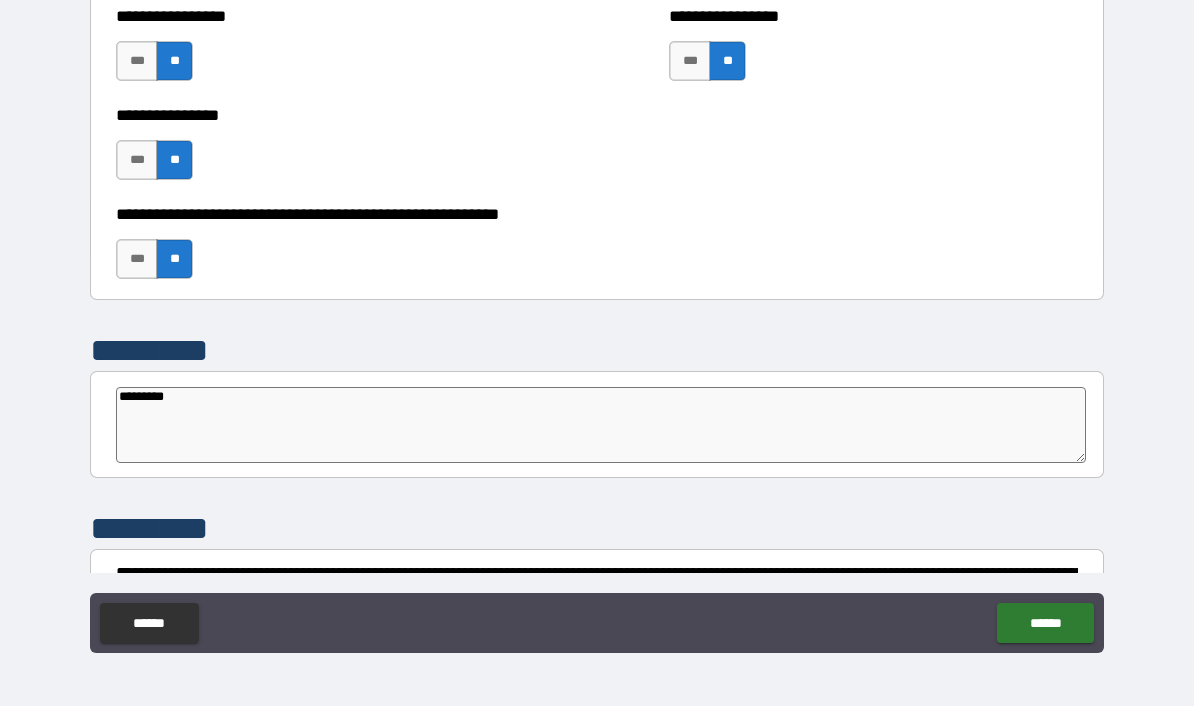 type on "*" 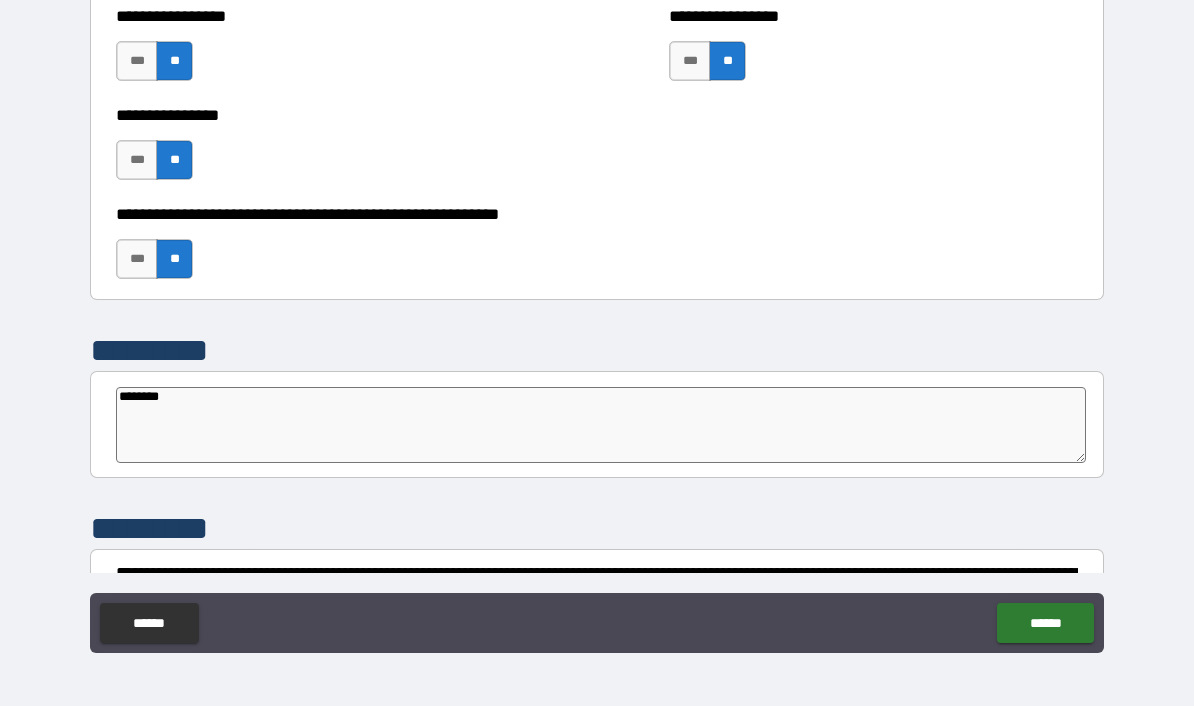 type on "*********" 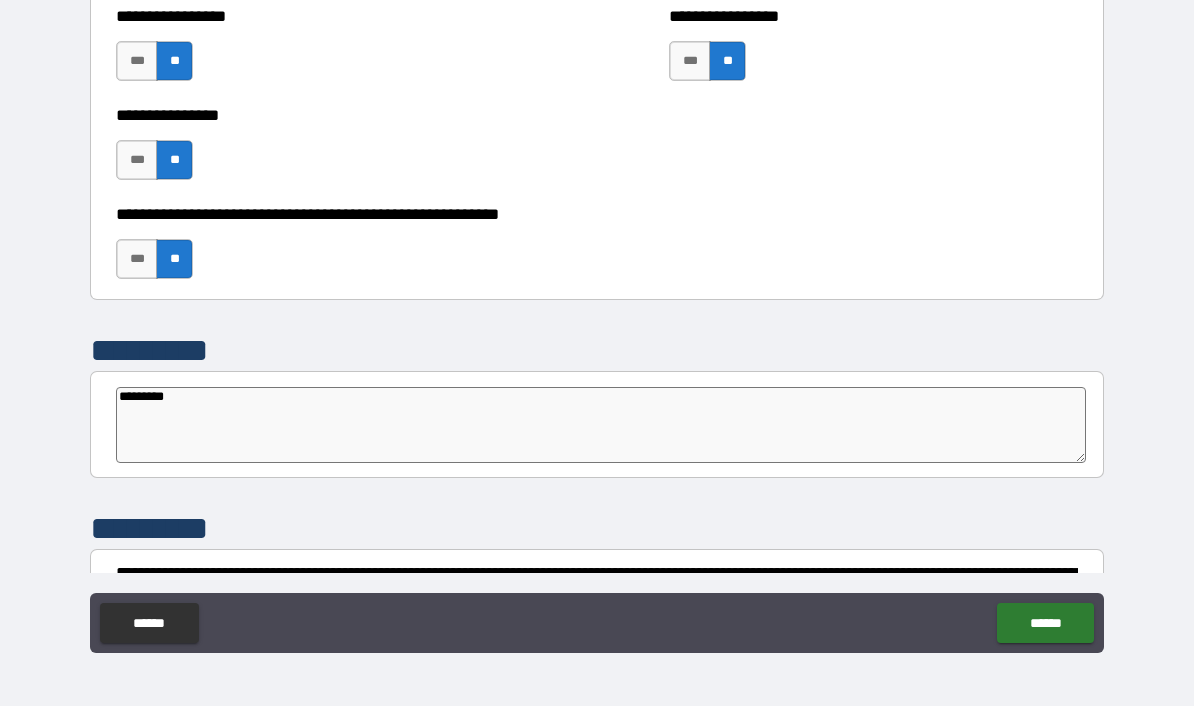 type on "**********" 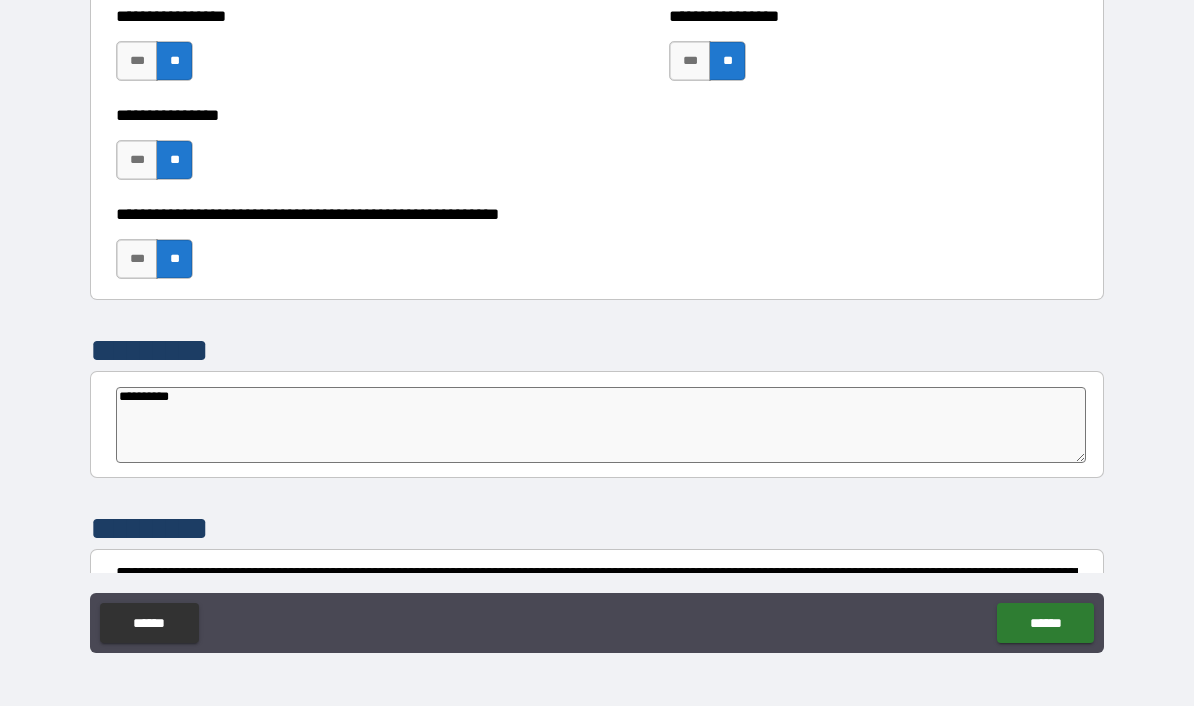 type on "*" 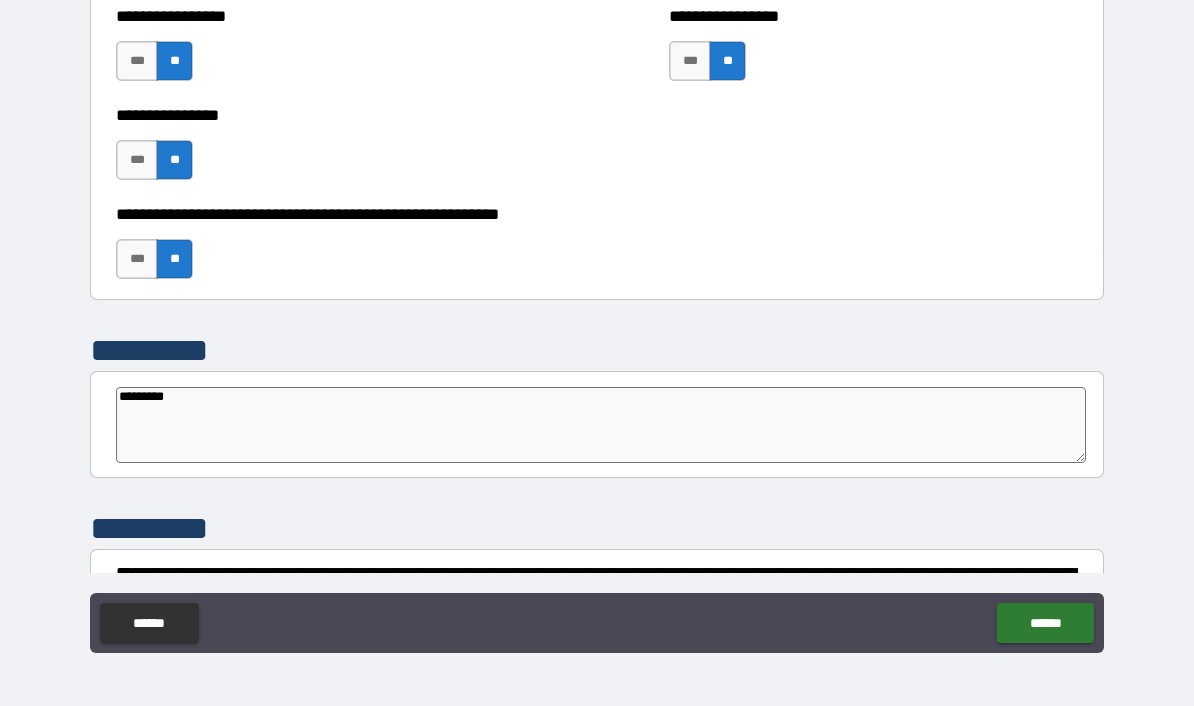 type on "*" 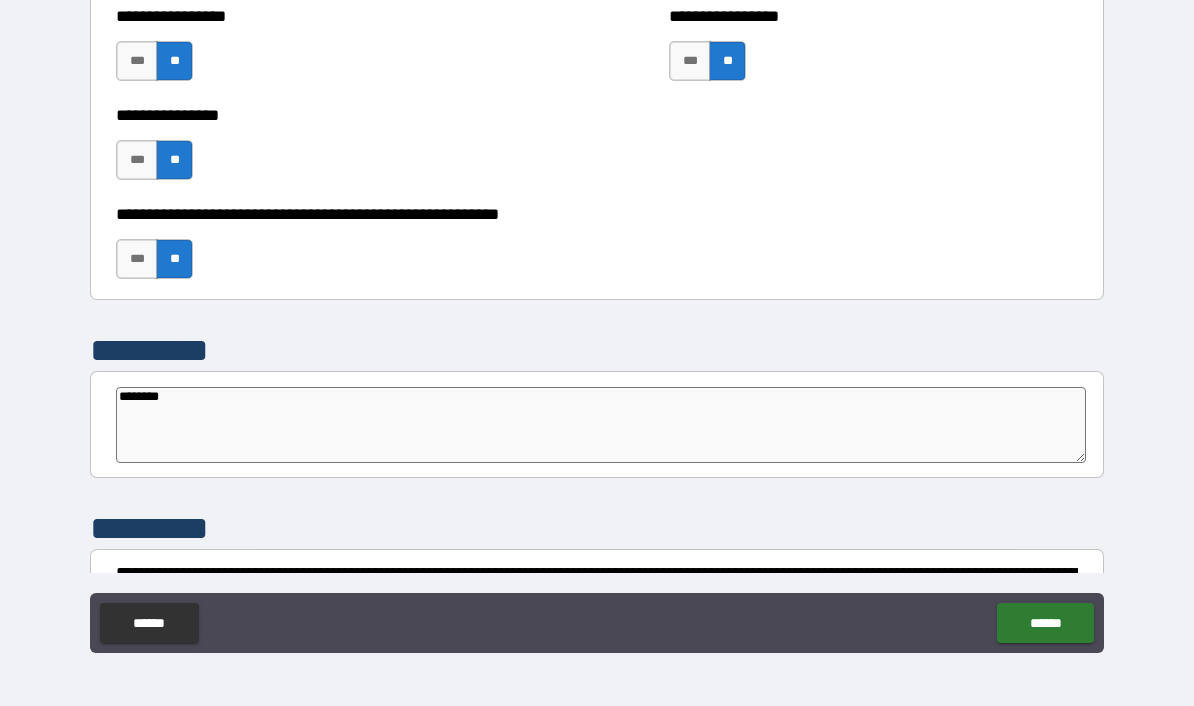 type on "*********" 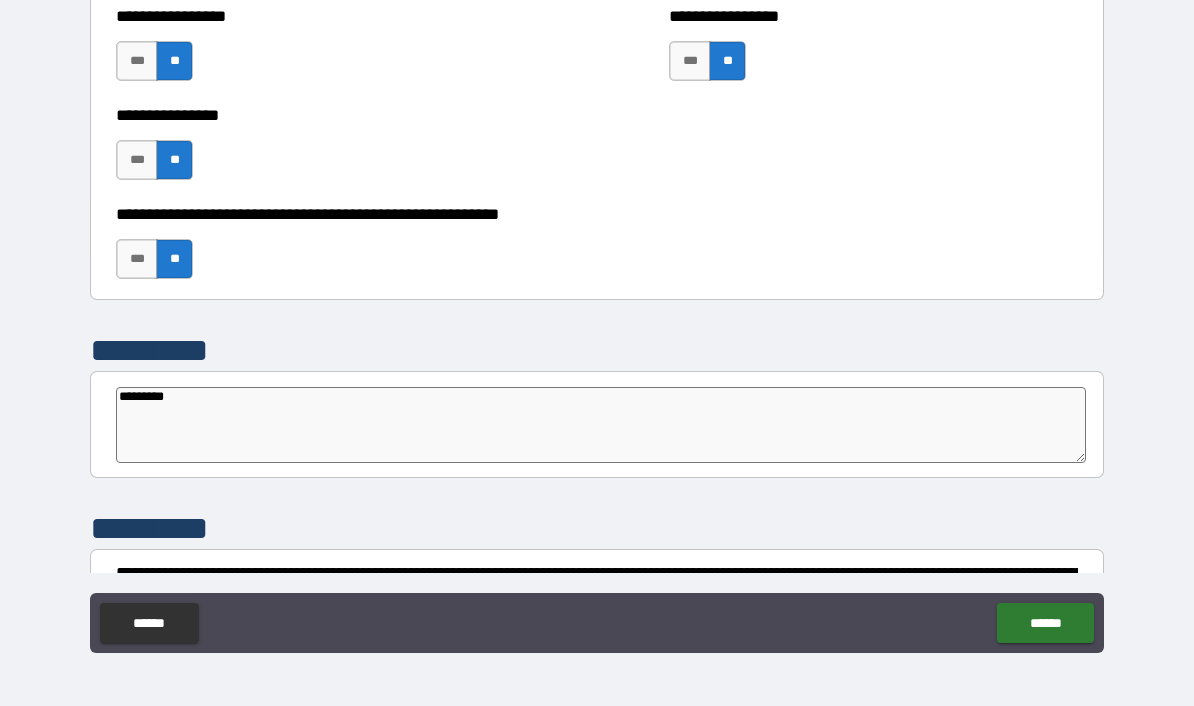 type on "**********" 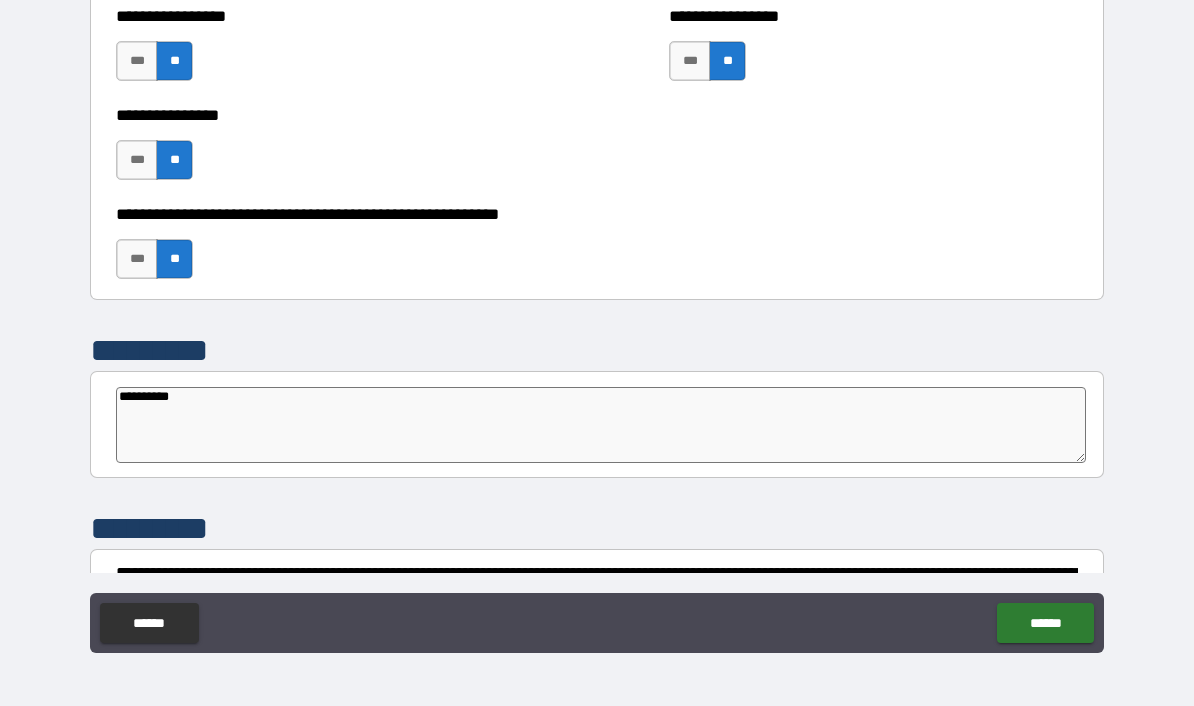 type on "**********" 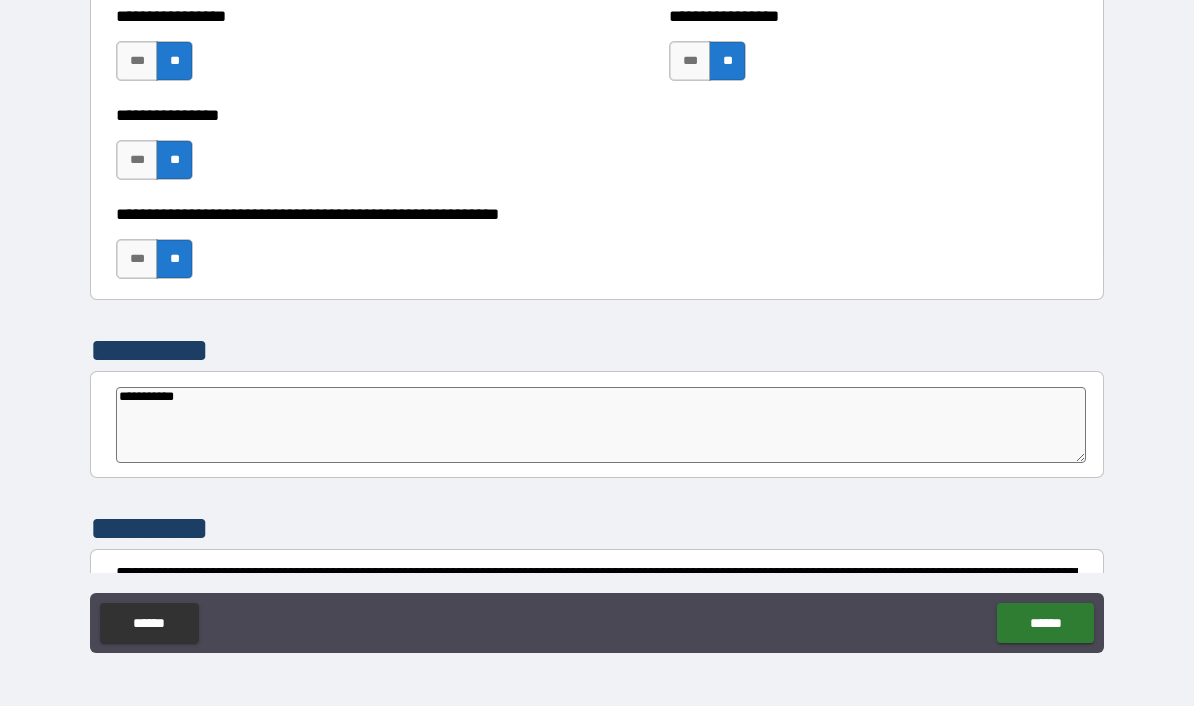 type on "**********" 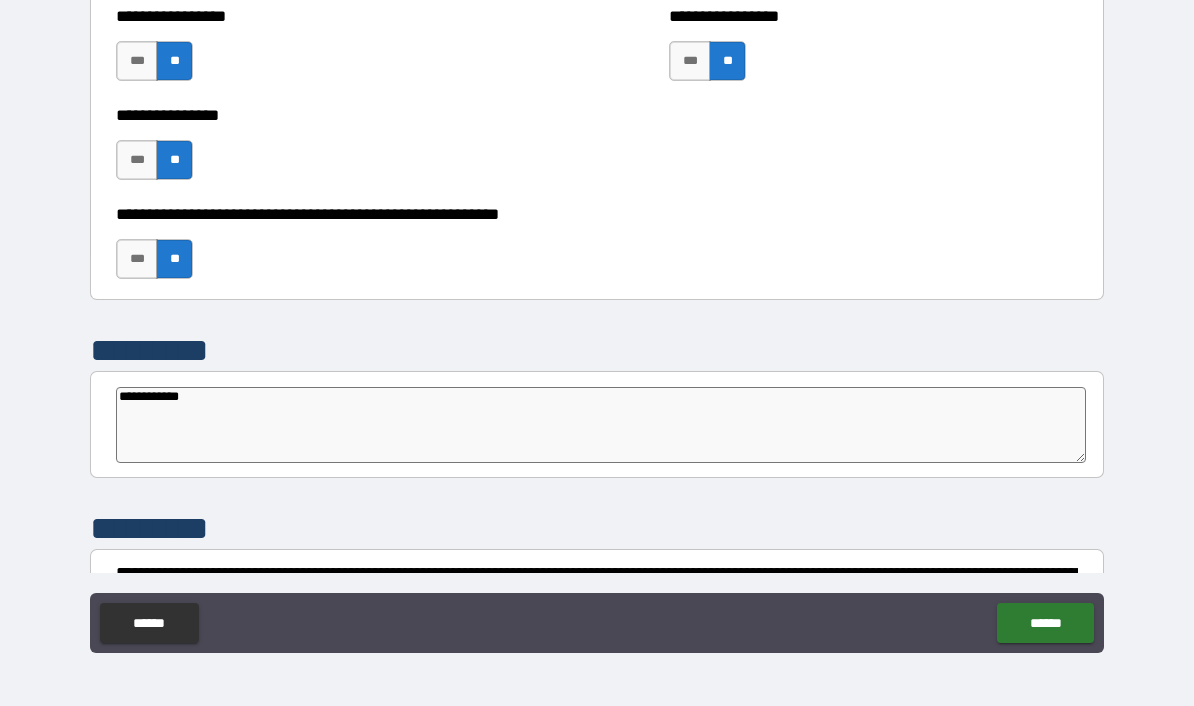 type on "*" 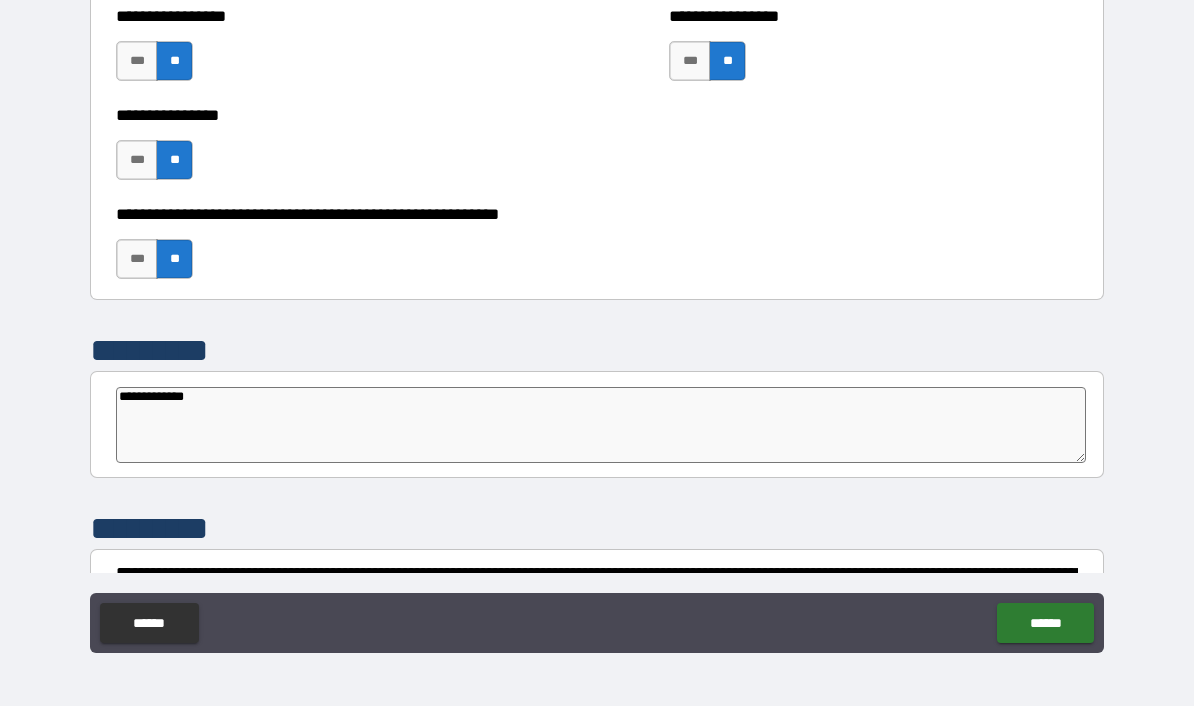 type on "*" 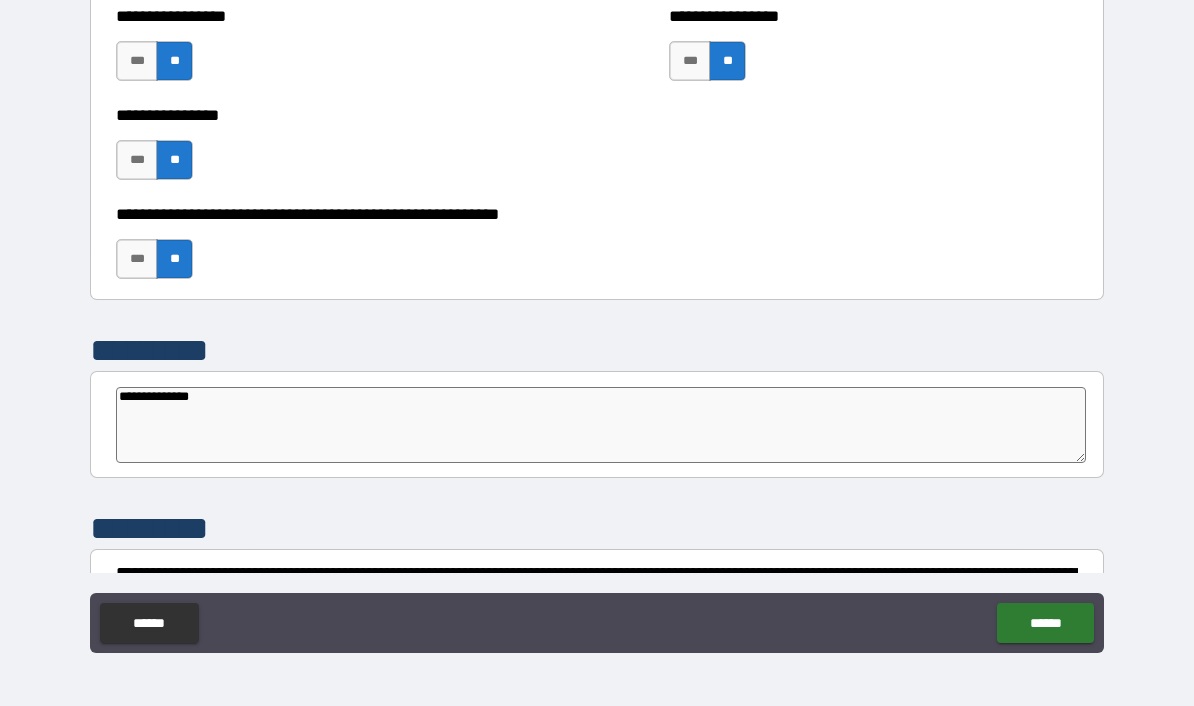 type on "**********" 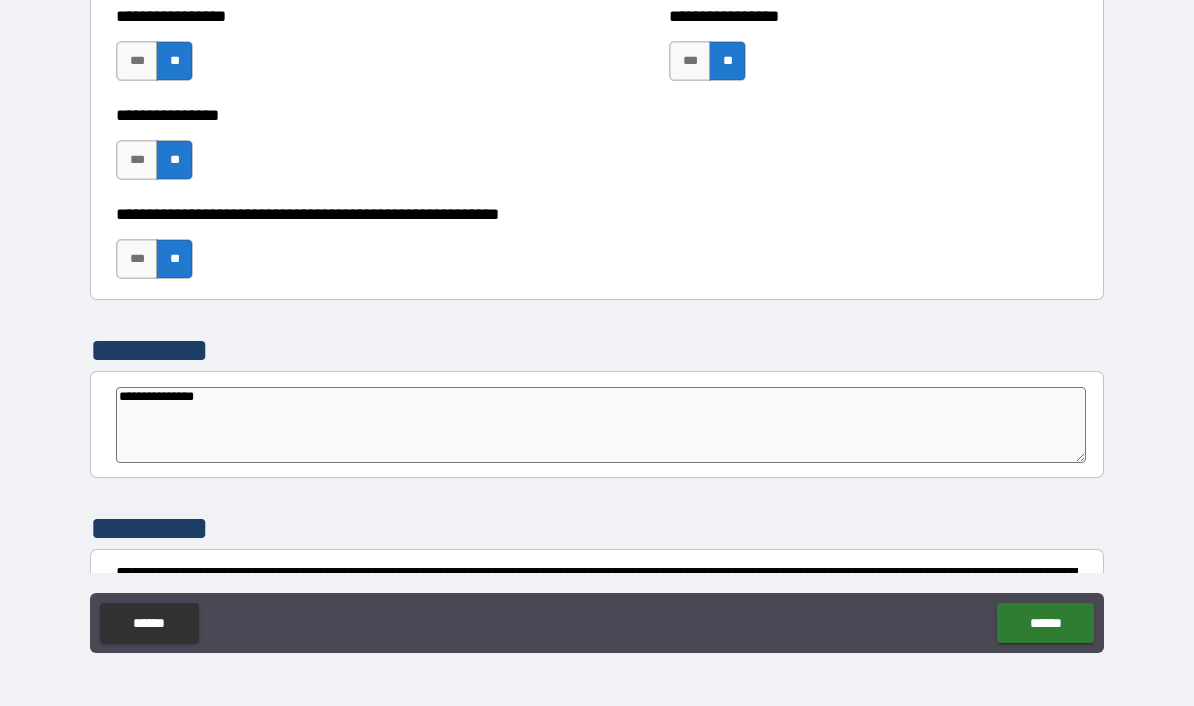 type on "*" 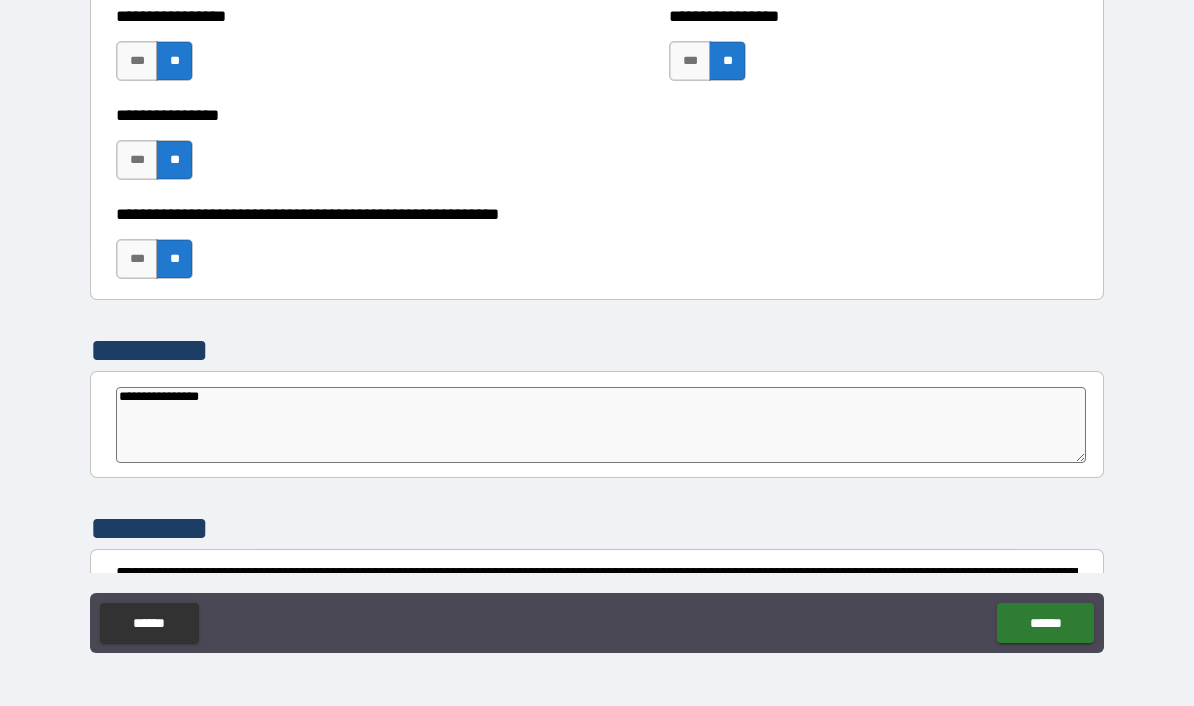 type on "**********" 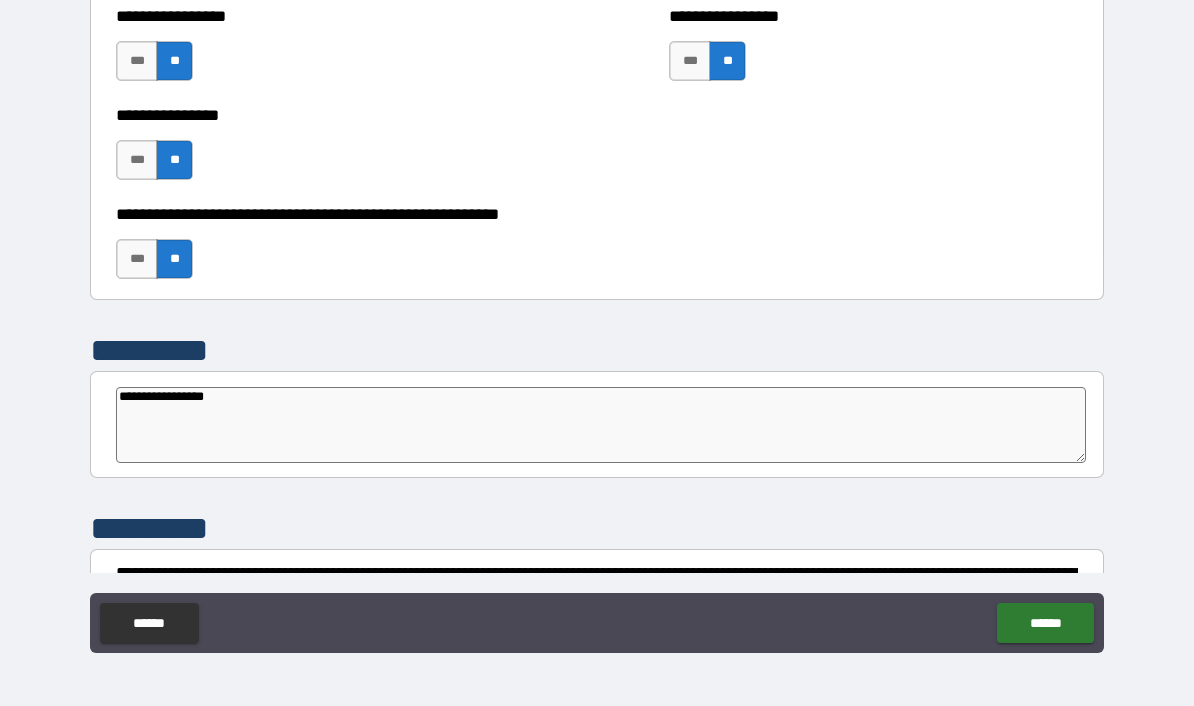 type on "*" 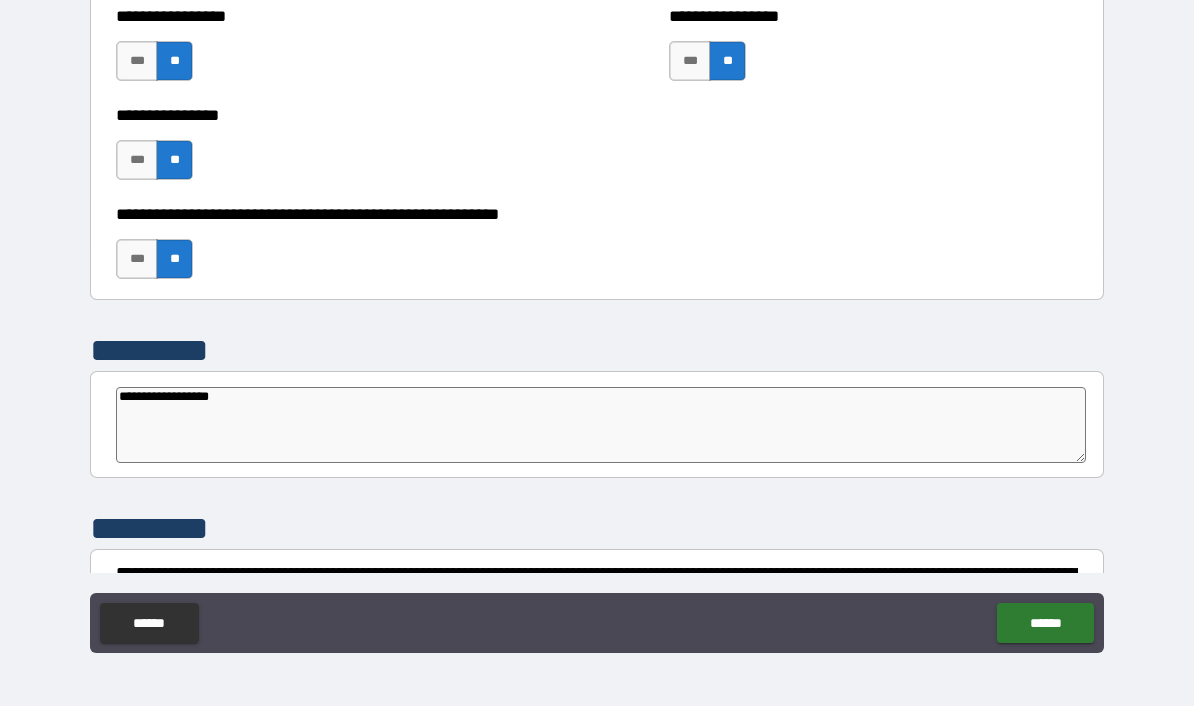 type on "*" 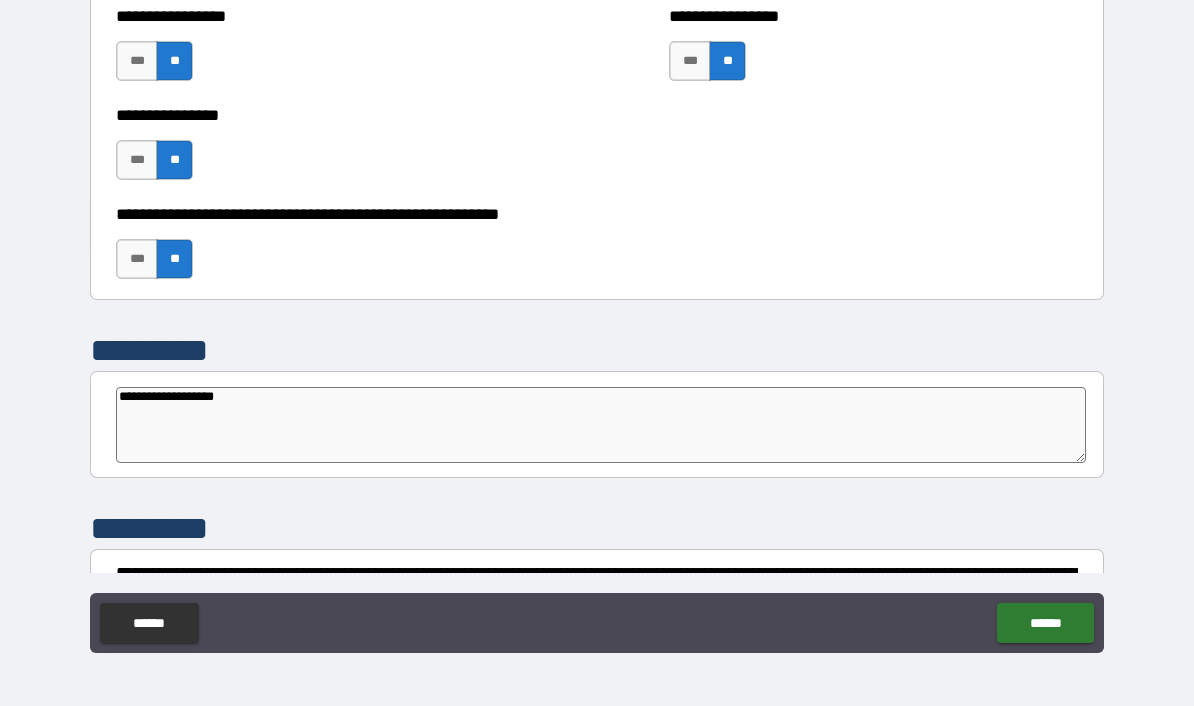 type on "*" 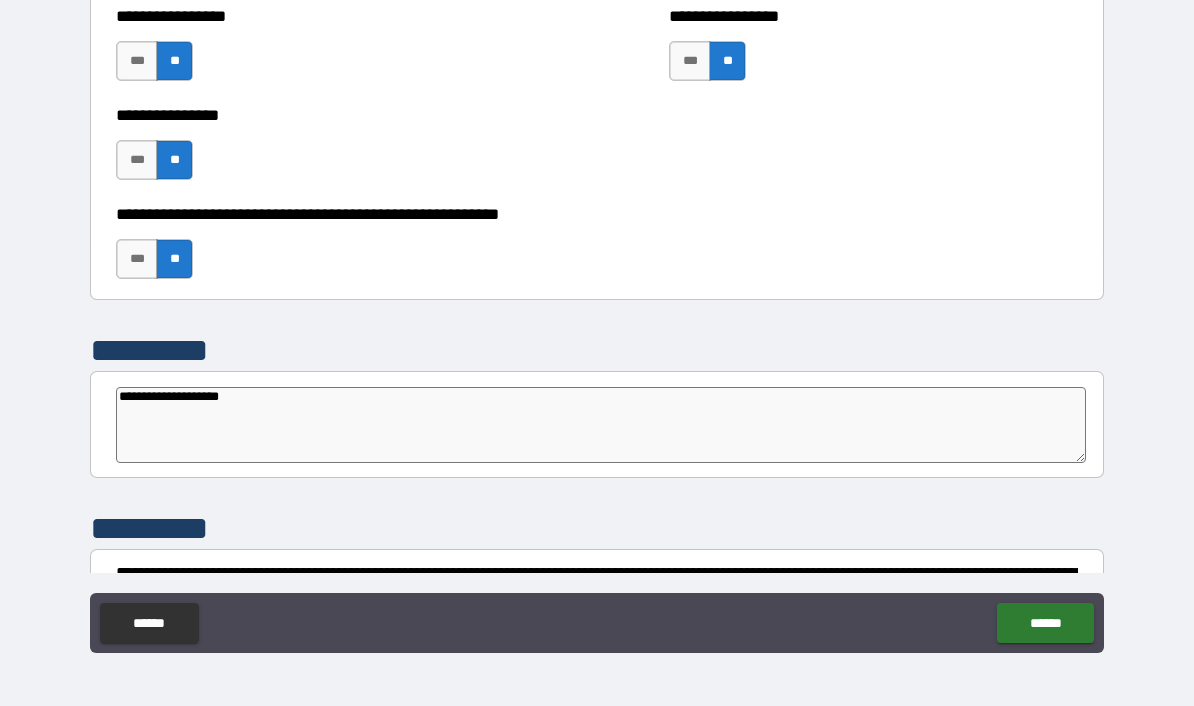 type on "*" 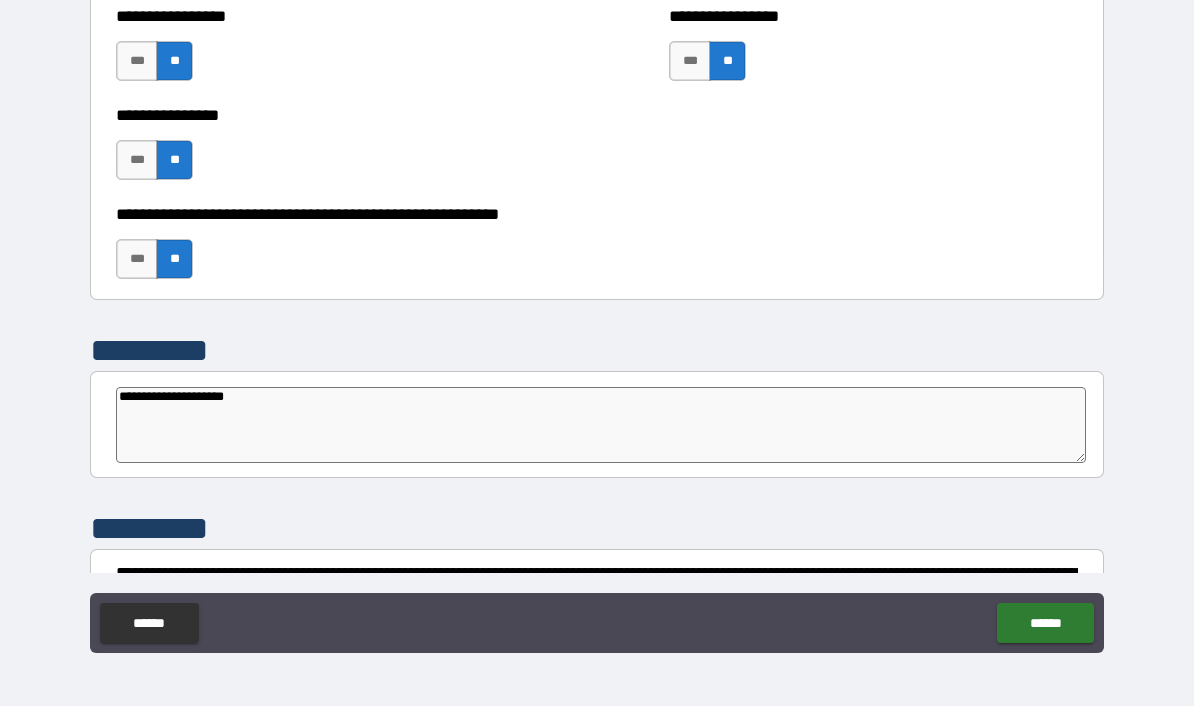 type on "*" 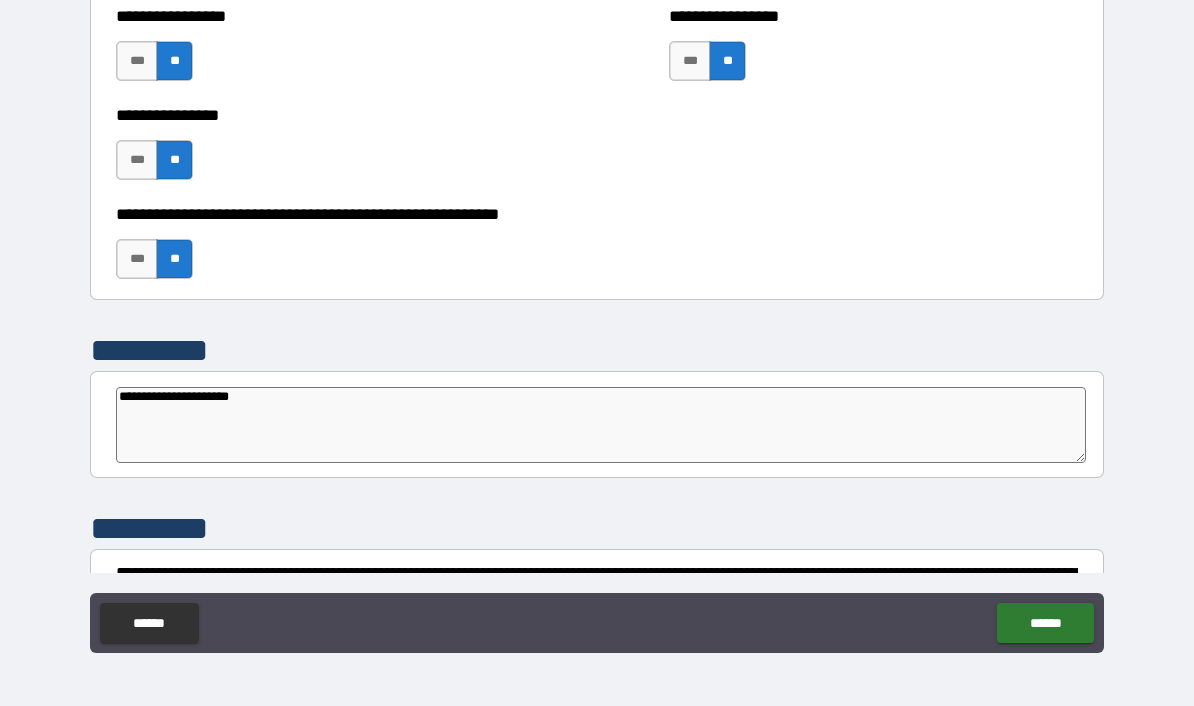 type on "*" 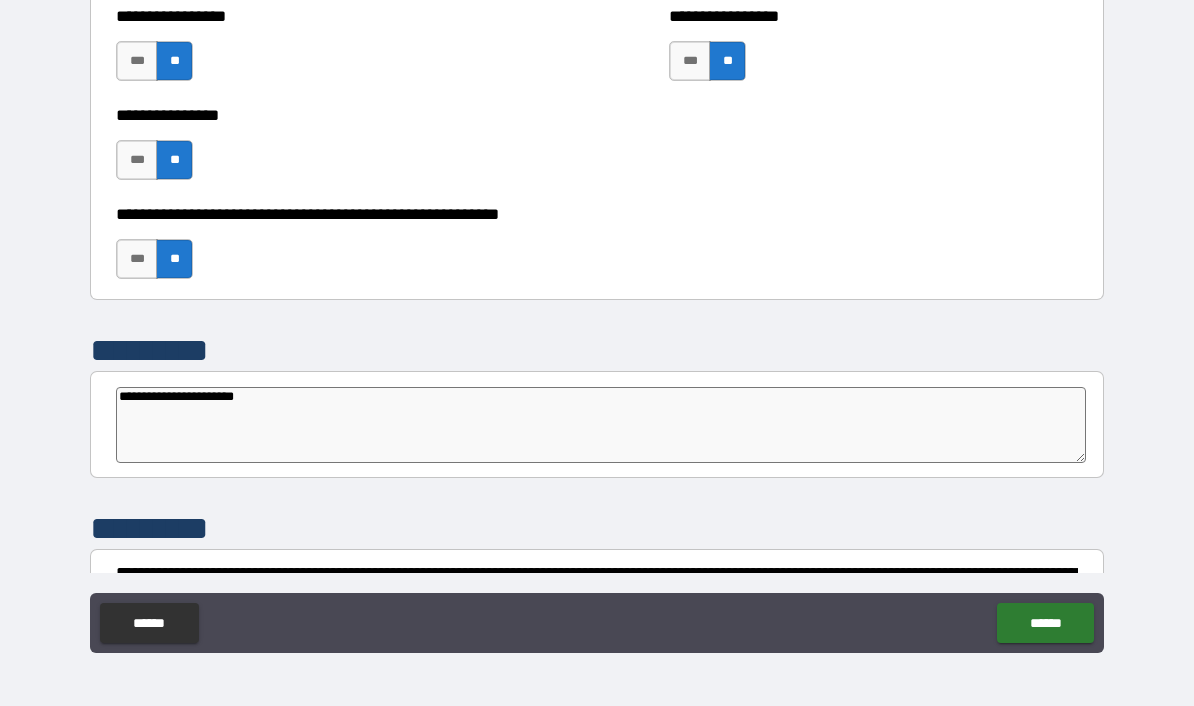 type on "**********" 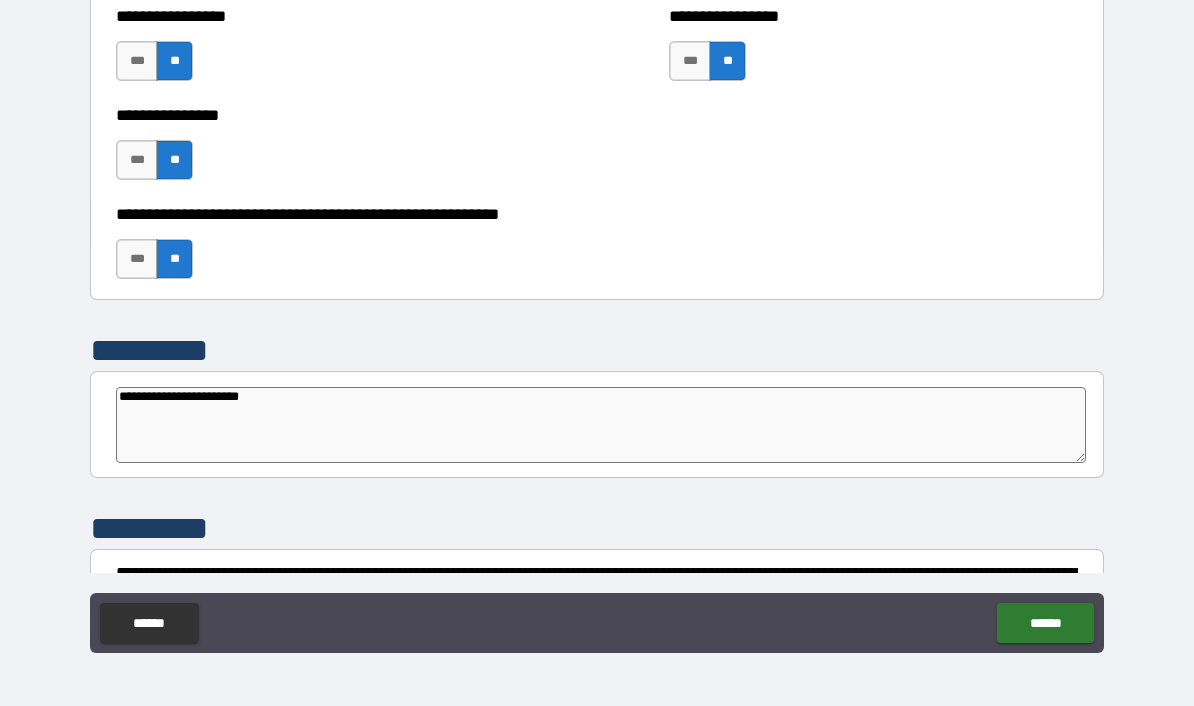 type on "*" 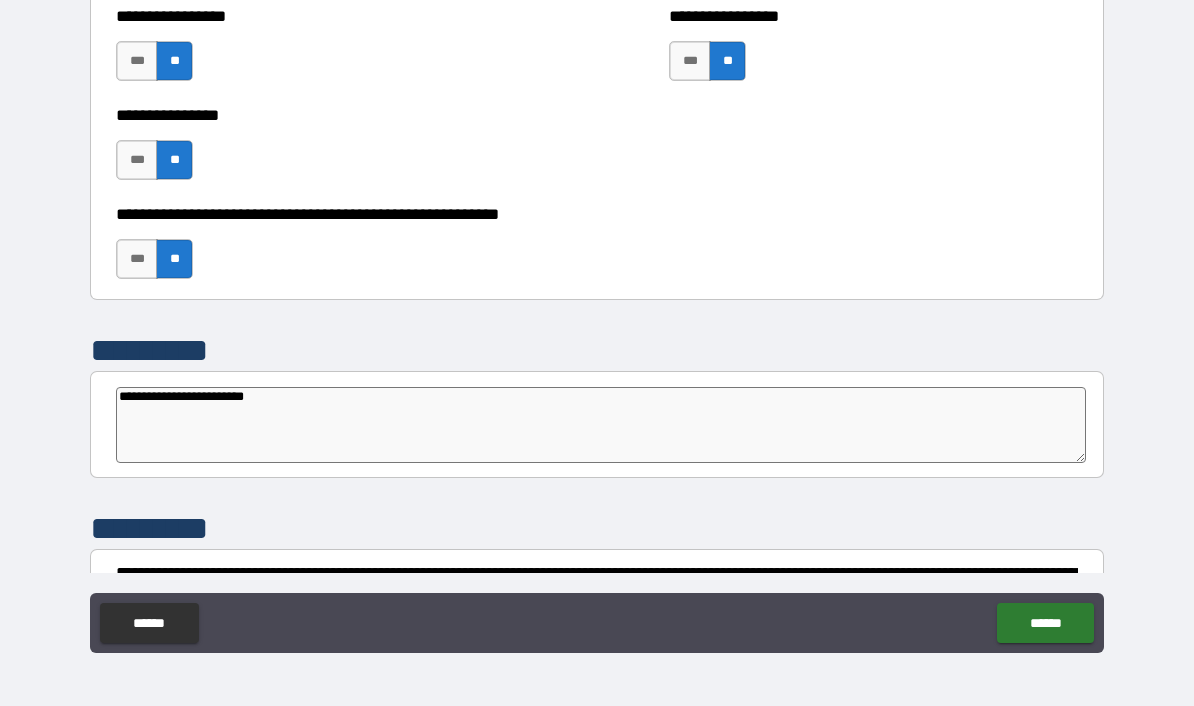 type on "*" 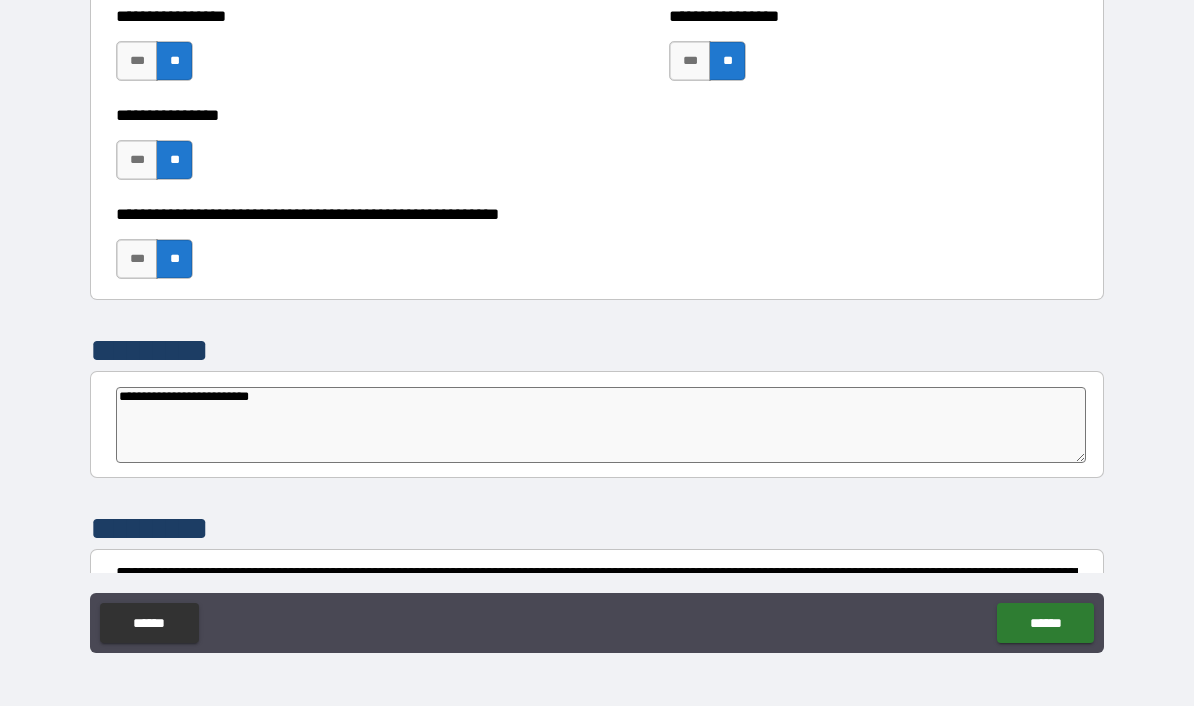 type on "*" 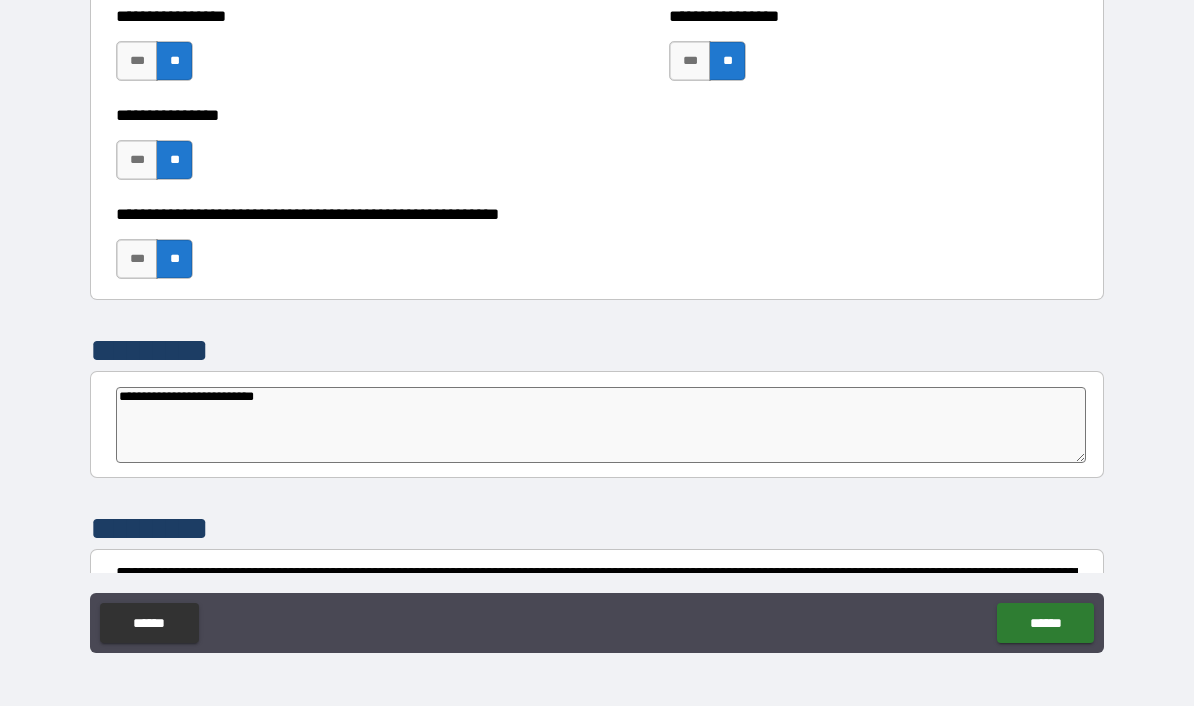 type on "**********" 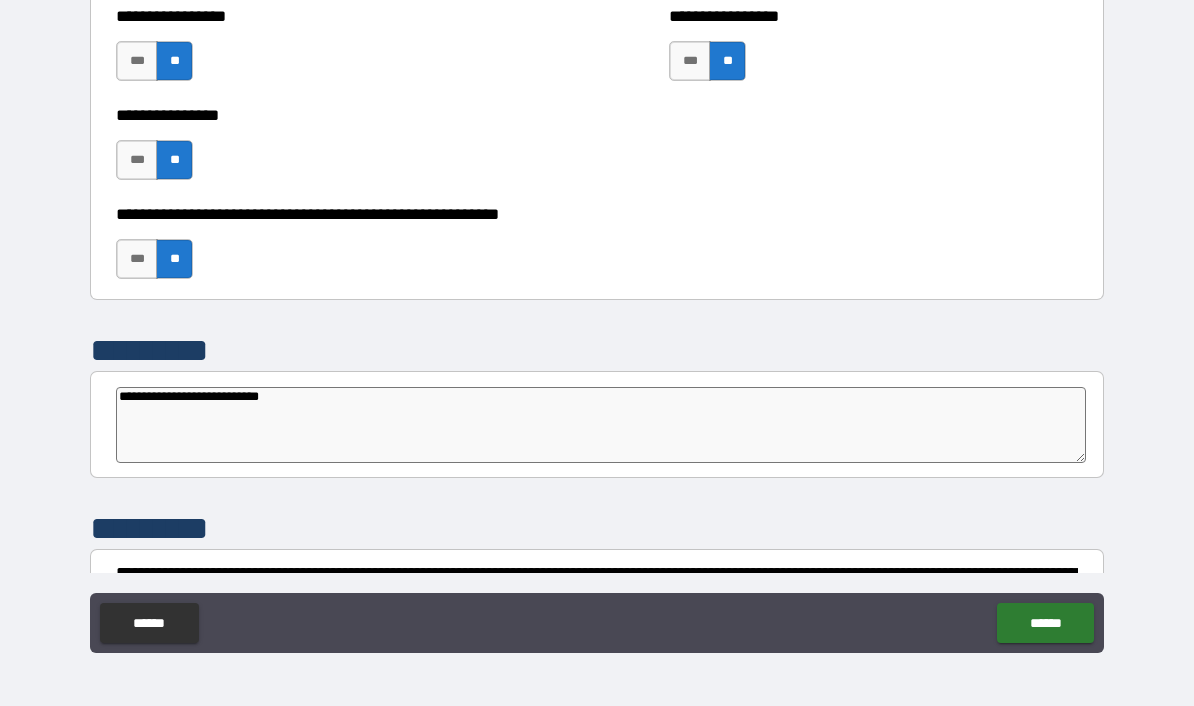 type on "*" 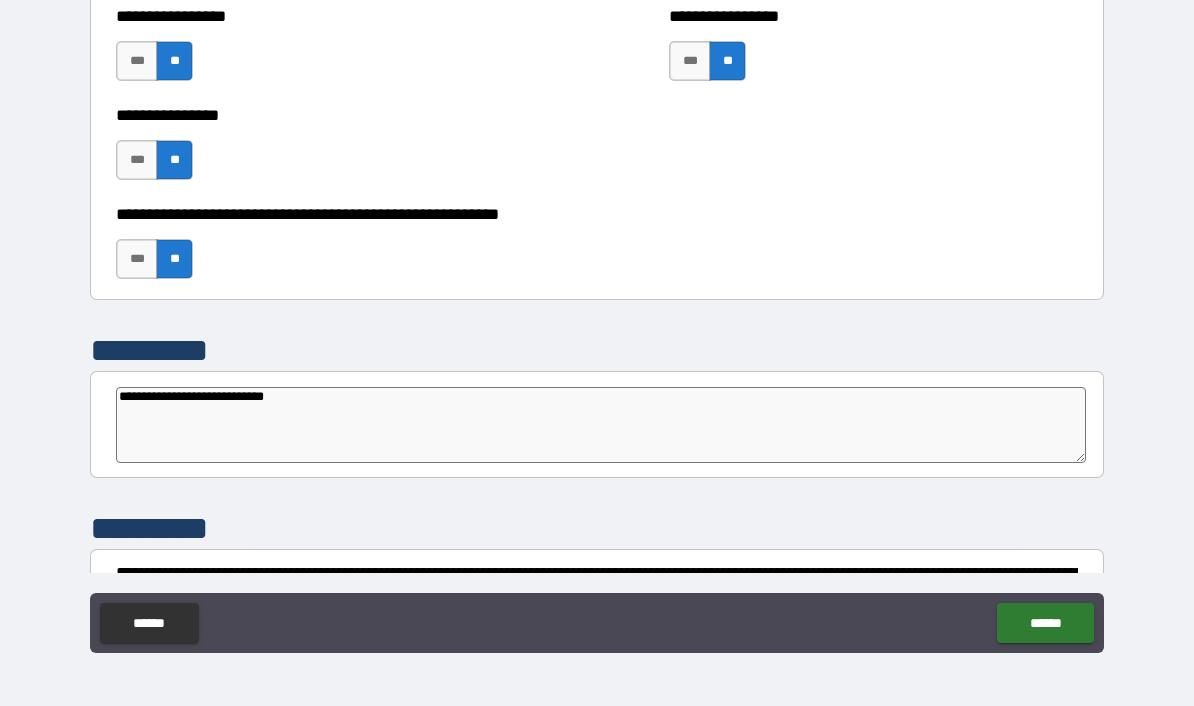 type on "*" 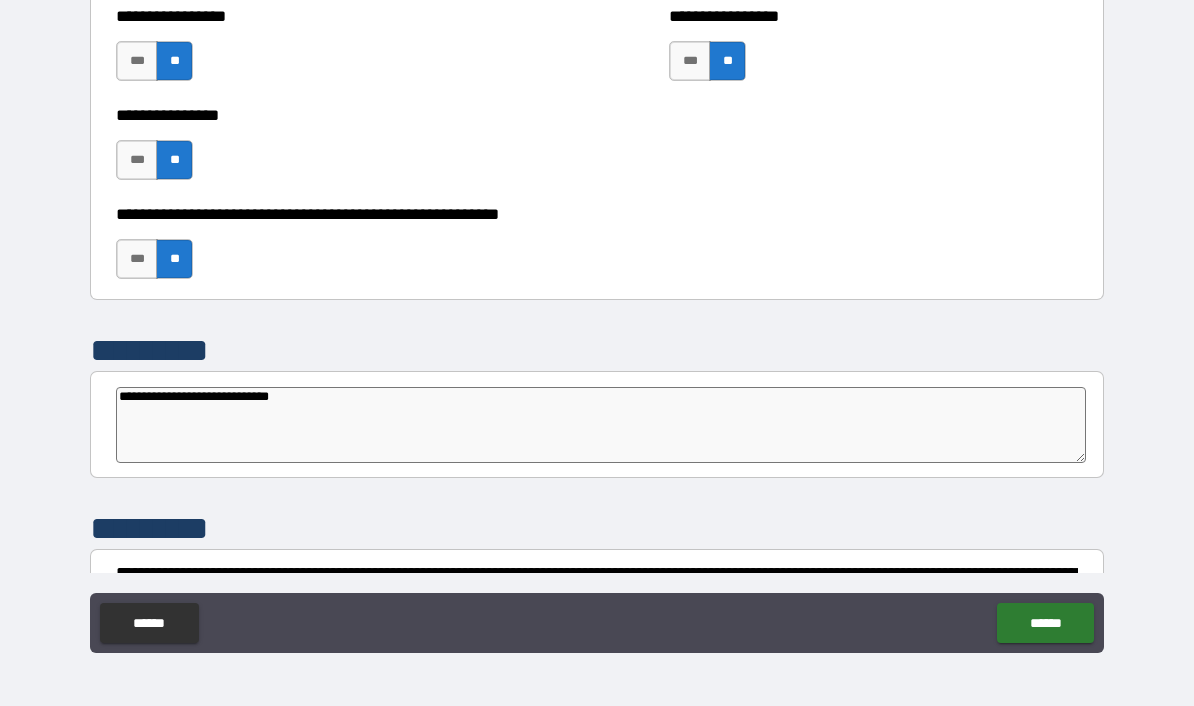 type on "**********" 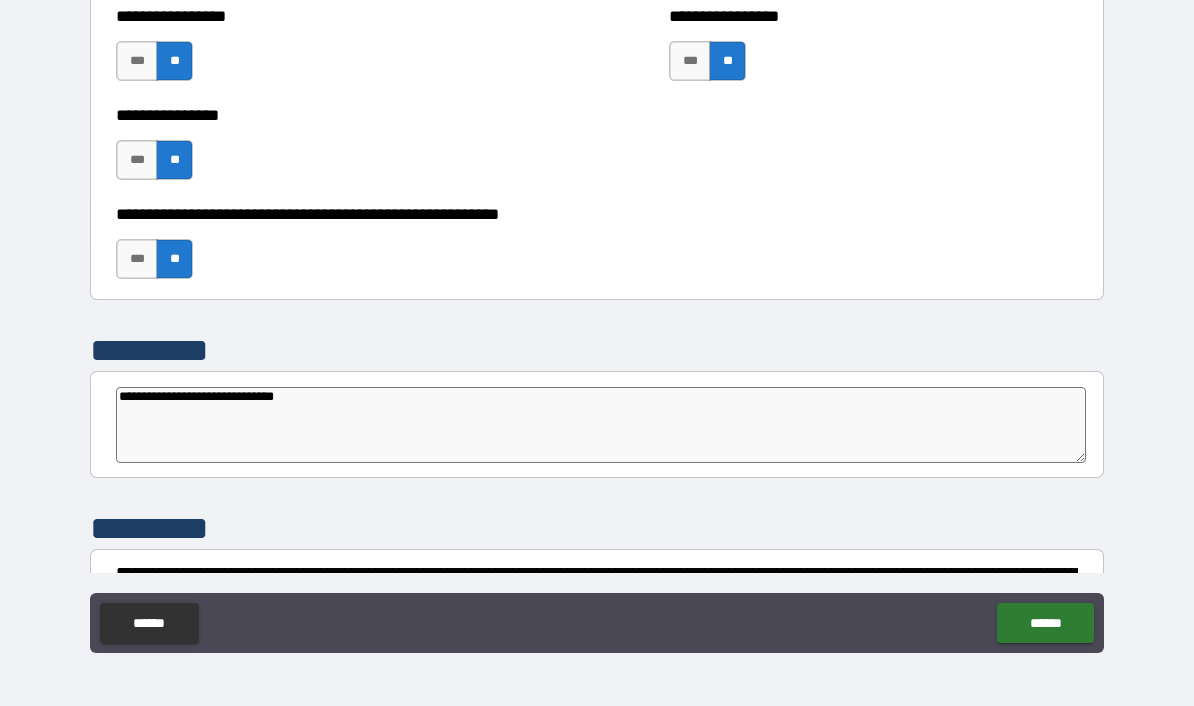 type on "**********" 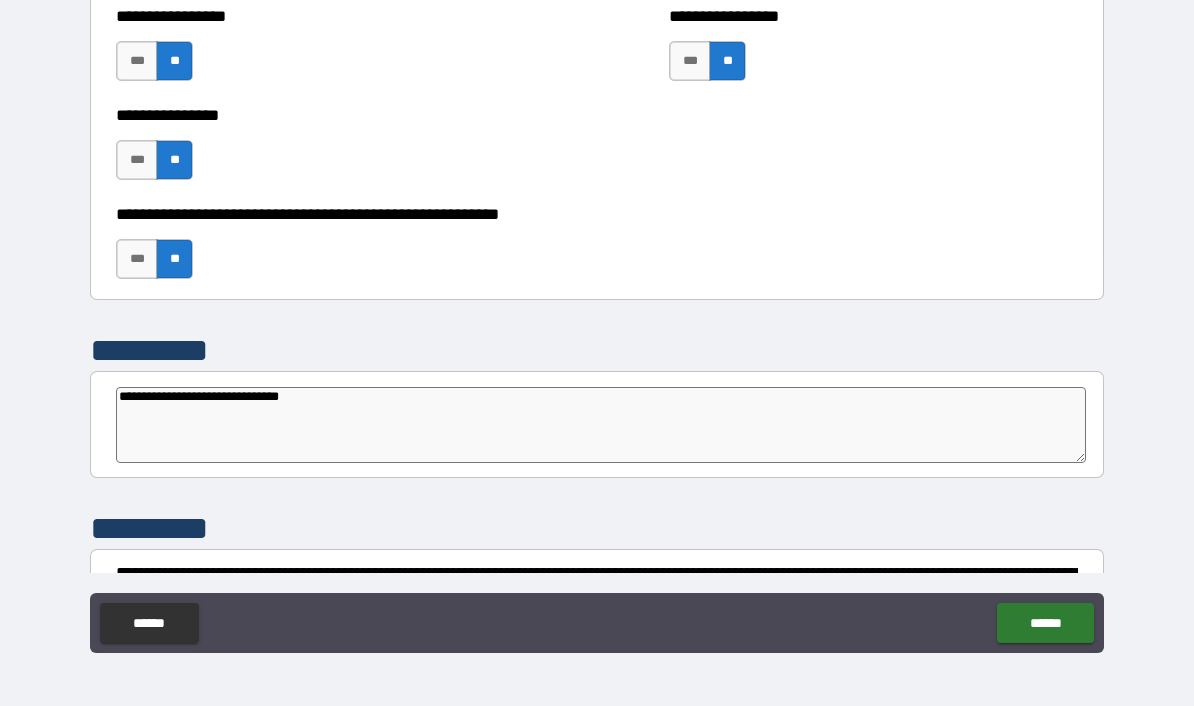 type on "**********" 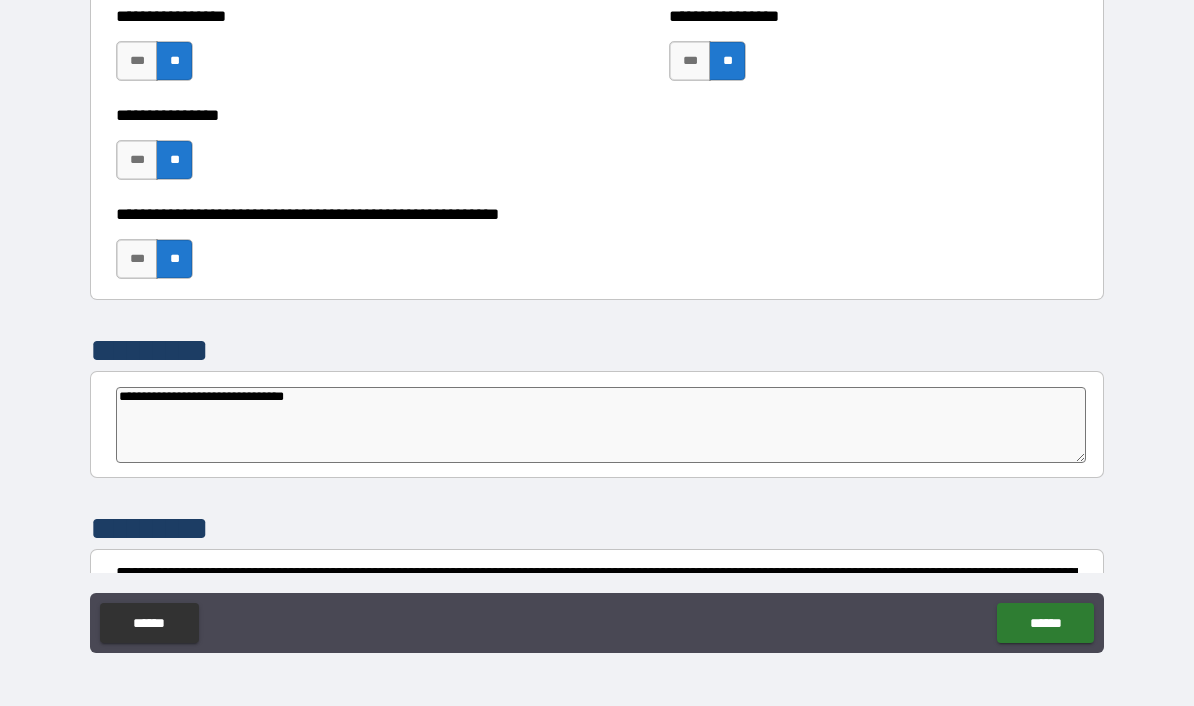 type on "*" 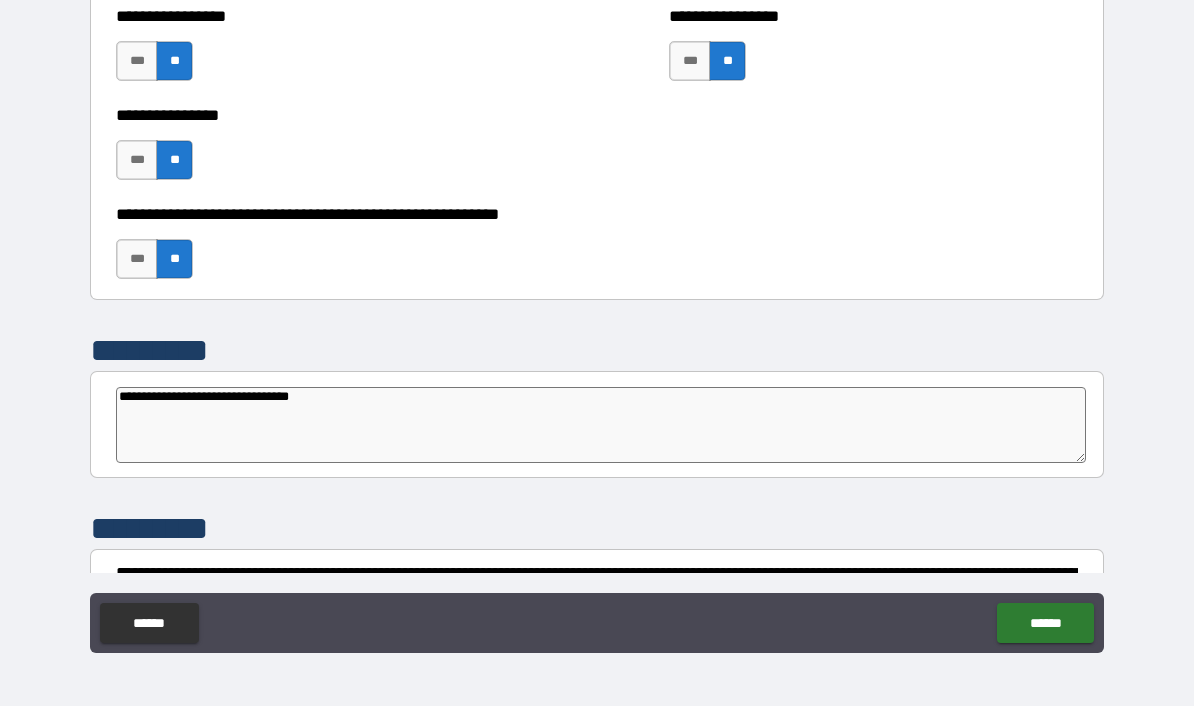 type on "**********" 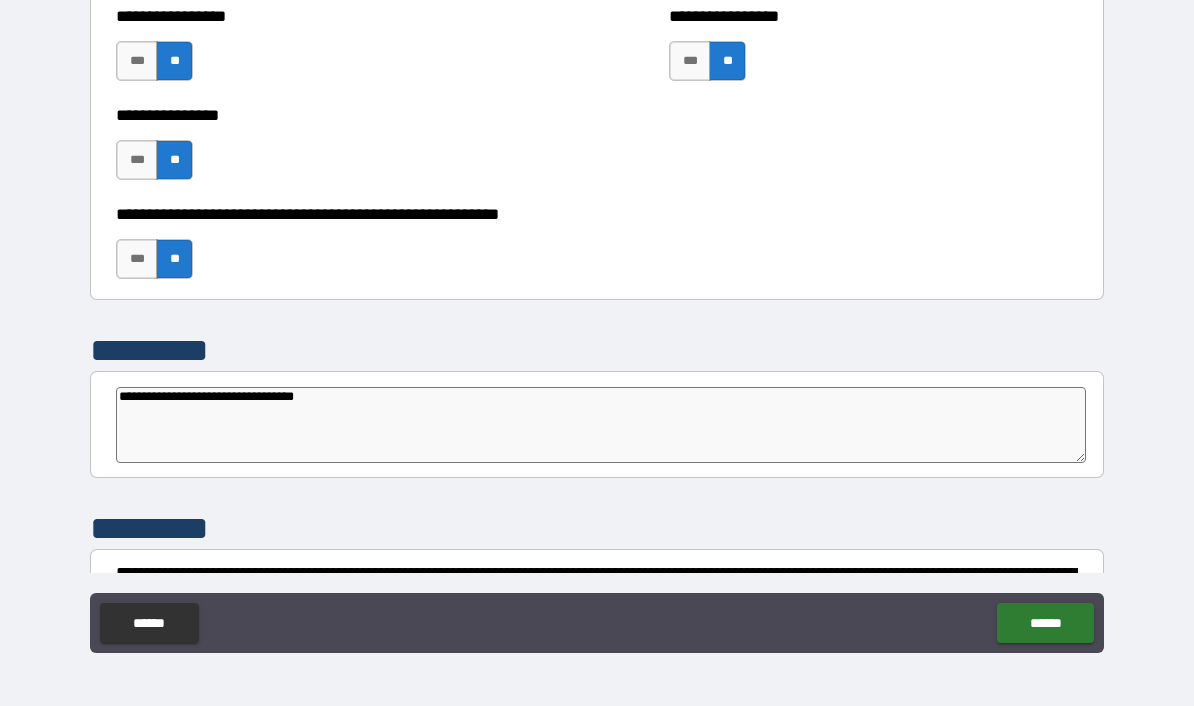 type on "**********" 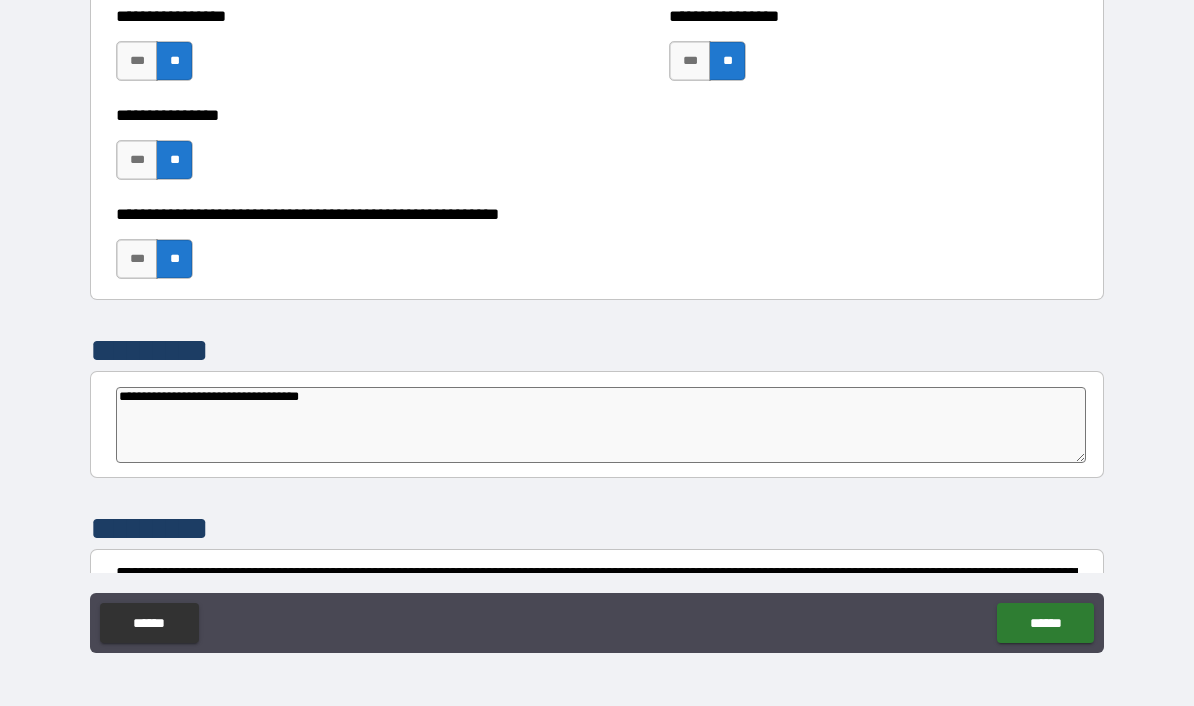 type on "**********" 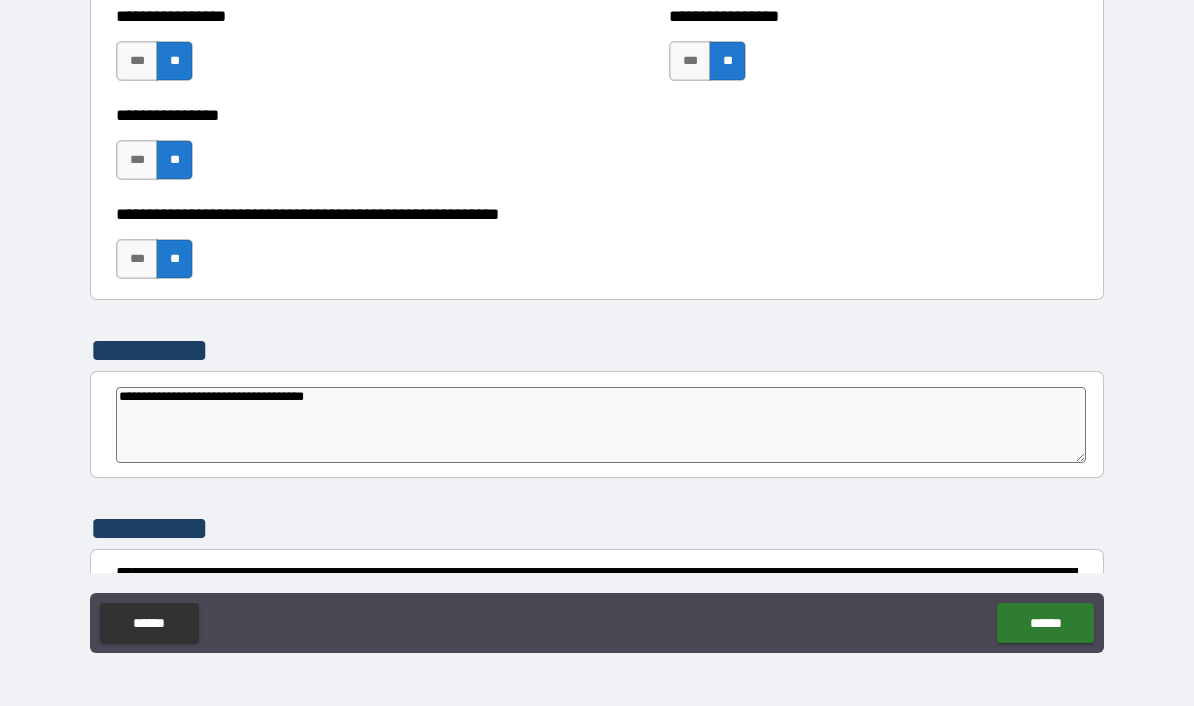 type on "**********" 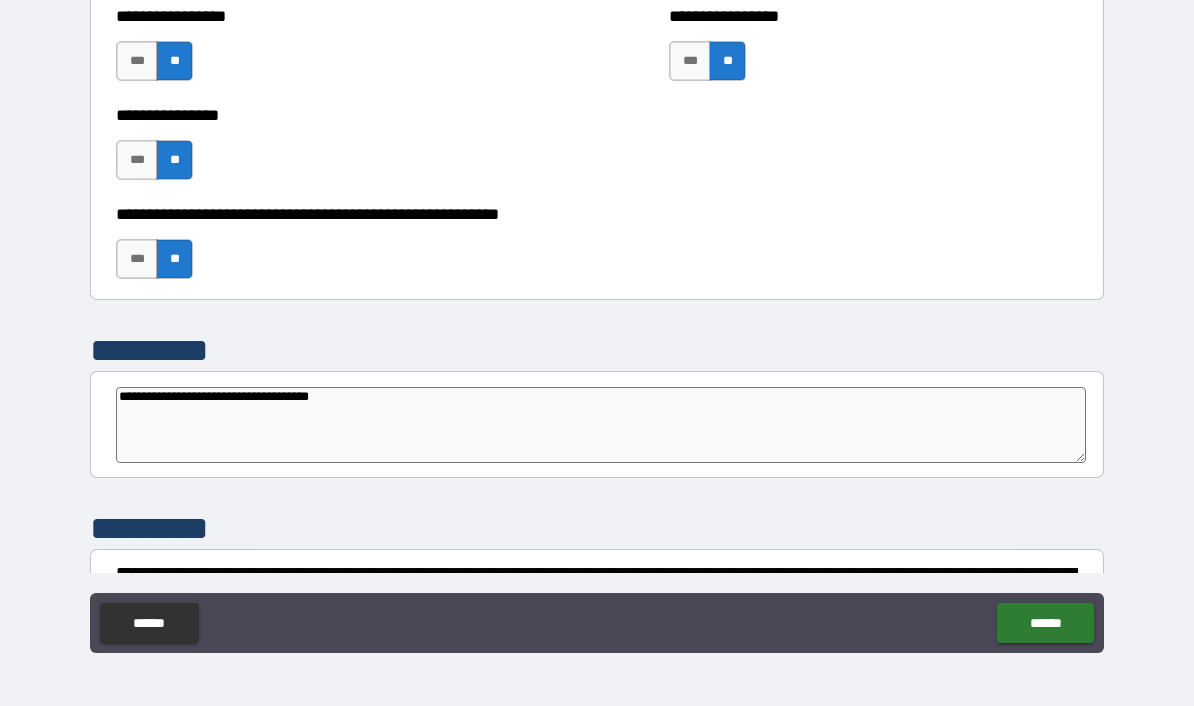 type on "*" 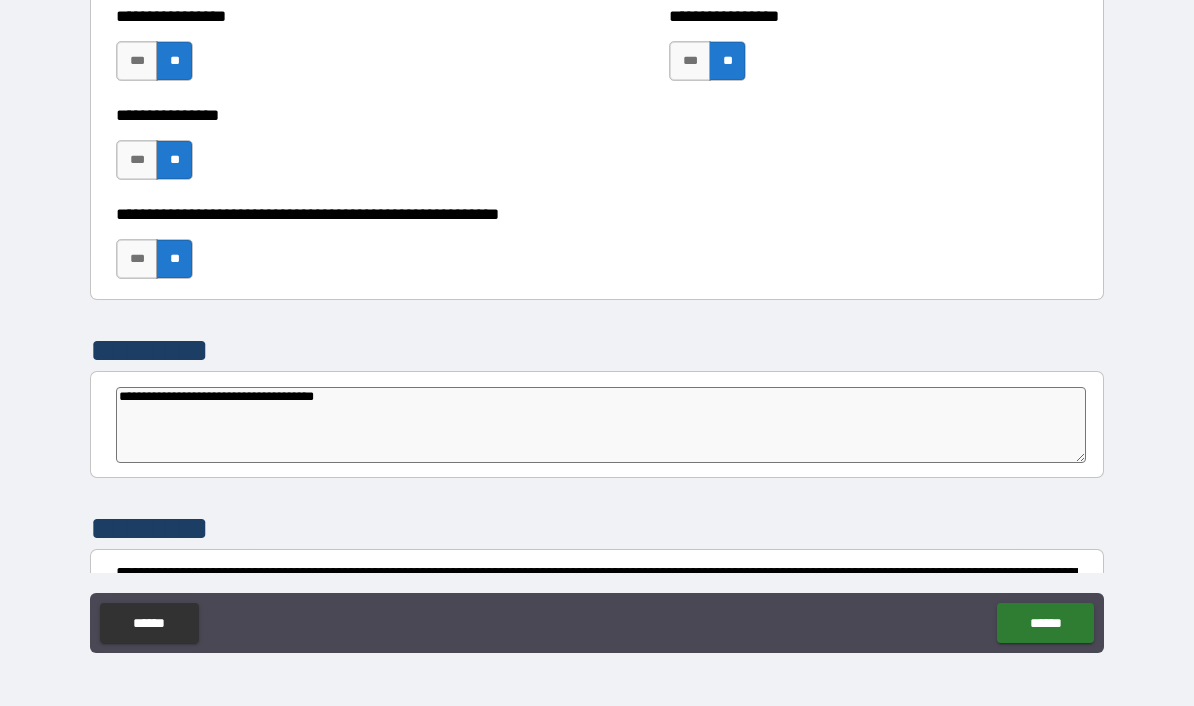 type on "*" 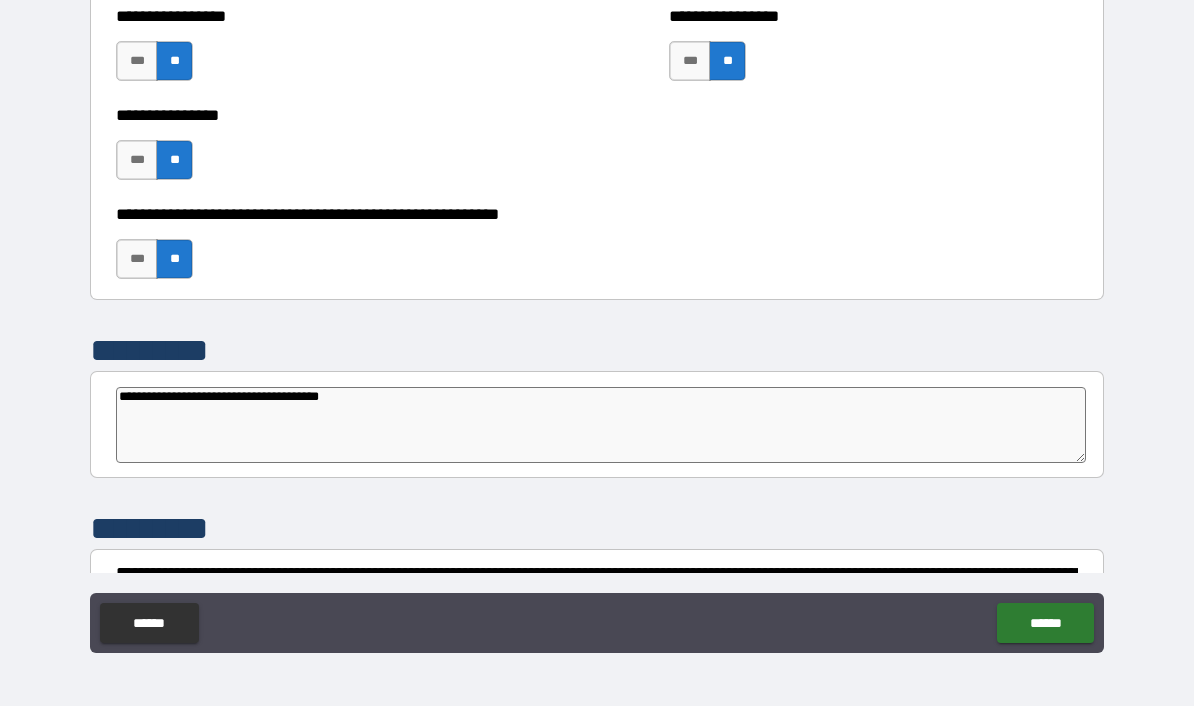 type on "**********" 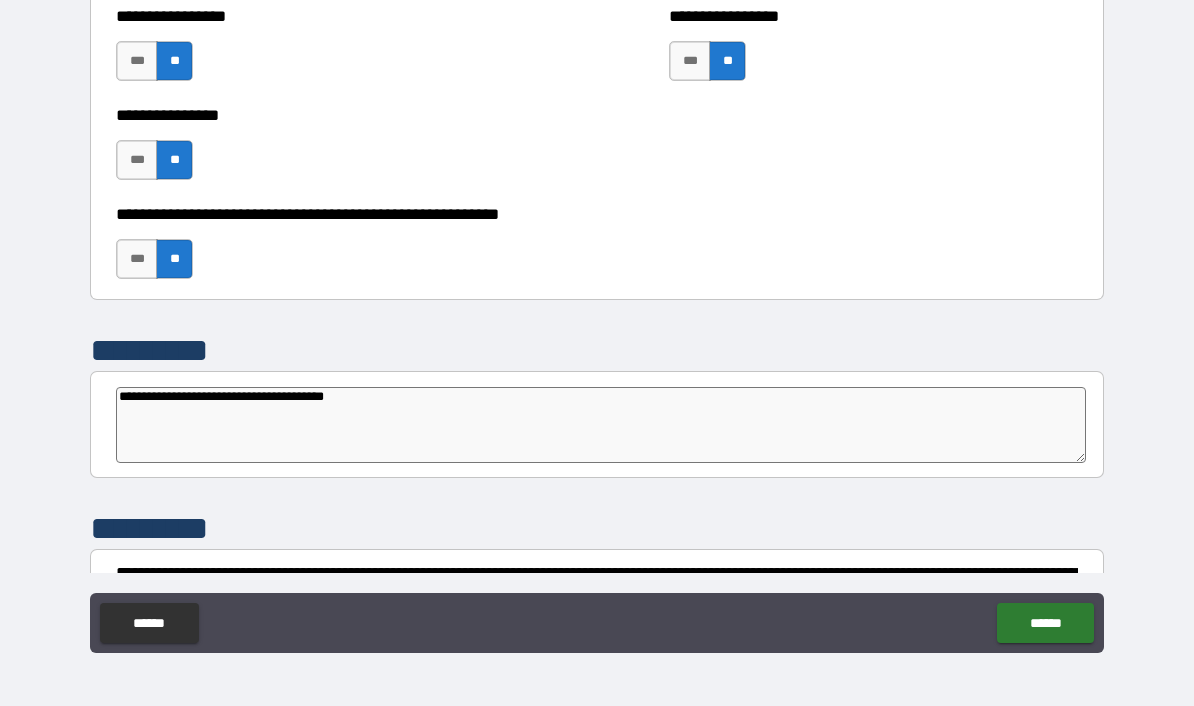 type on "*" 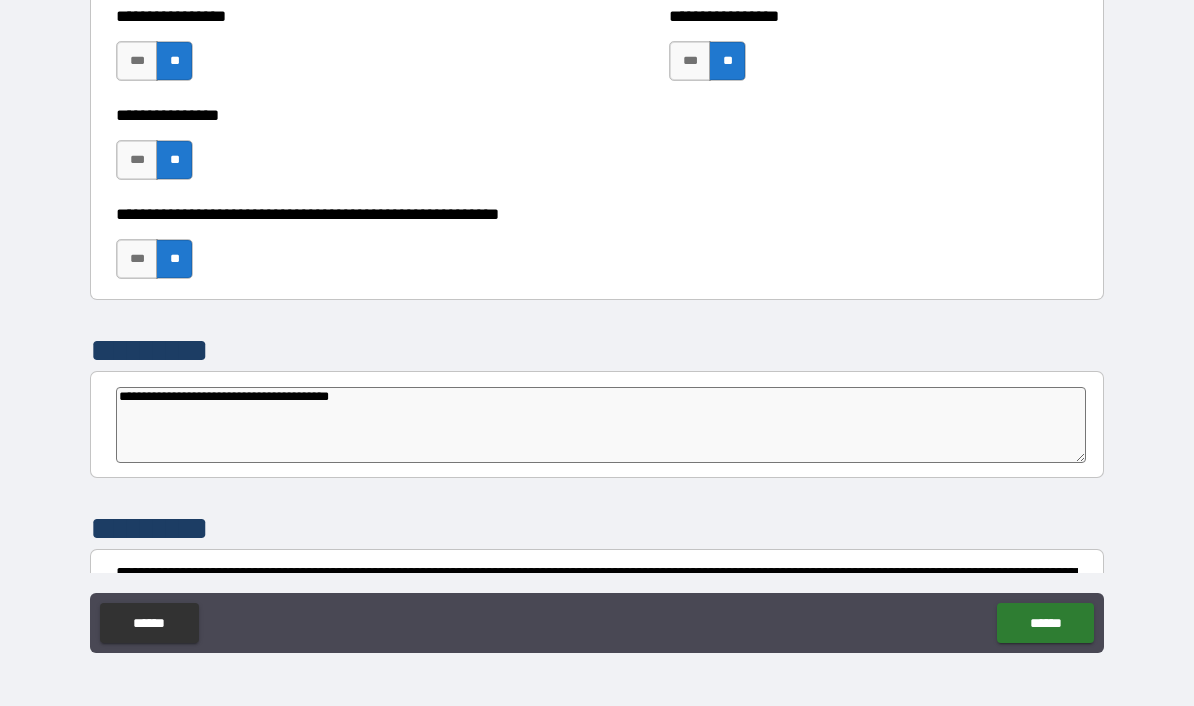 type on "**********" 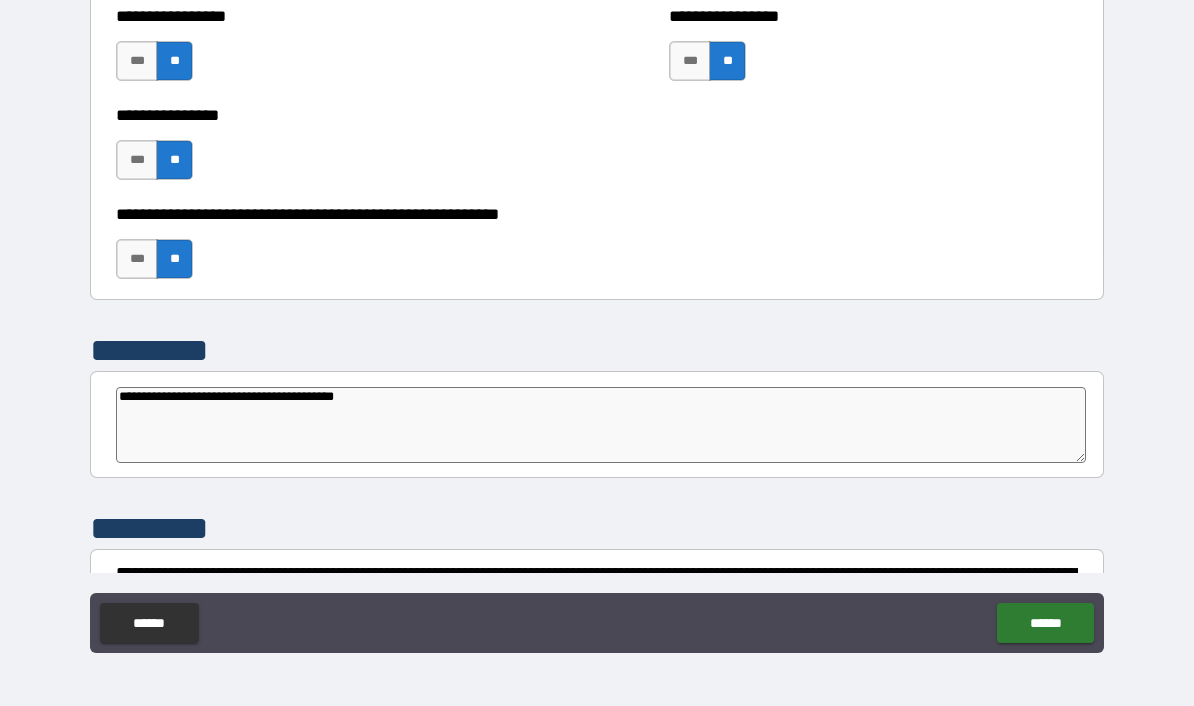 type on "*" 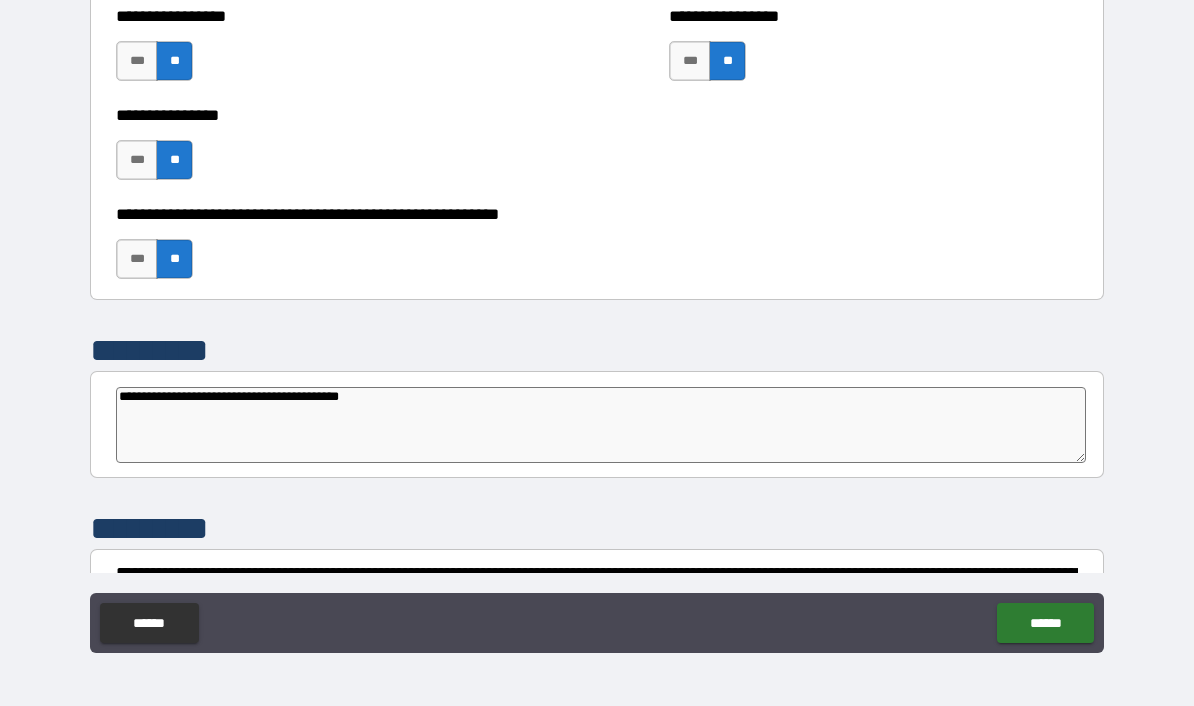 type on "*" 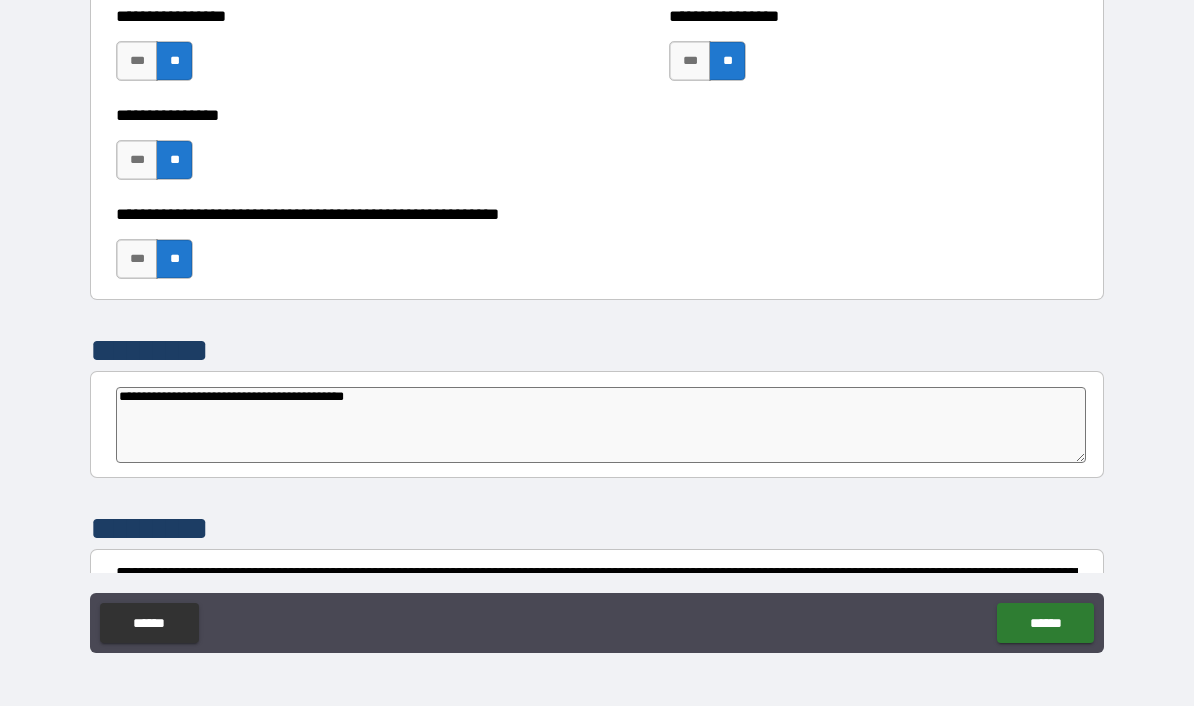 type on "**********" 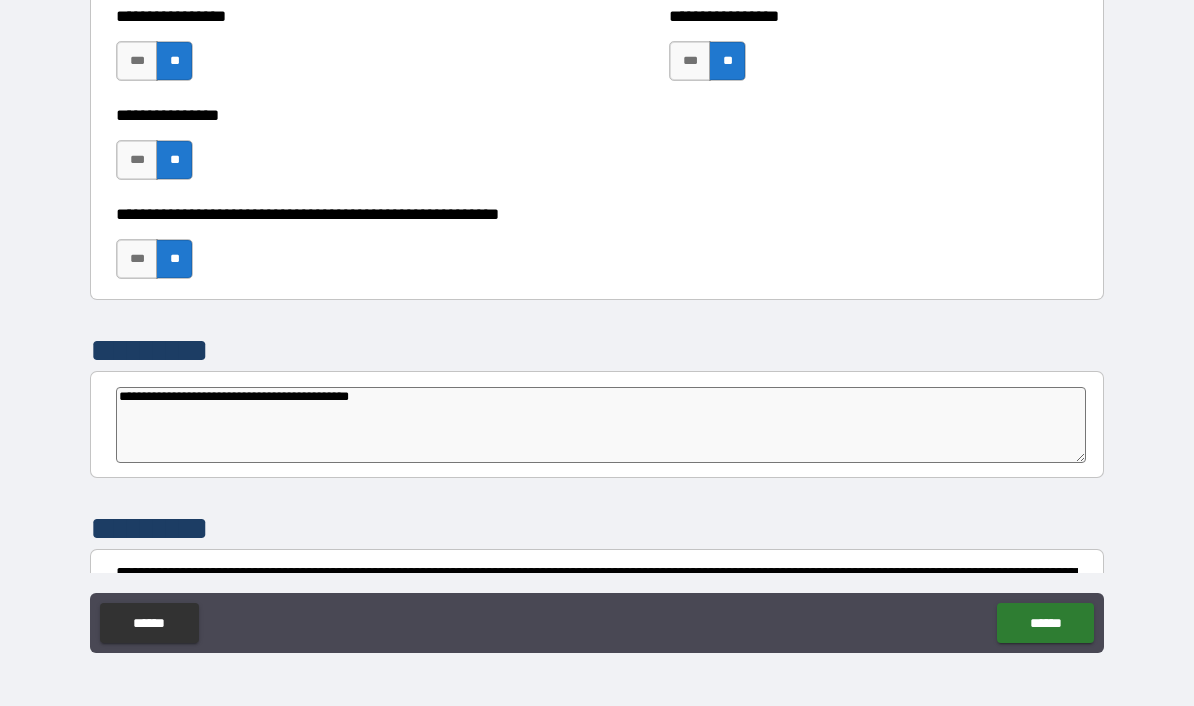 type on "*" 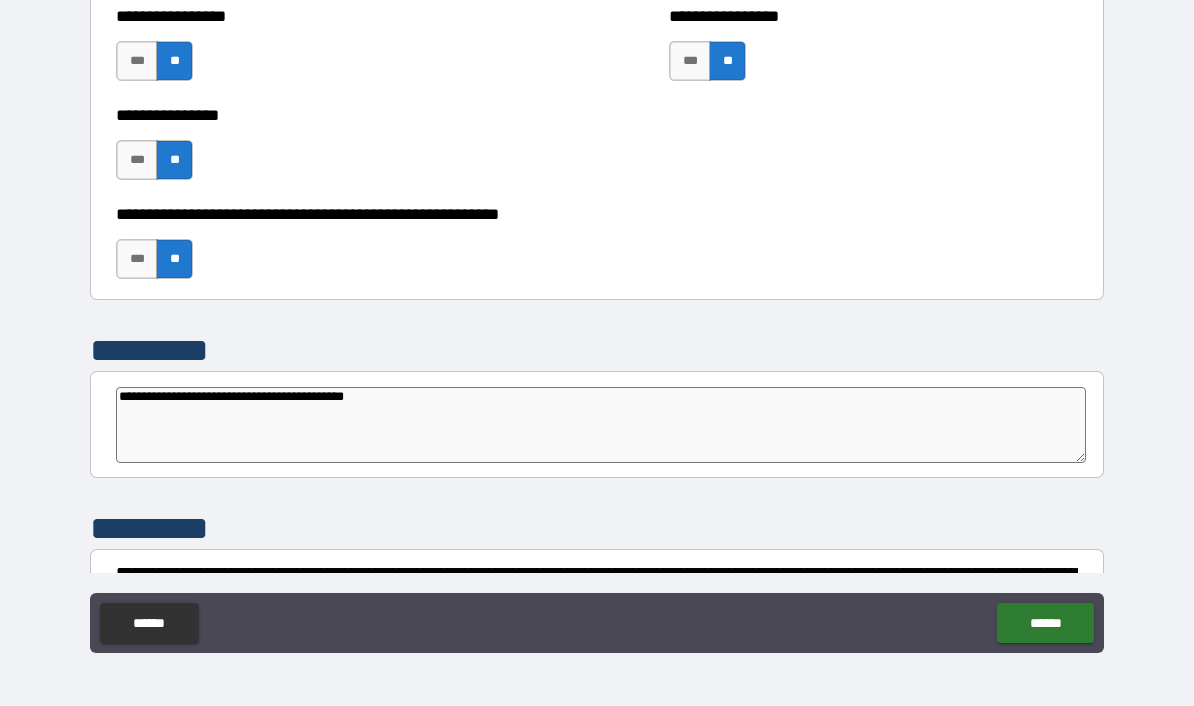type on "*" 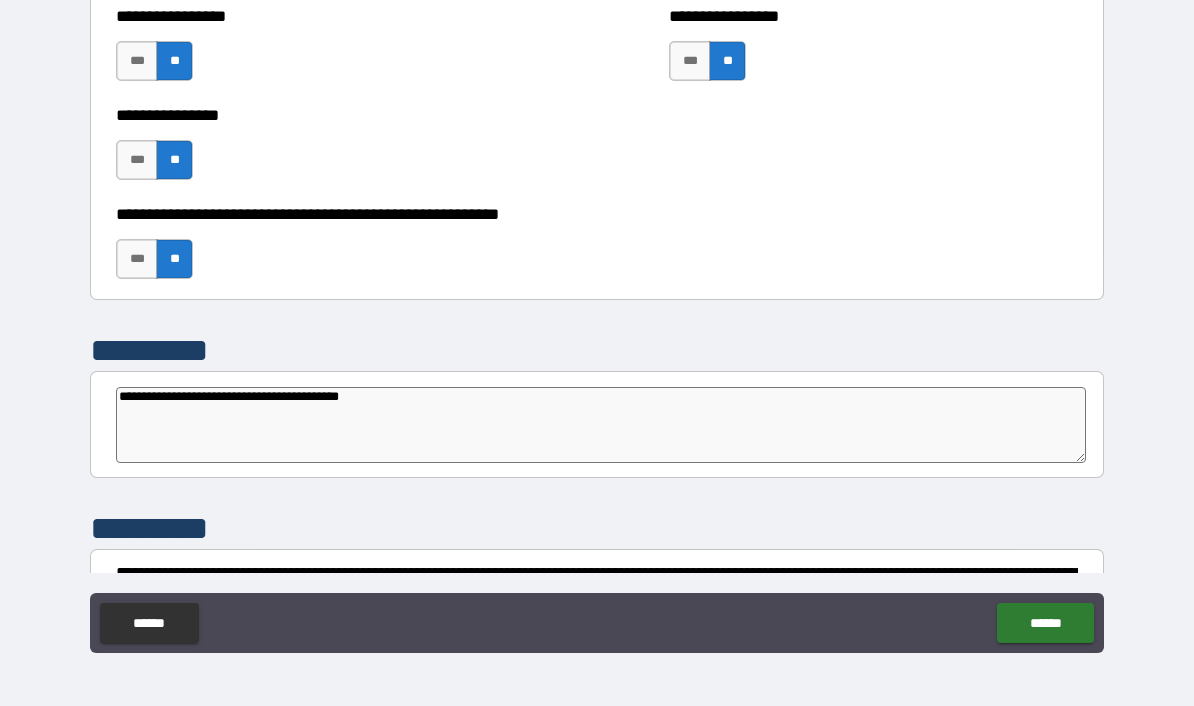 type on "*" 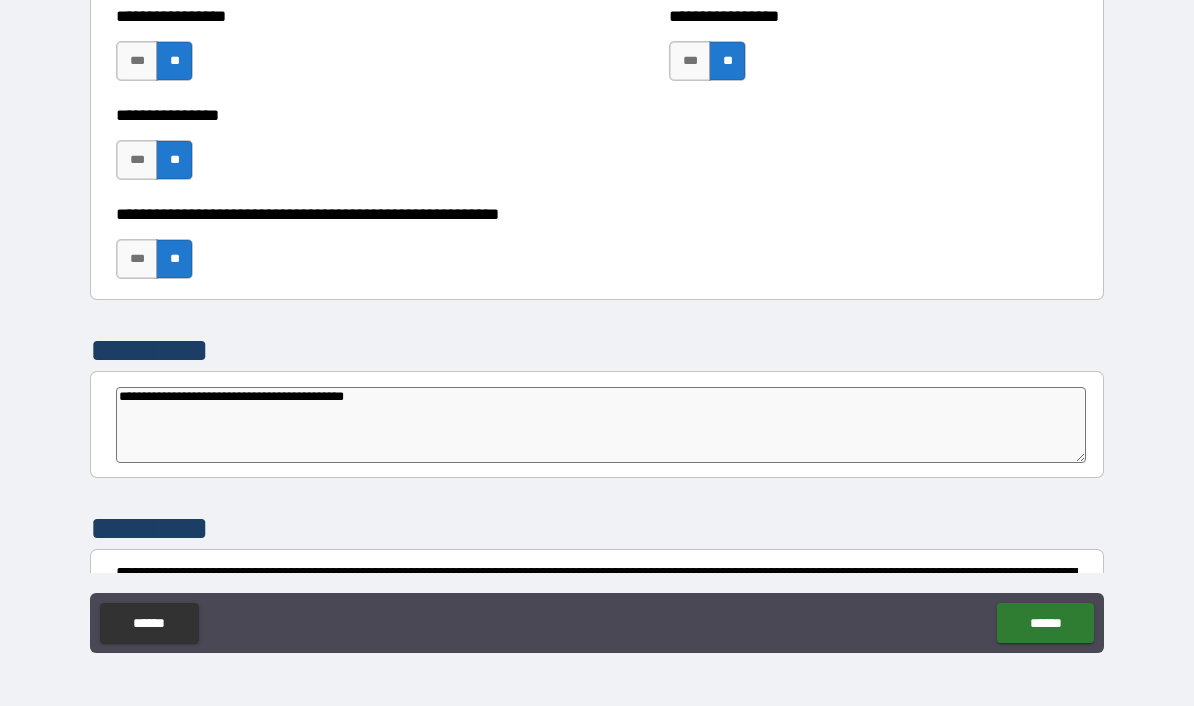 type on "*" 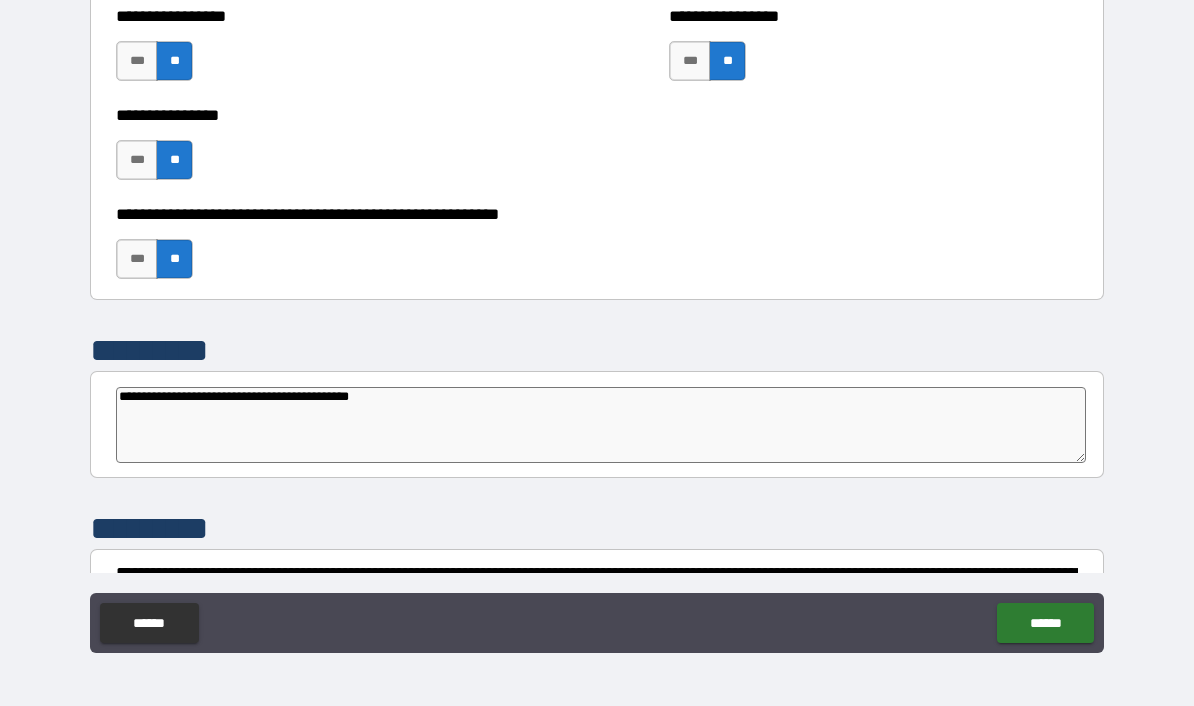 type on "**********" 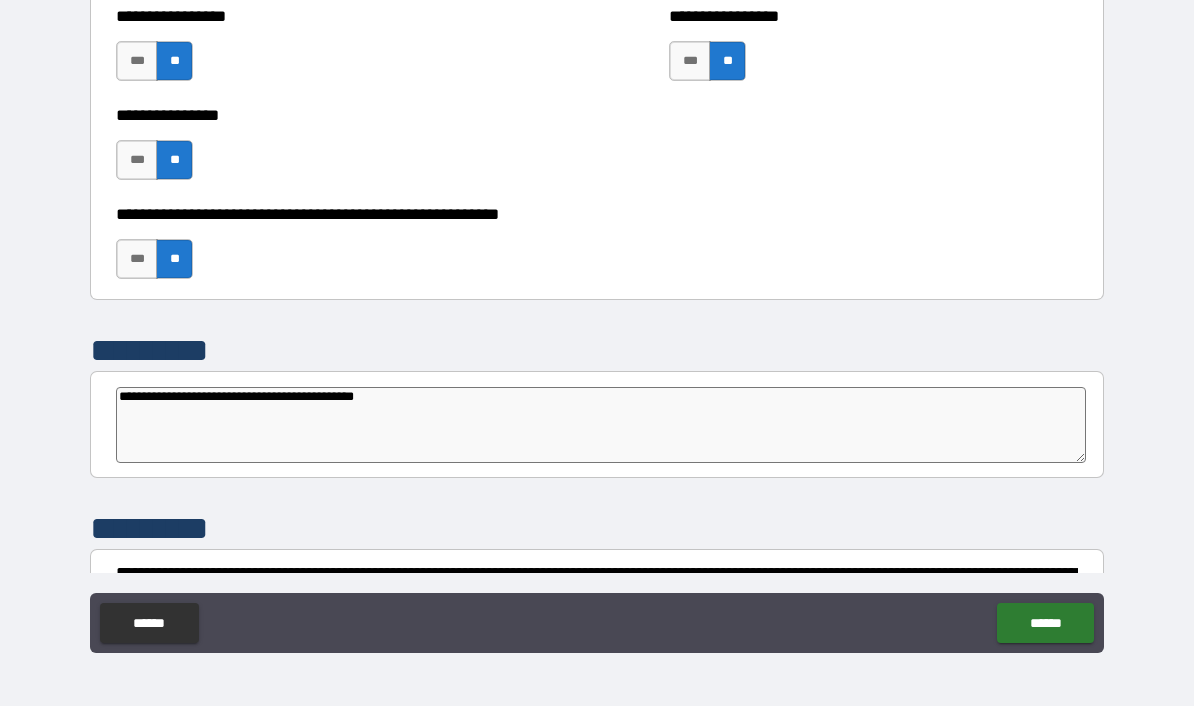 type on "*" 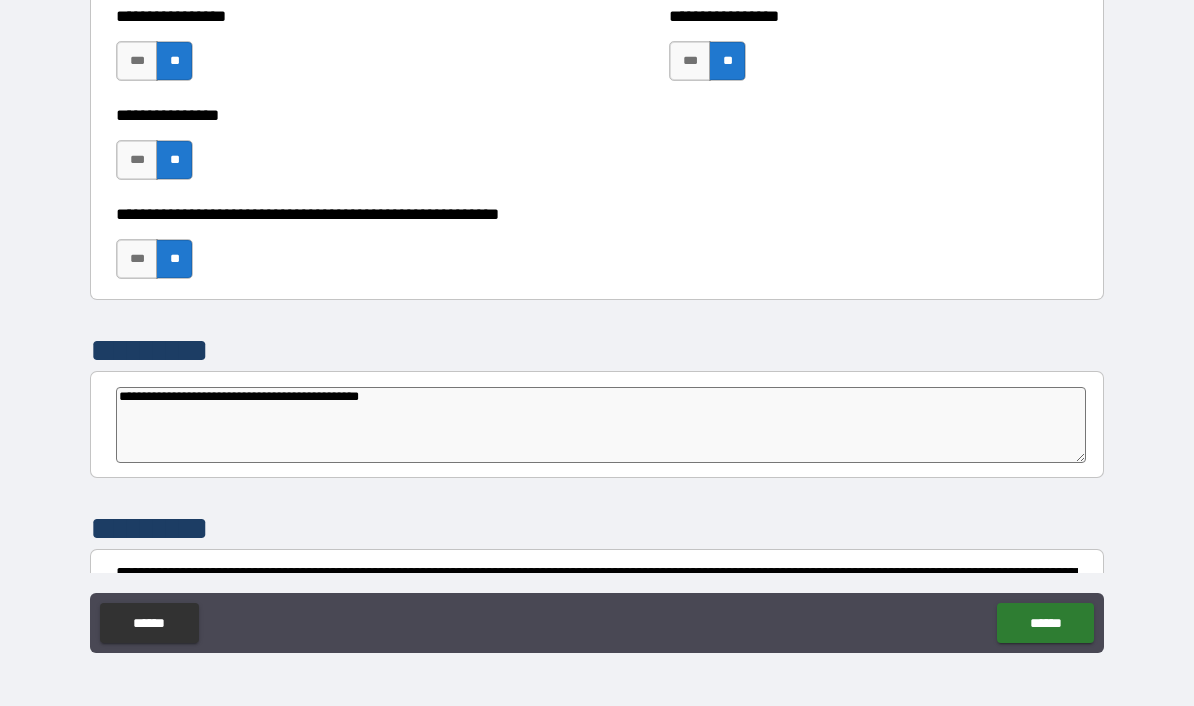 type on "*" 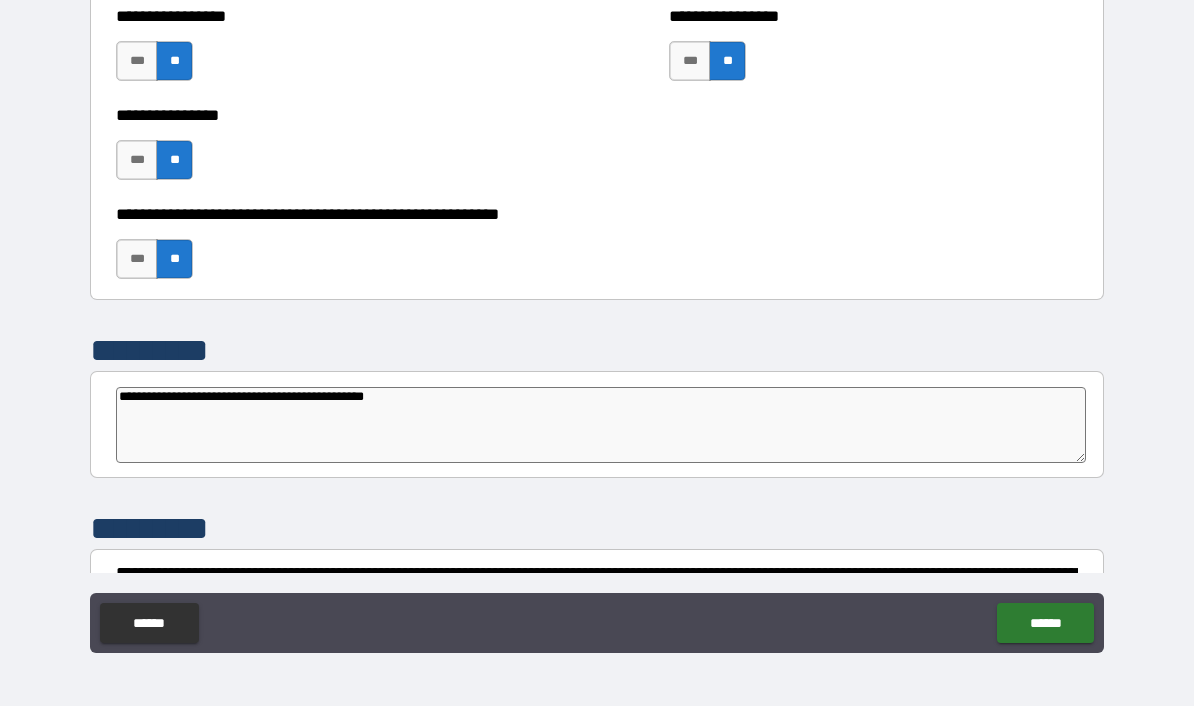 type on "**********" 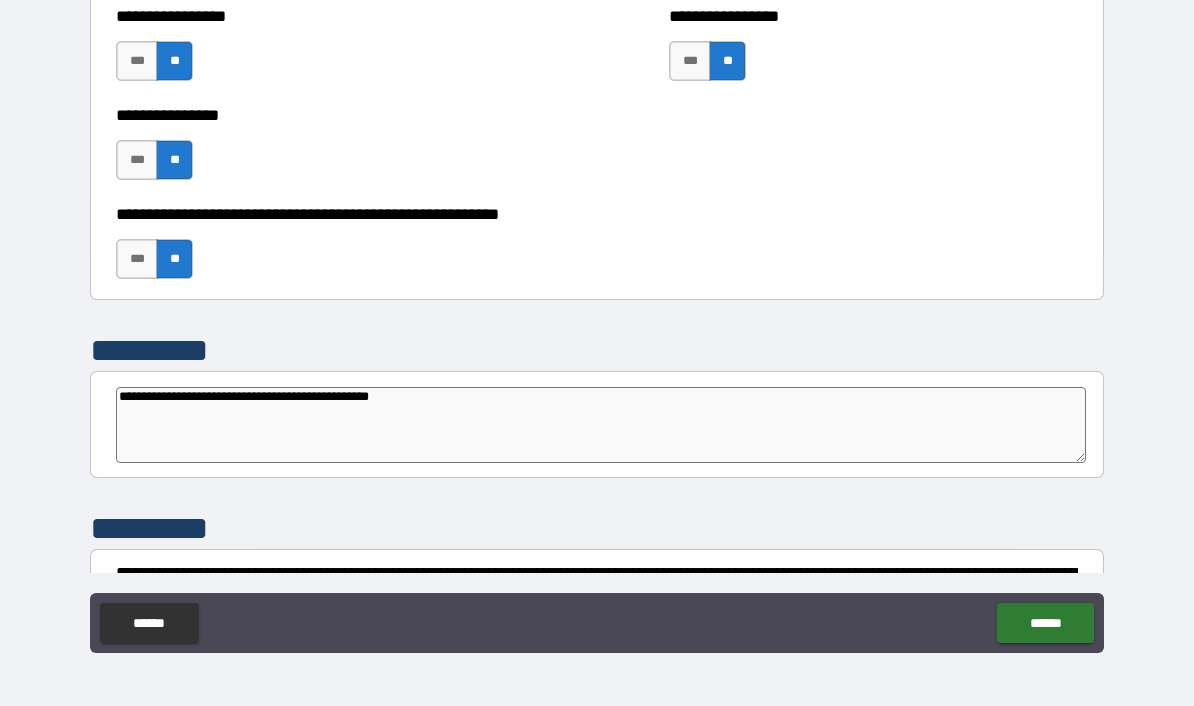type on "*" 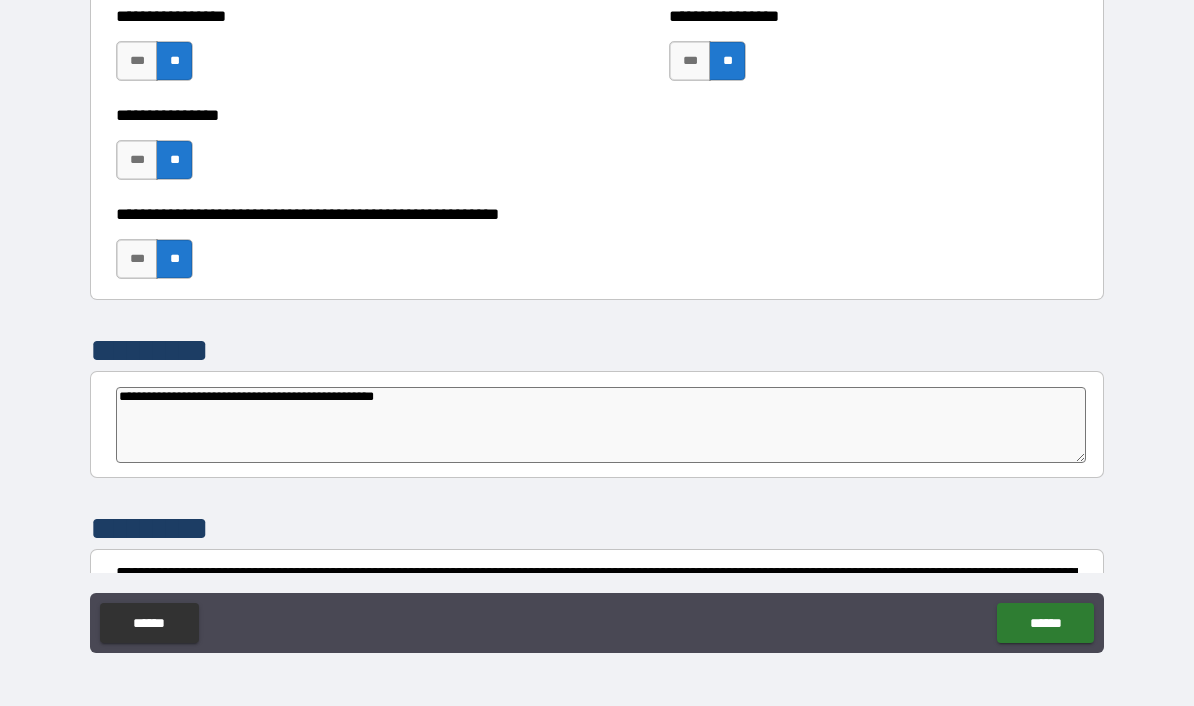 type on "*" 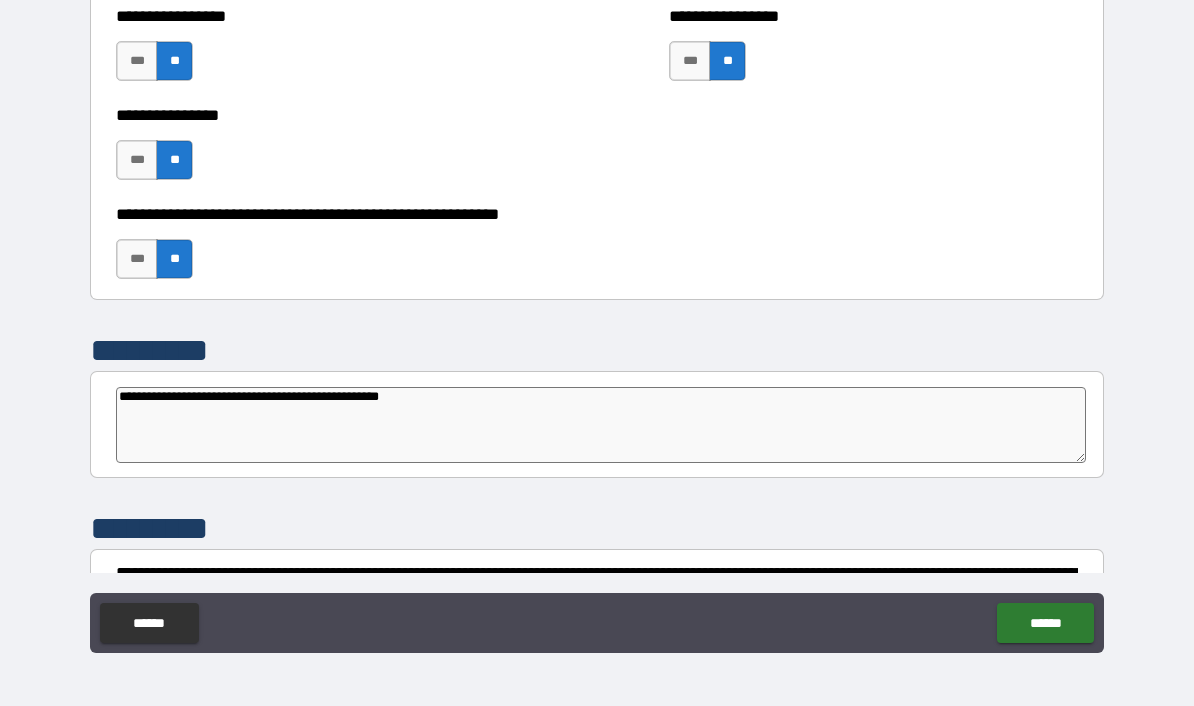 type on "*" 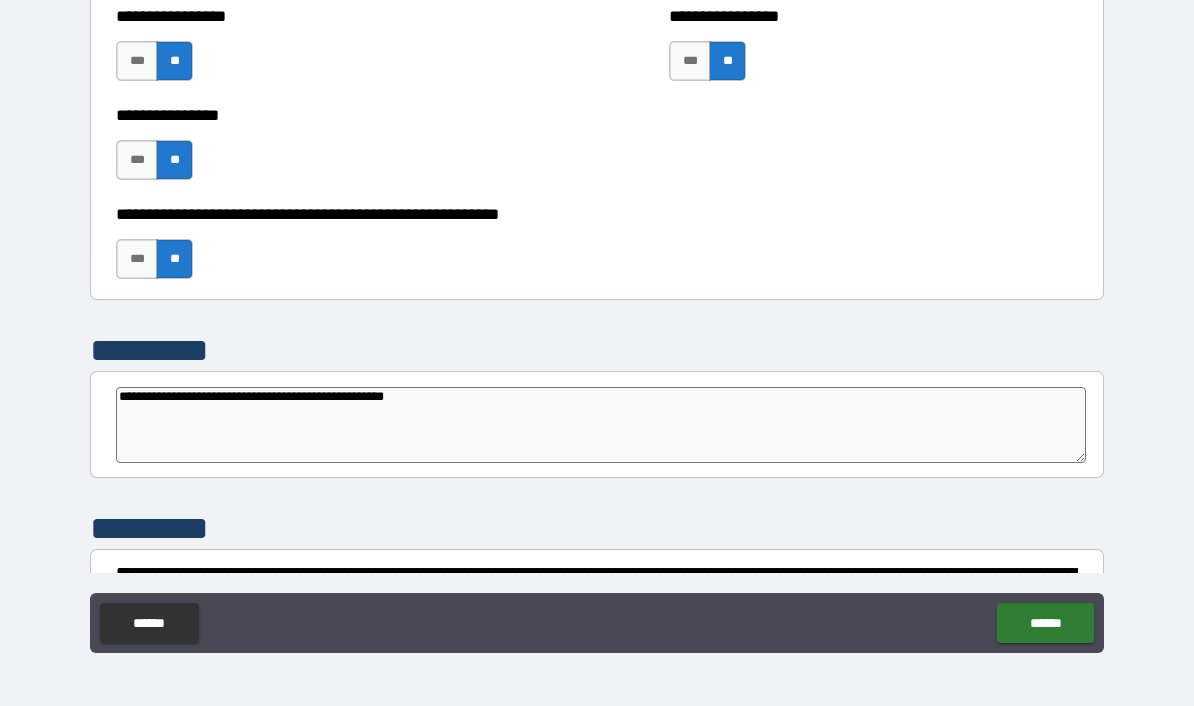 type on "**********" 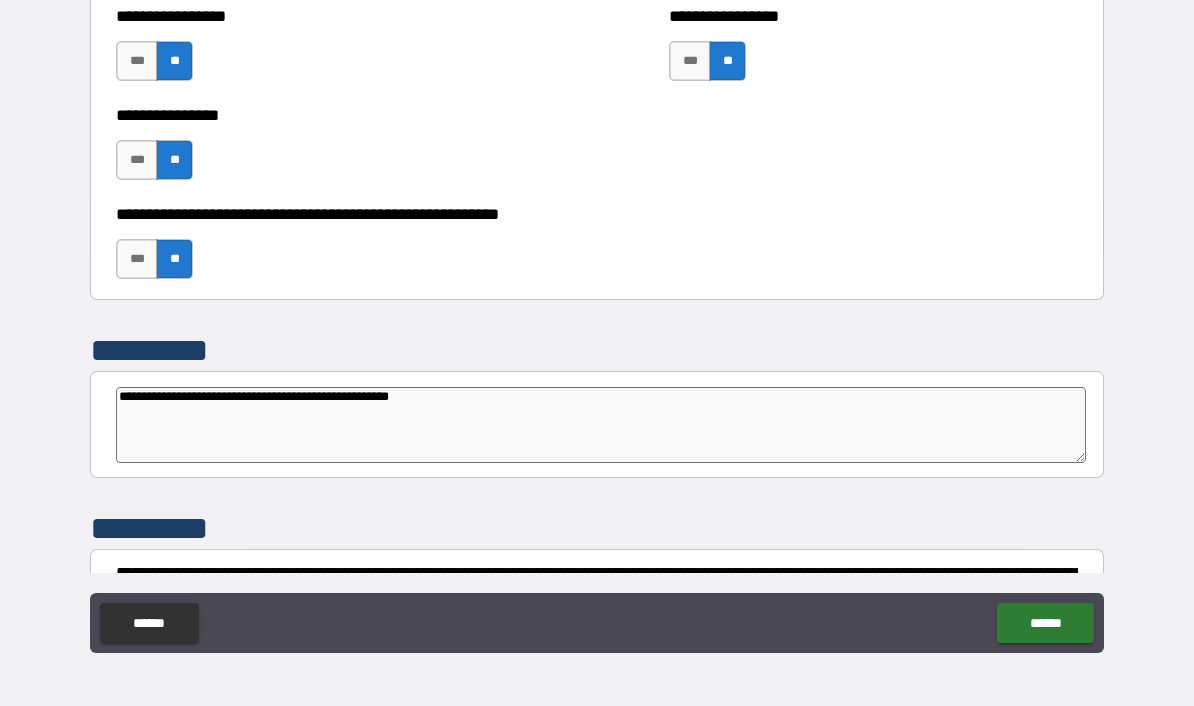 type on "**********" 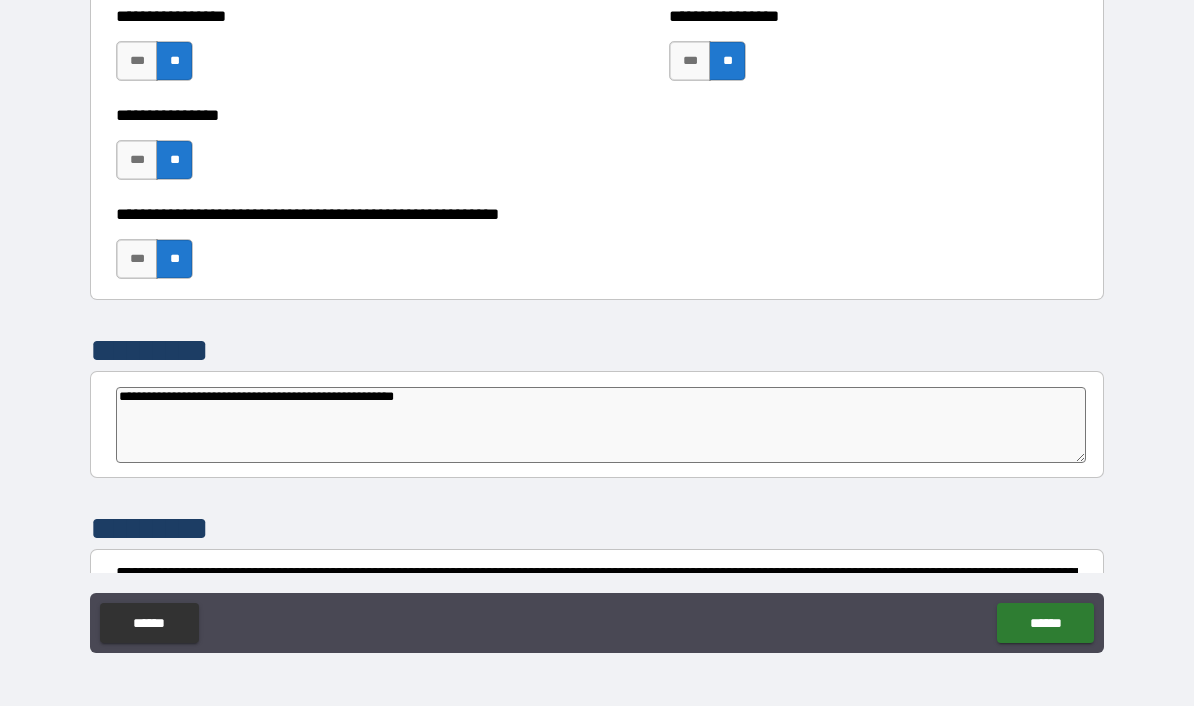 type on "**********" 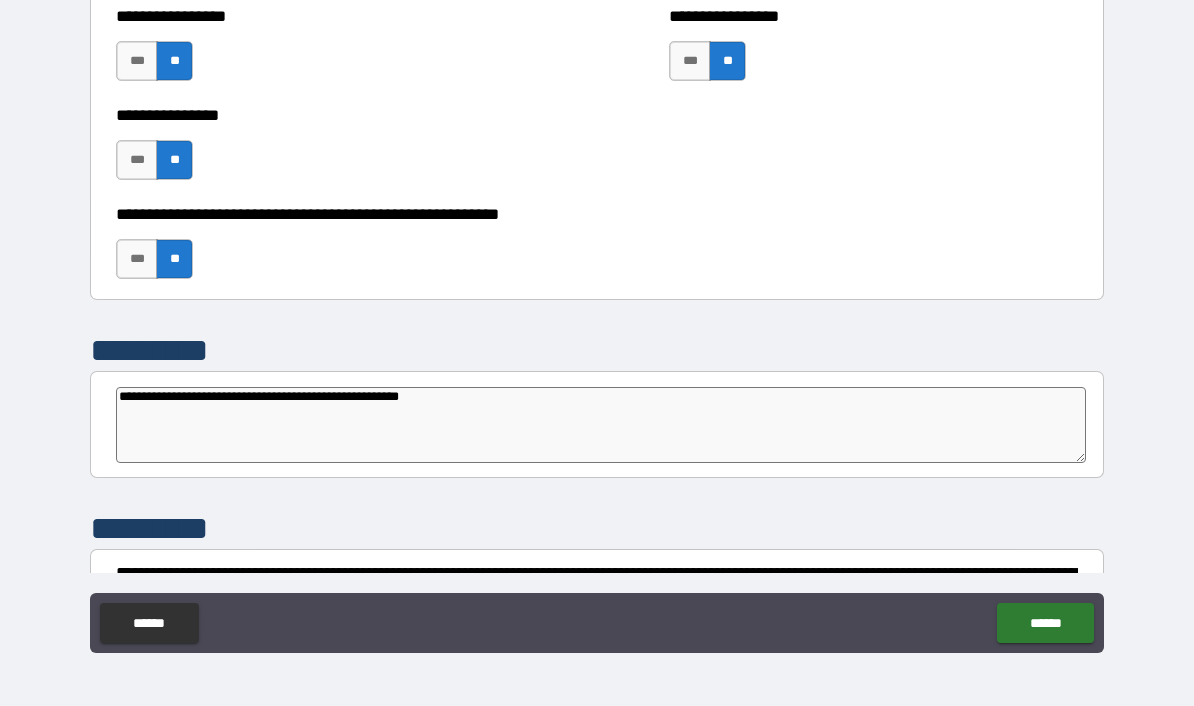type on "**********" 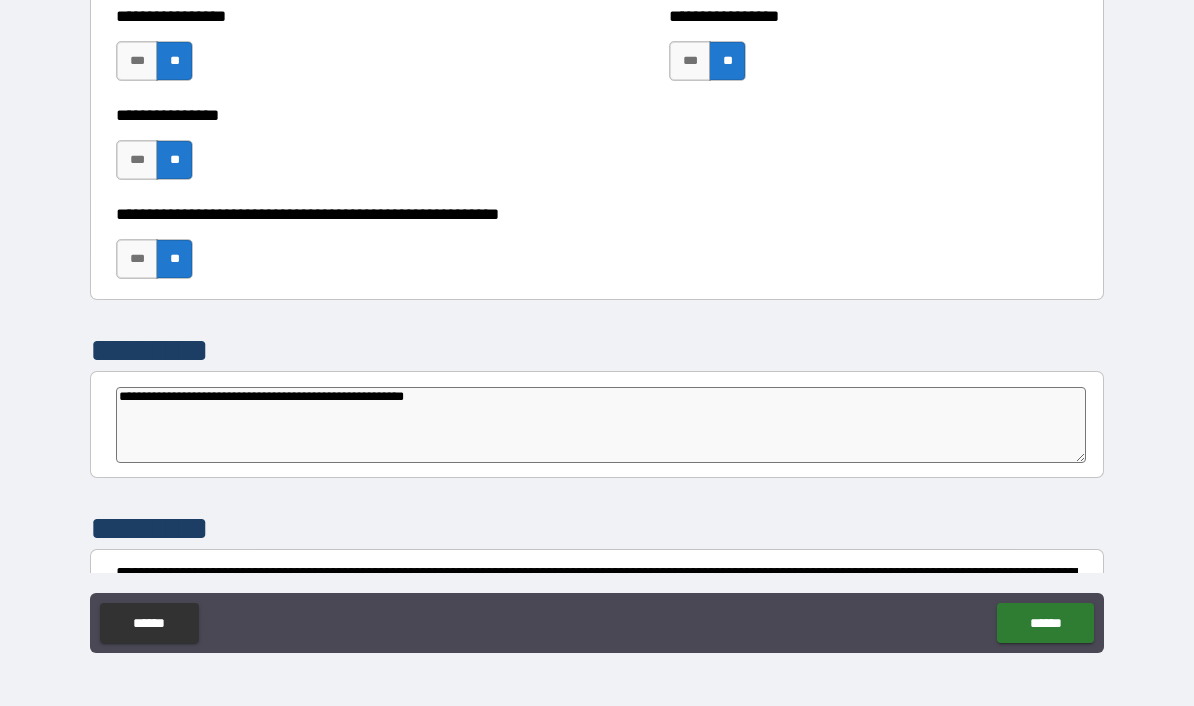 type on "**********" 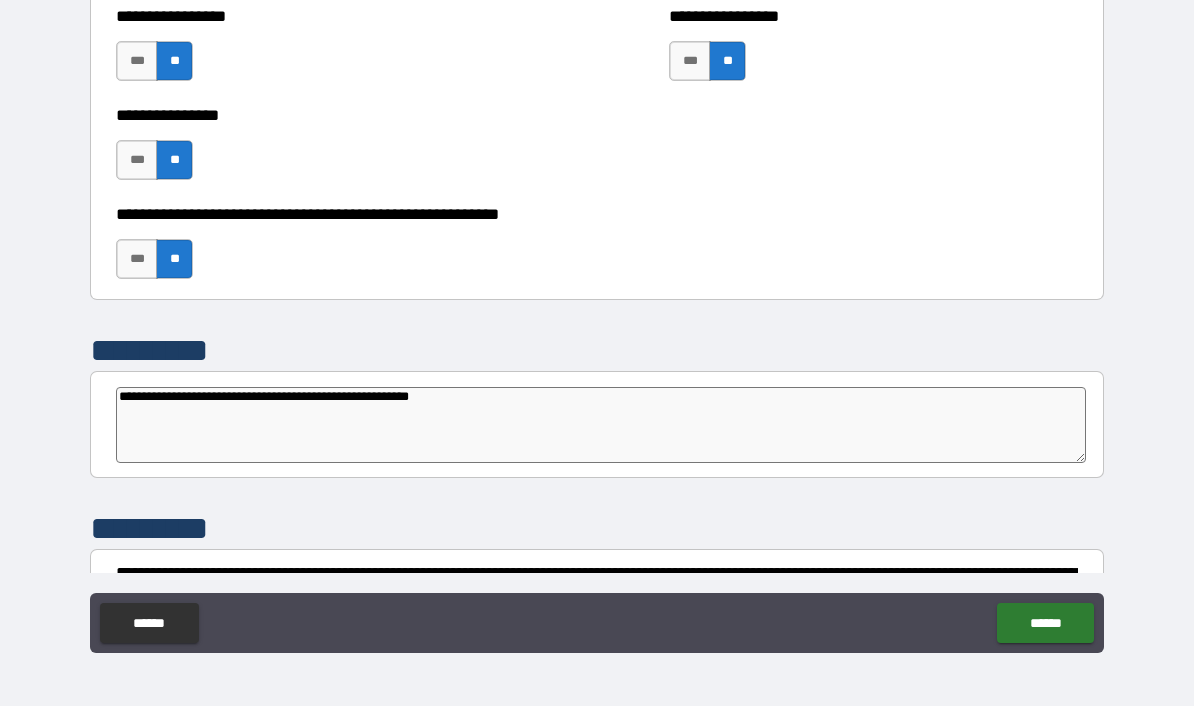 type on "**********" 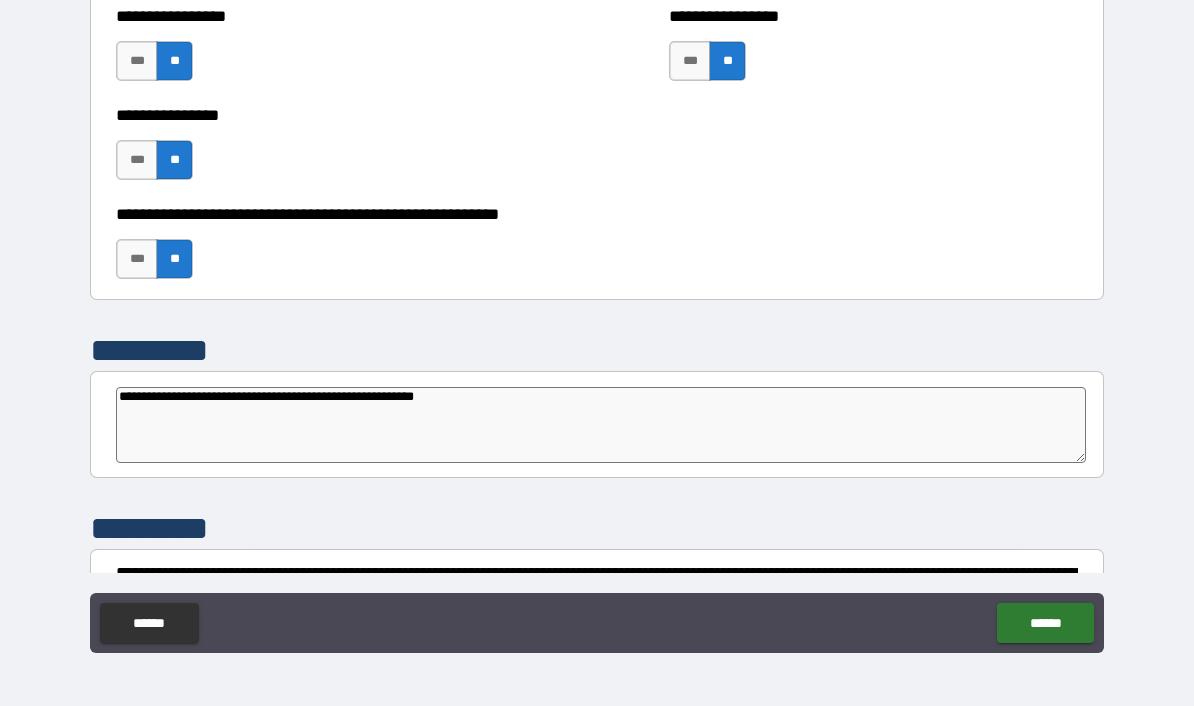 type on "**********" 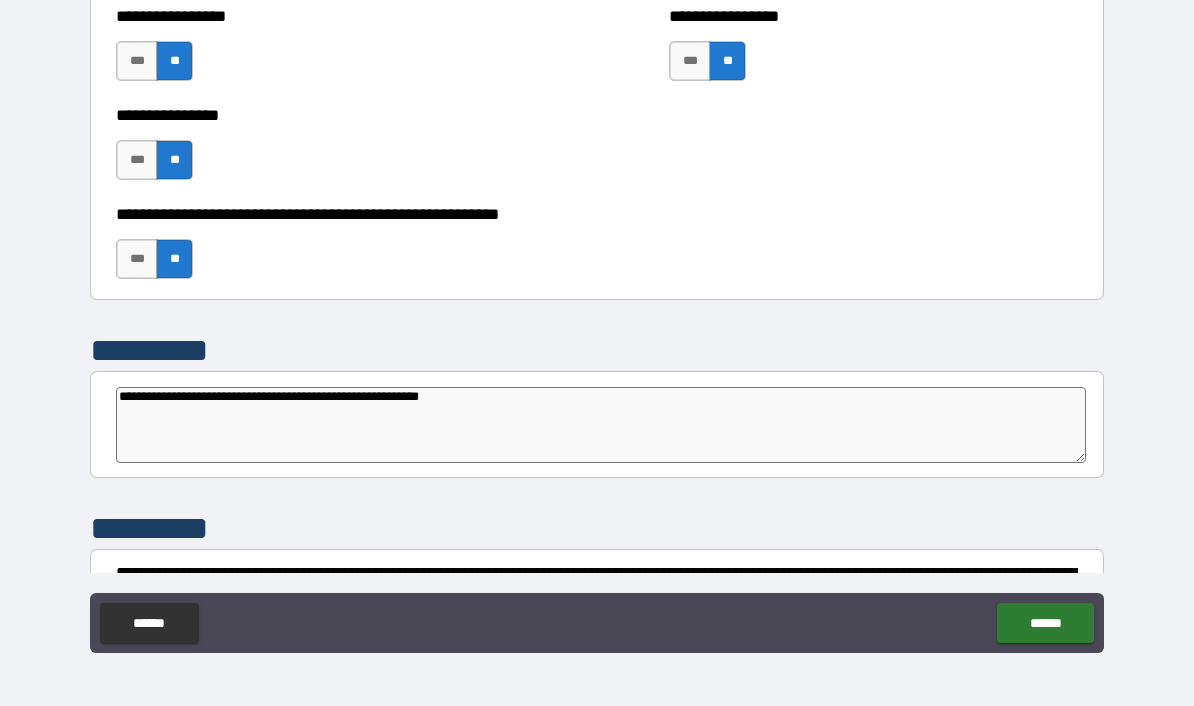 type on "**********" 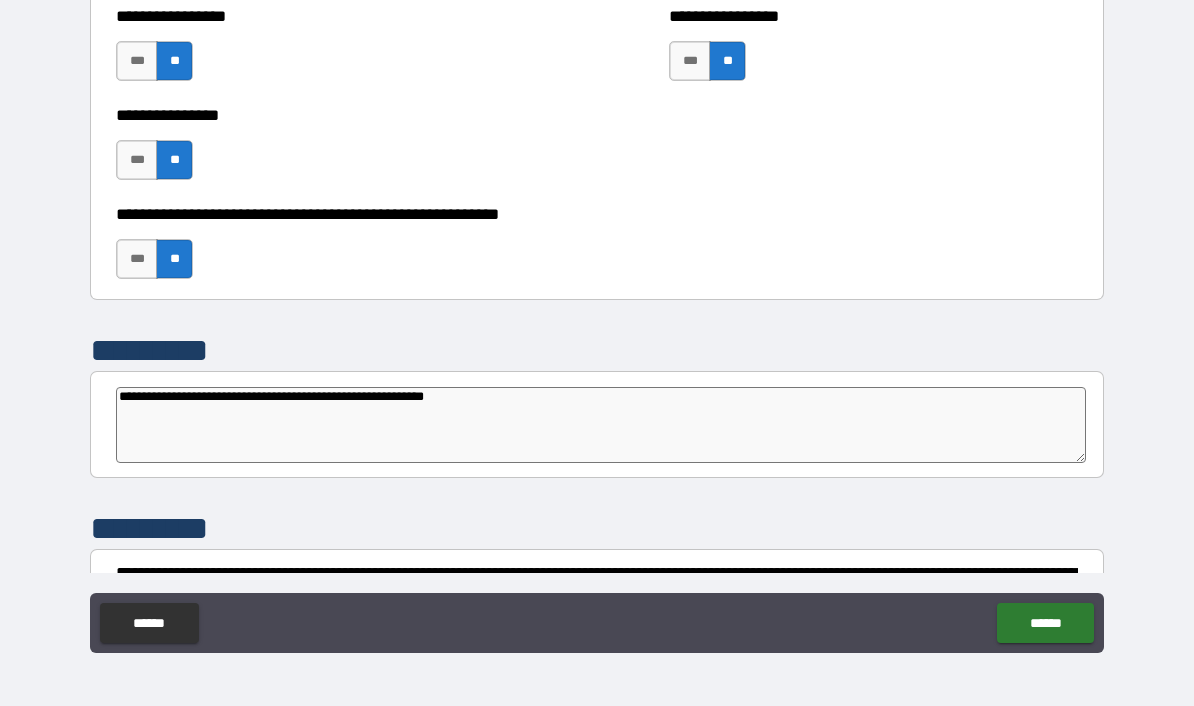 type on "**********" 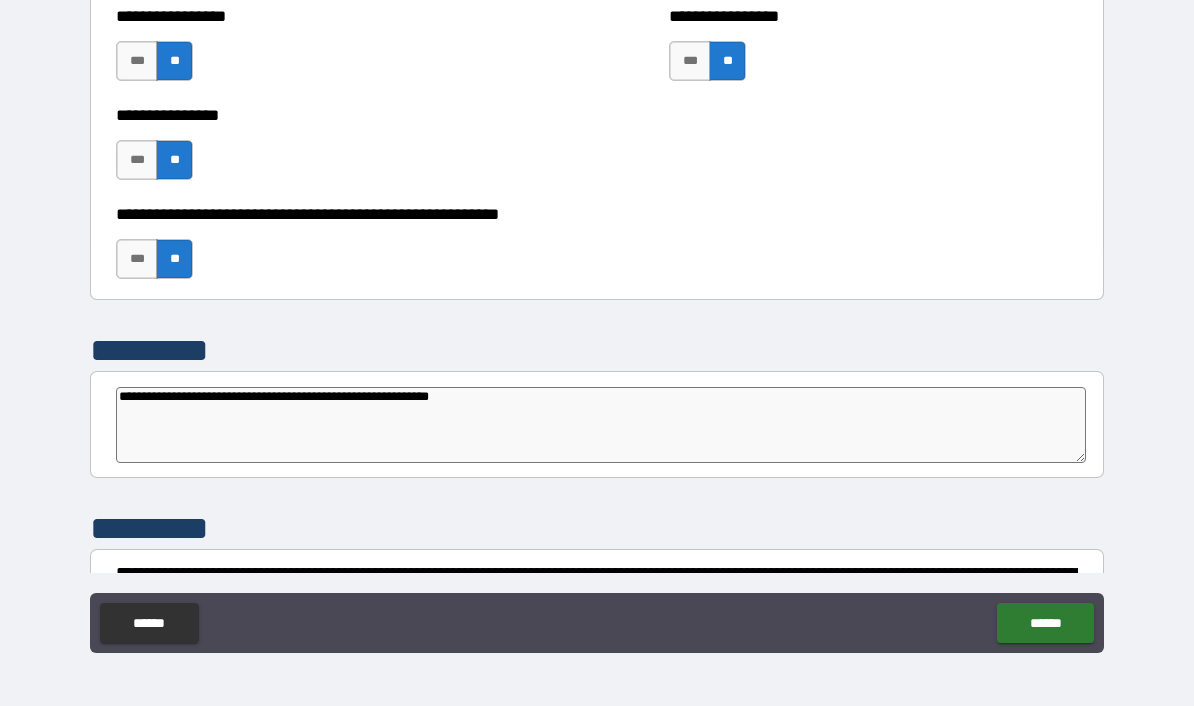 type on "*" 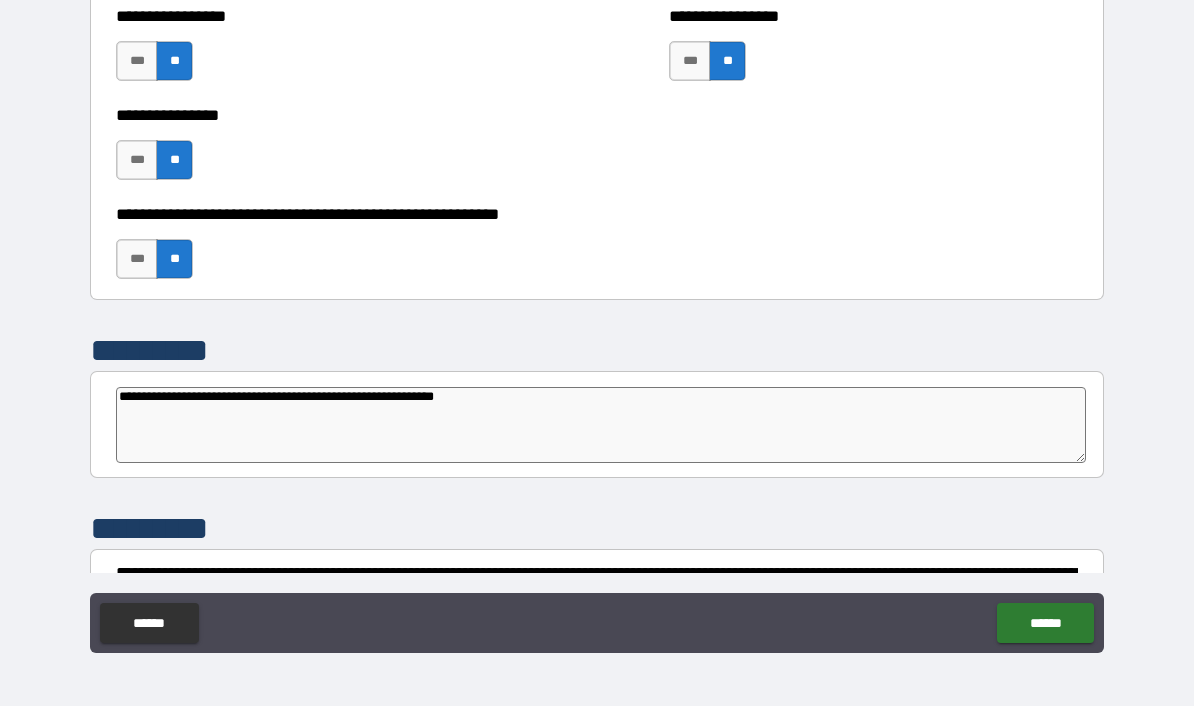 type on "**********" 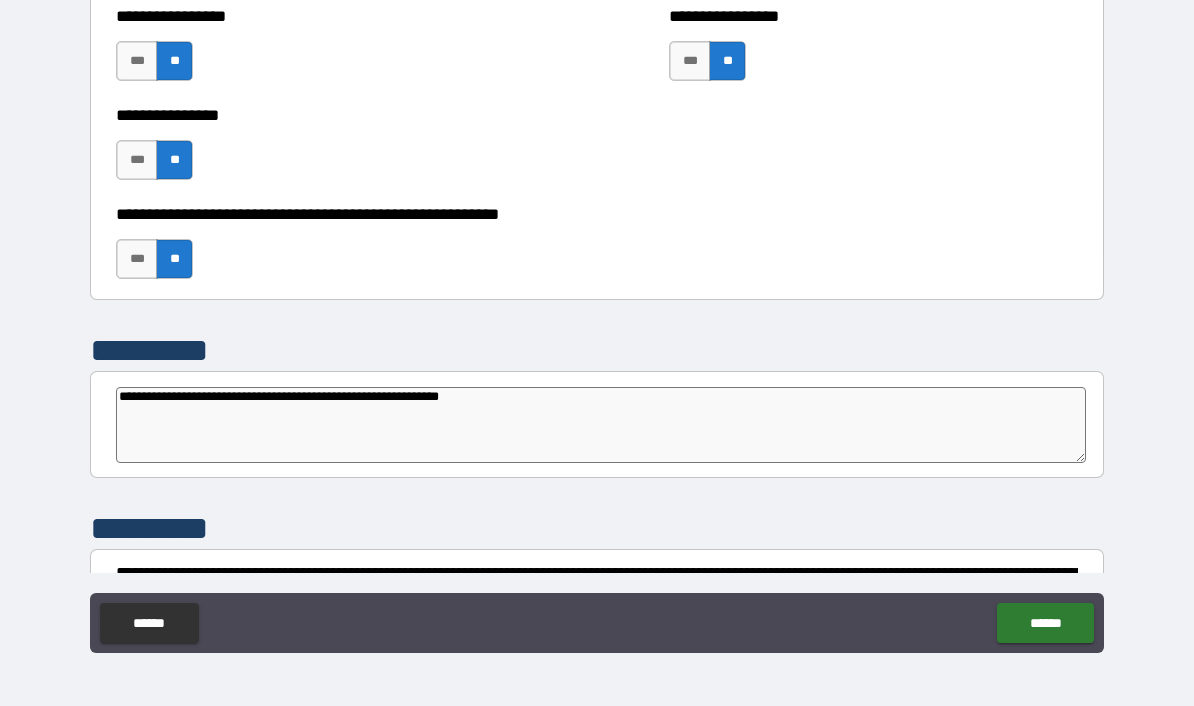 type on "**********" 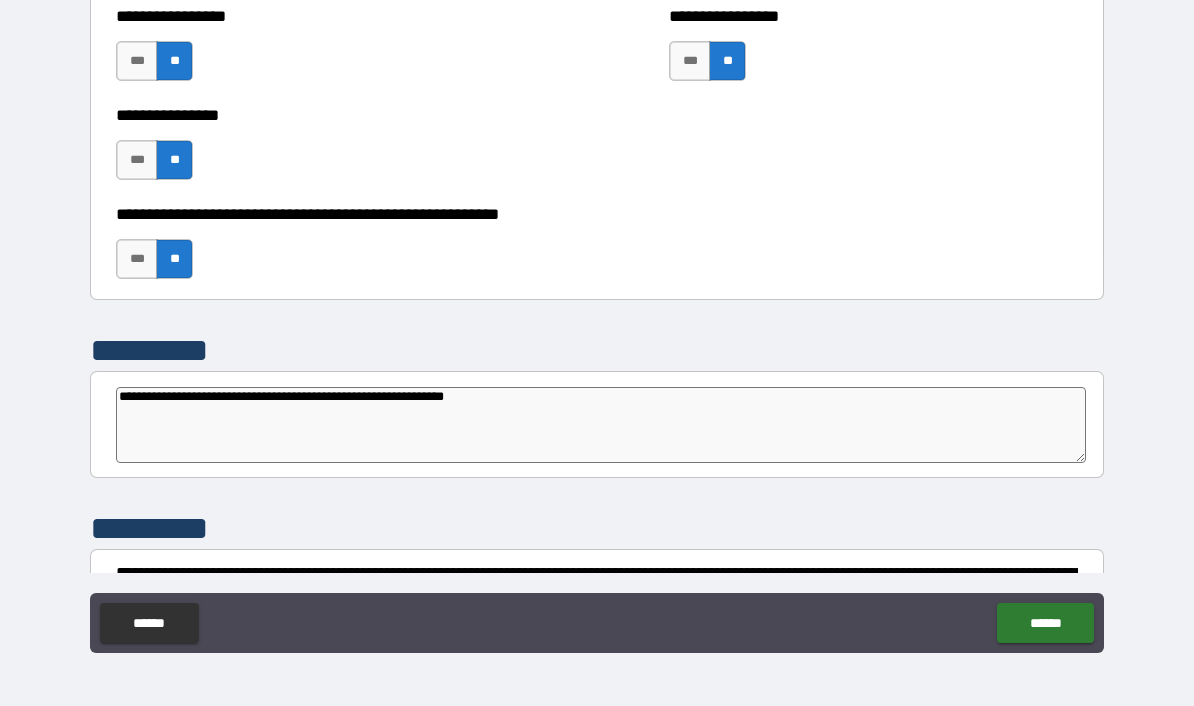 type on "**********" 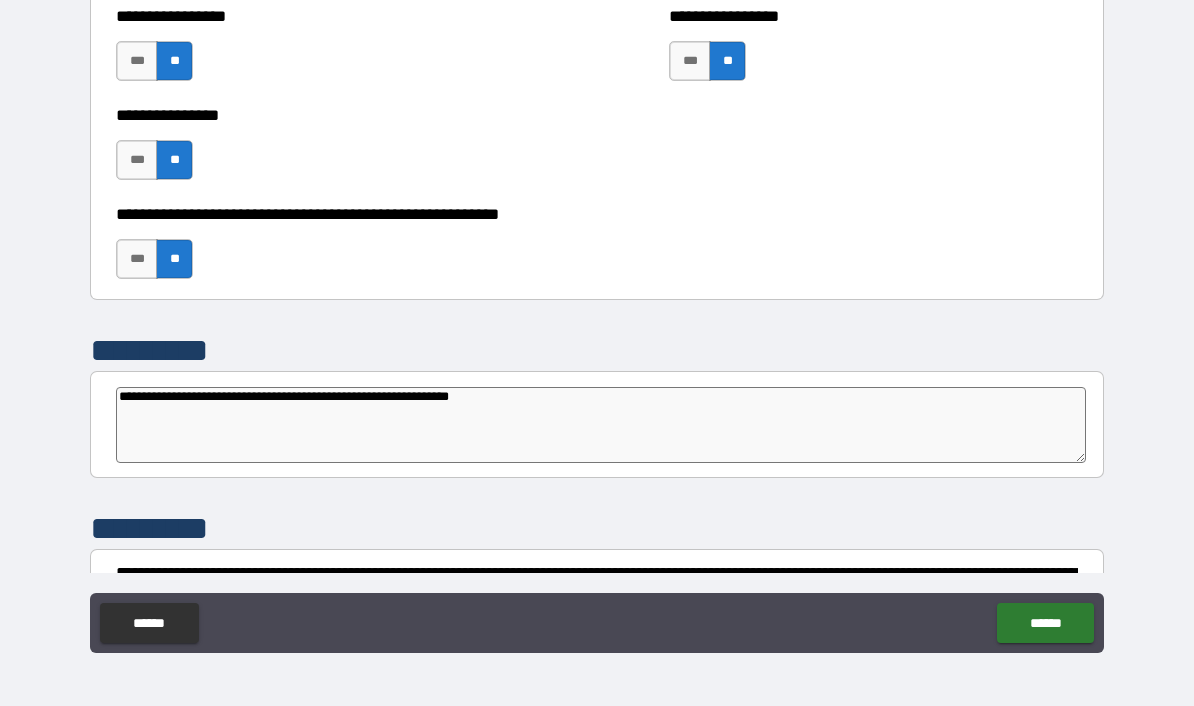 type on "**********" 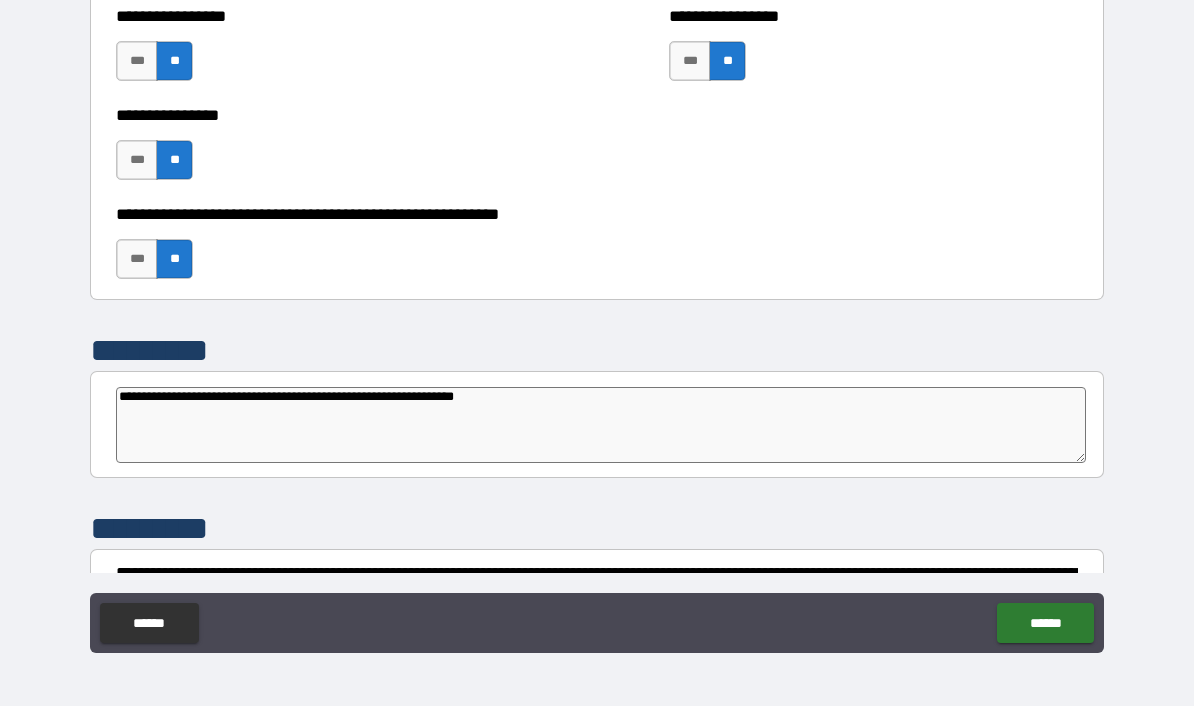 type on "**********" 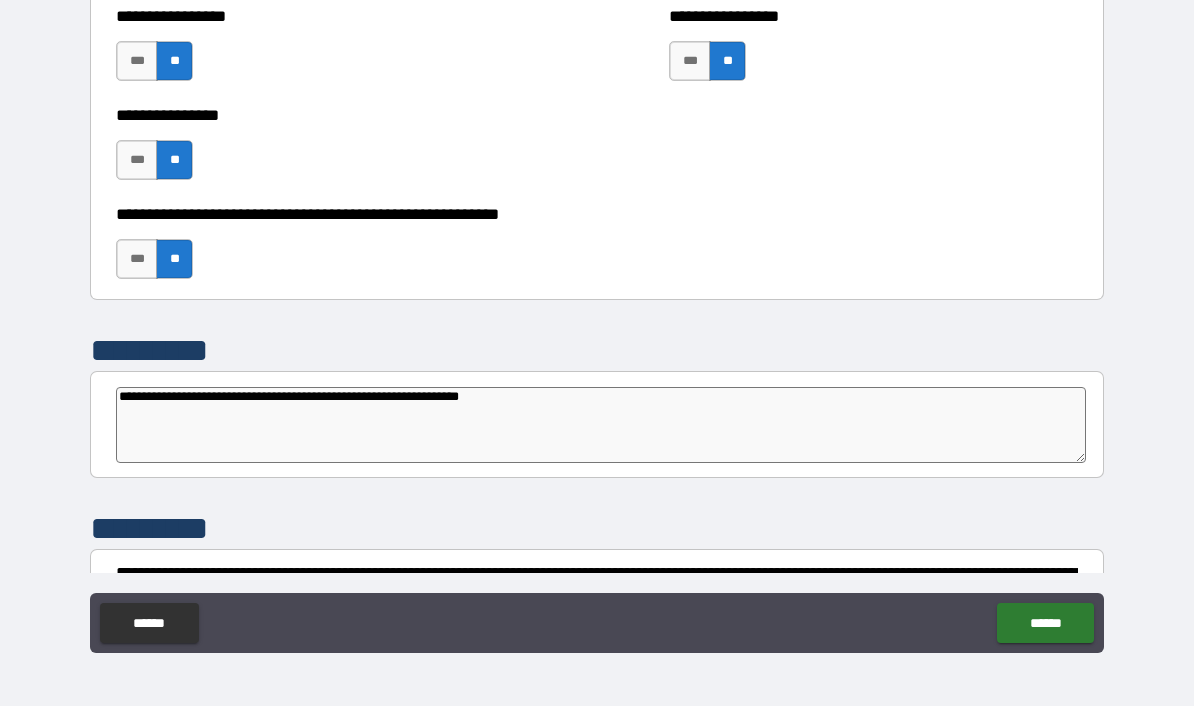 type on "**********" 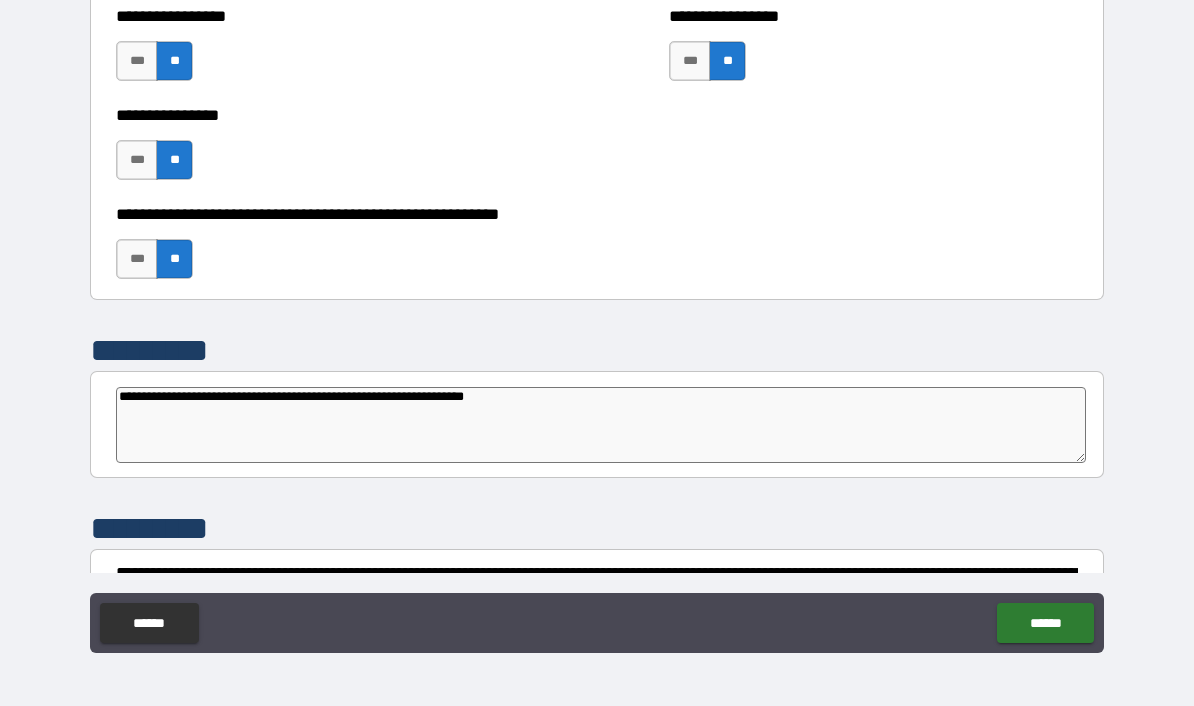 type on "*" 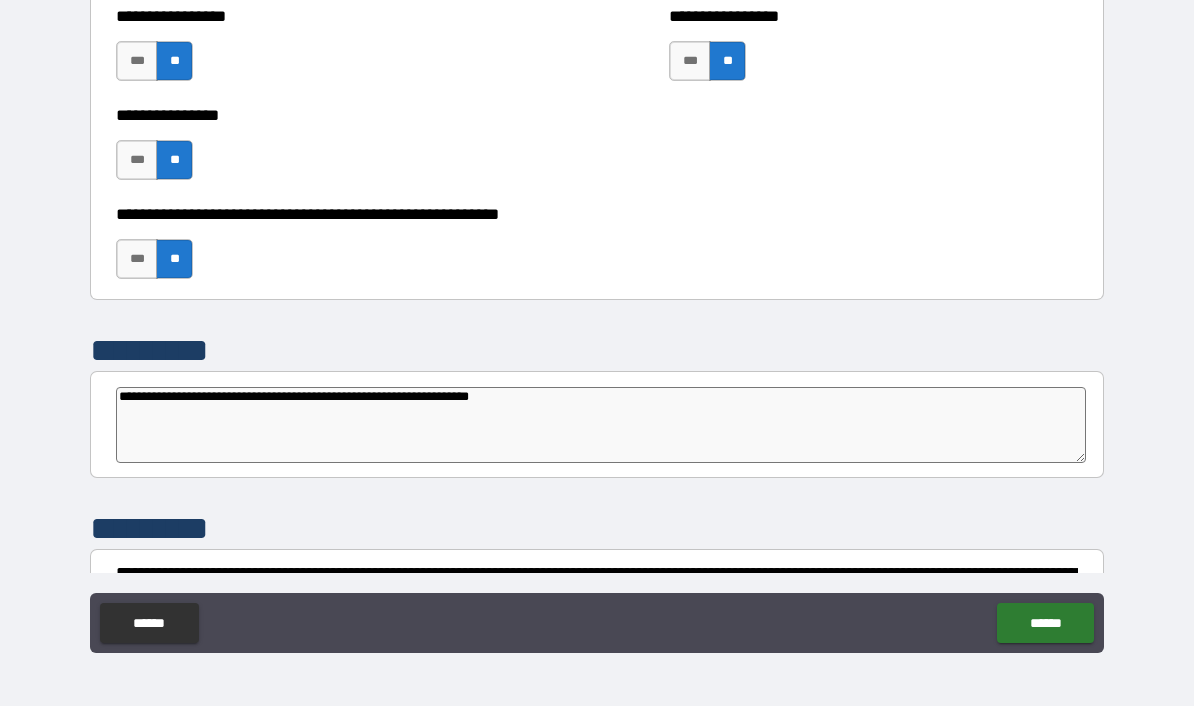 type on "*" 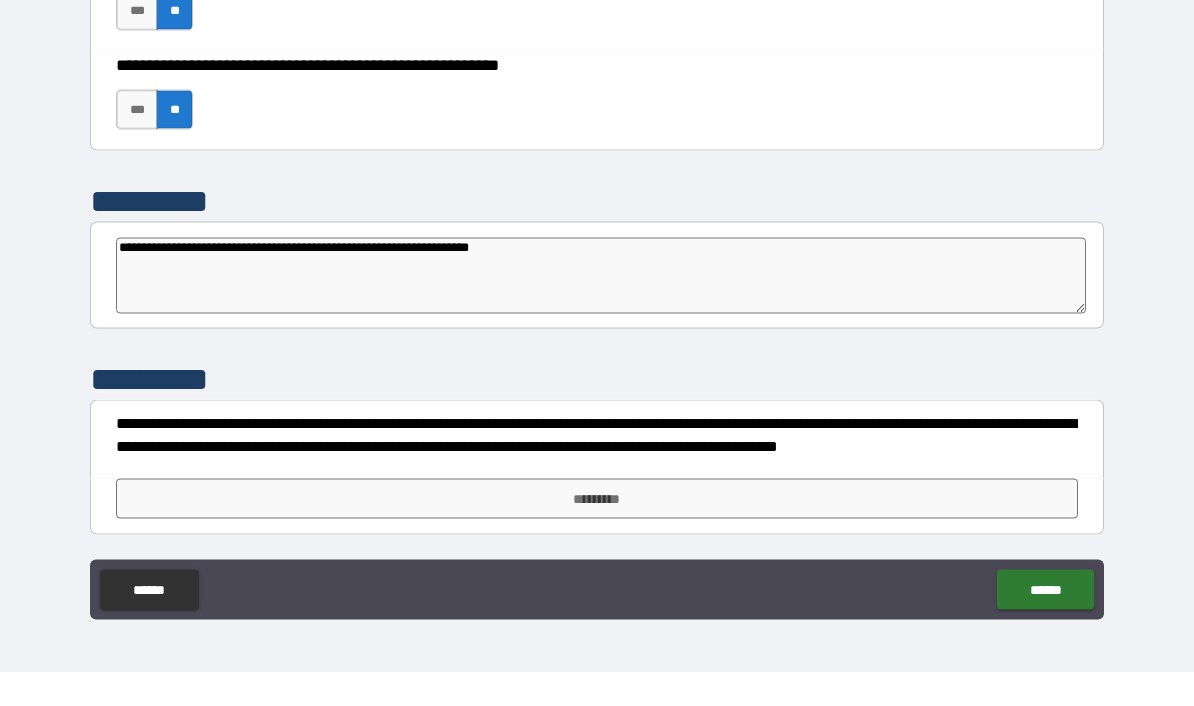 scroll, scrollTop: 6165, scrollLeft: 0, axis: vertical 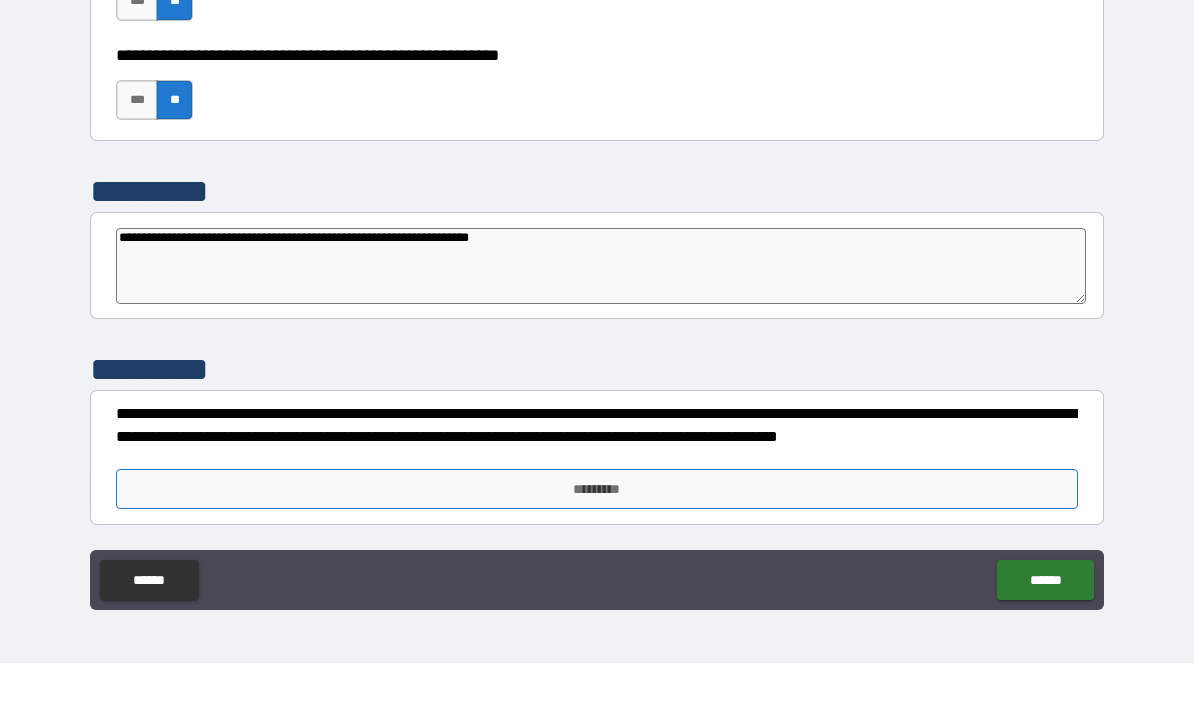 type on "**********" 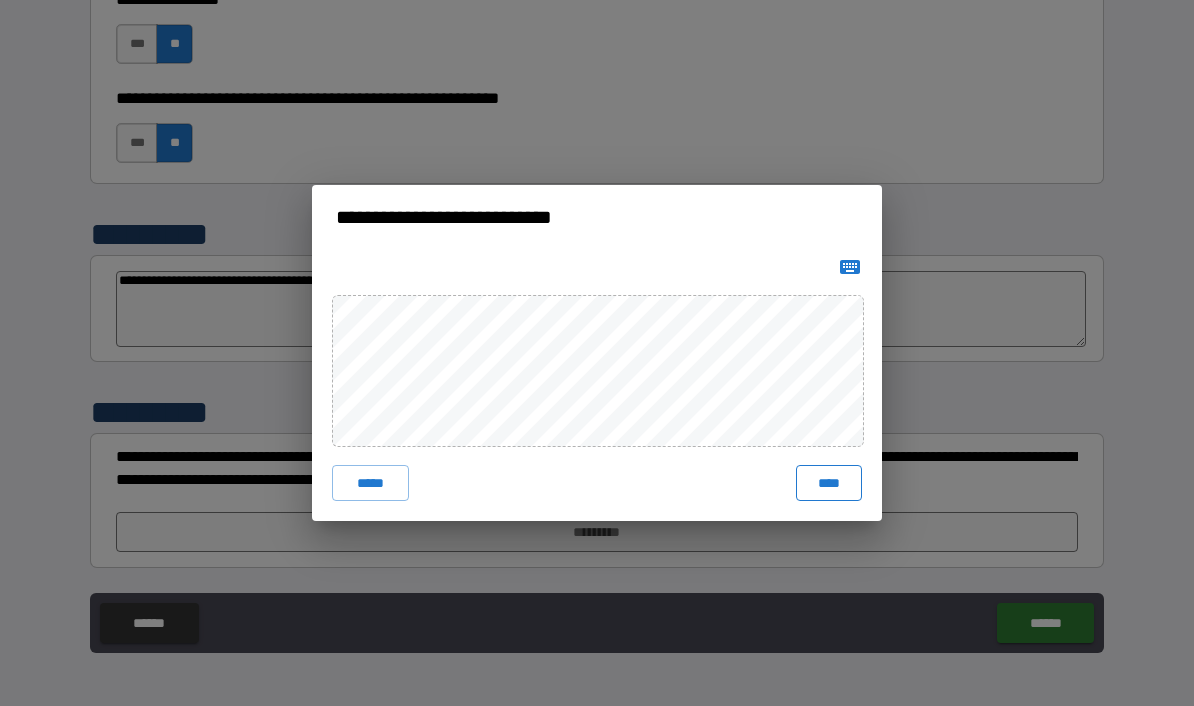 click on "****" at bounding box center [829, 483] 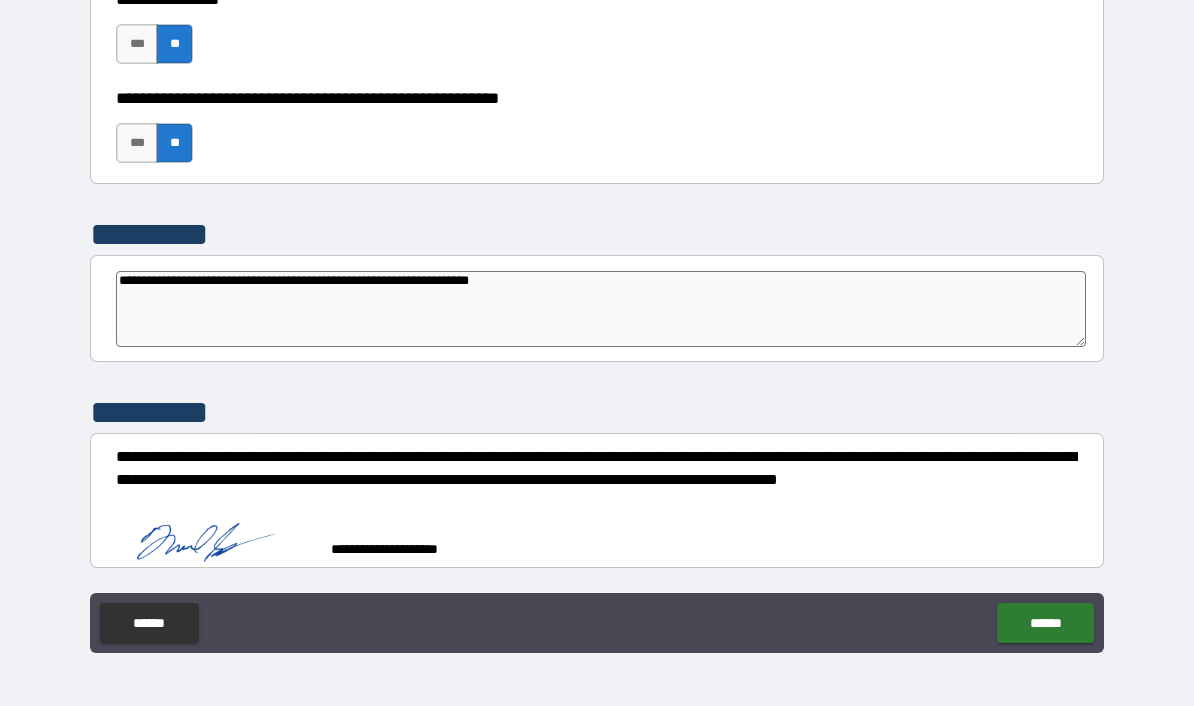 scroll, scrollTop: 6155, scrollLeft: 0, axis: vertical 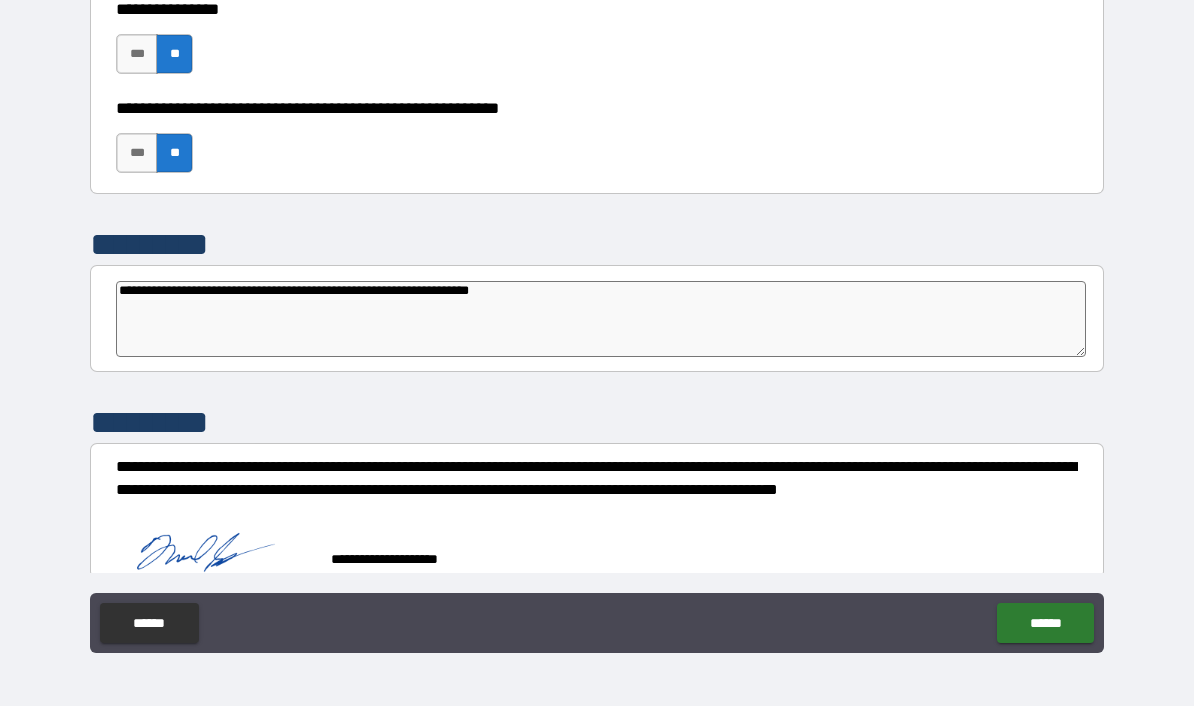type on "*" 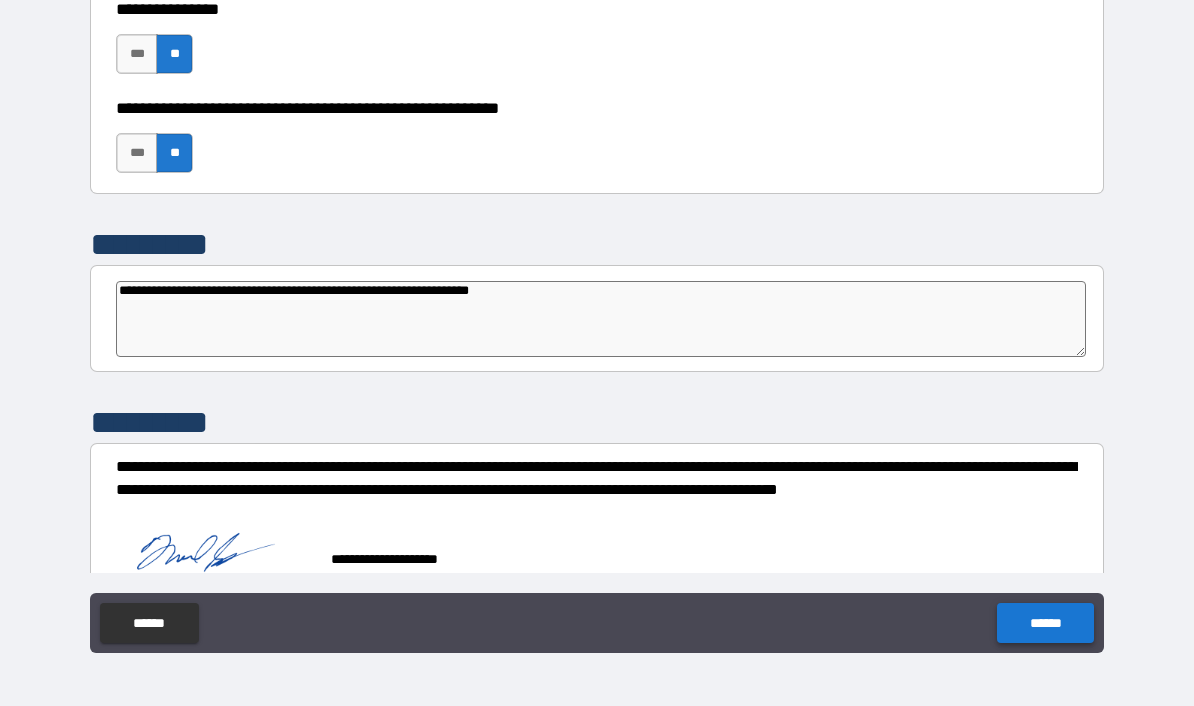 click on "******" at bounding box center (1045, 623) 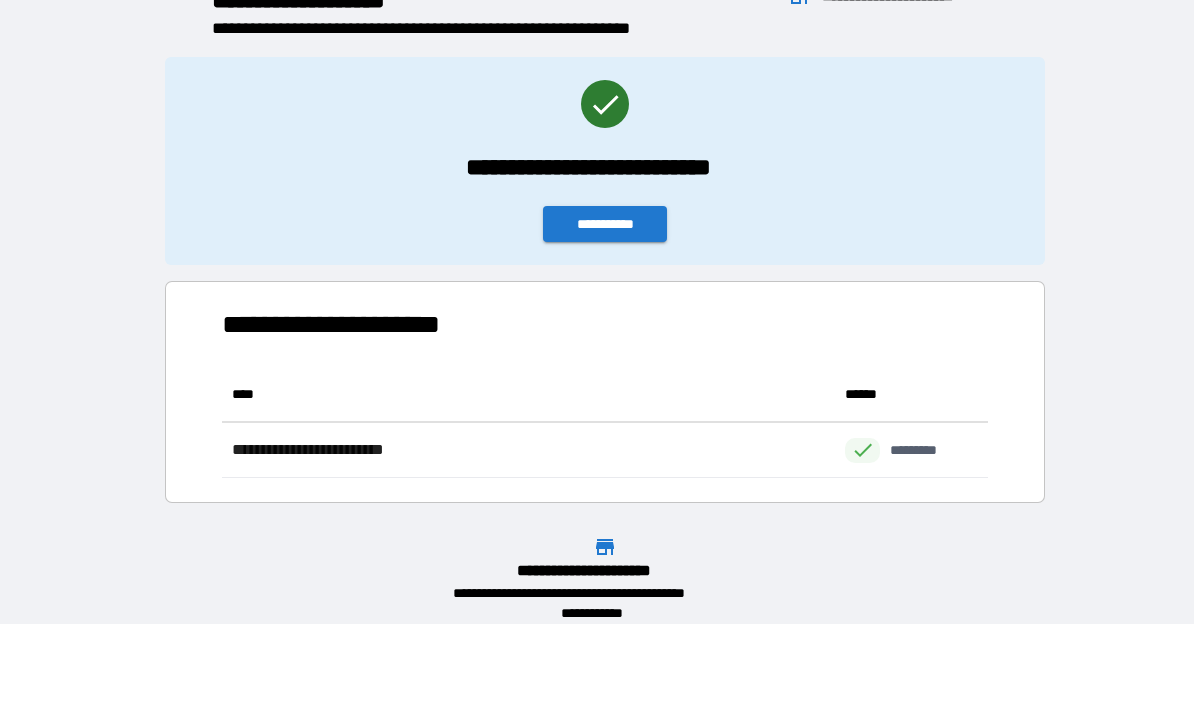 scroll, scrollTop: 1, scrollLeft: 1, axis: both 